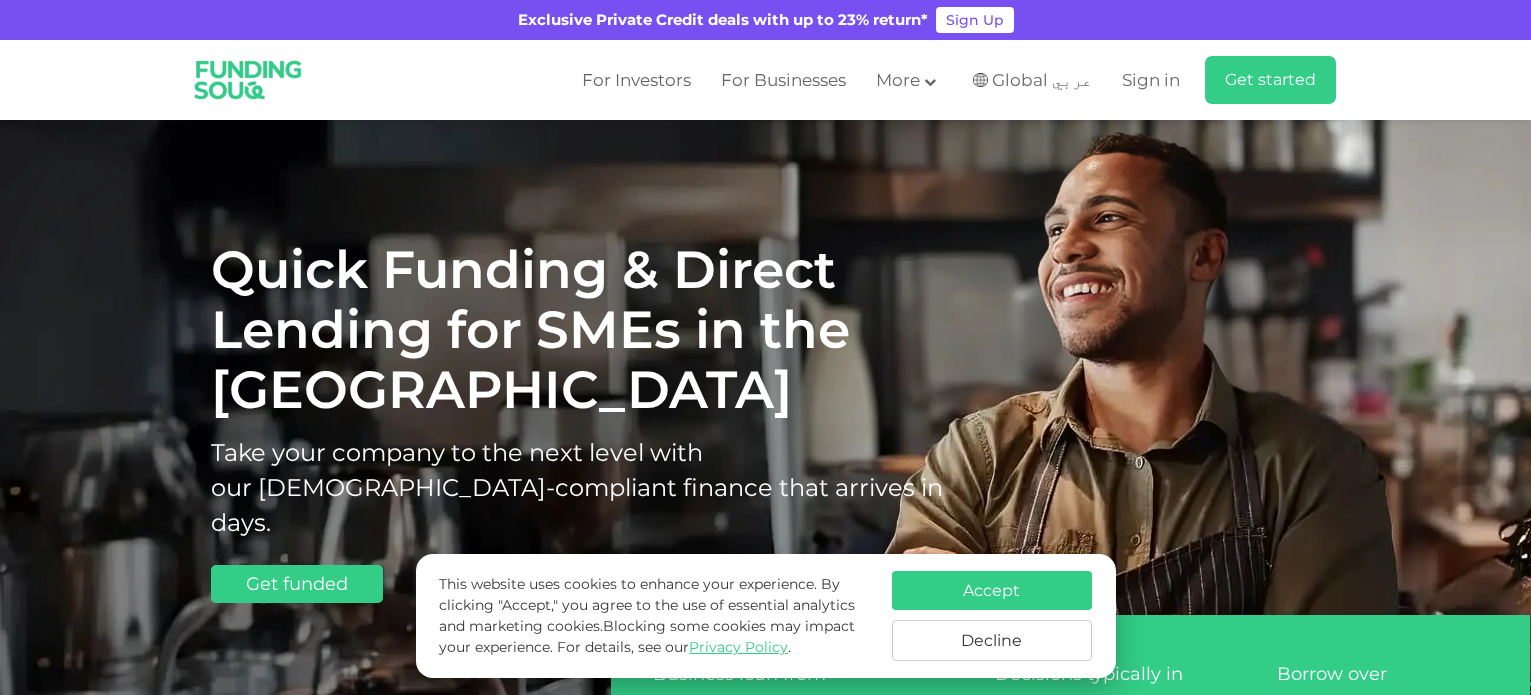 scroll, scrollTop: 0, scrollLeft: 0, axis: both 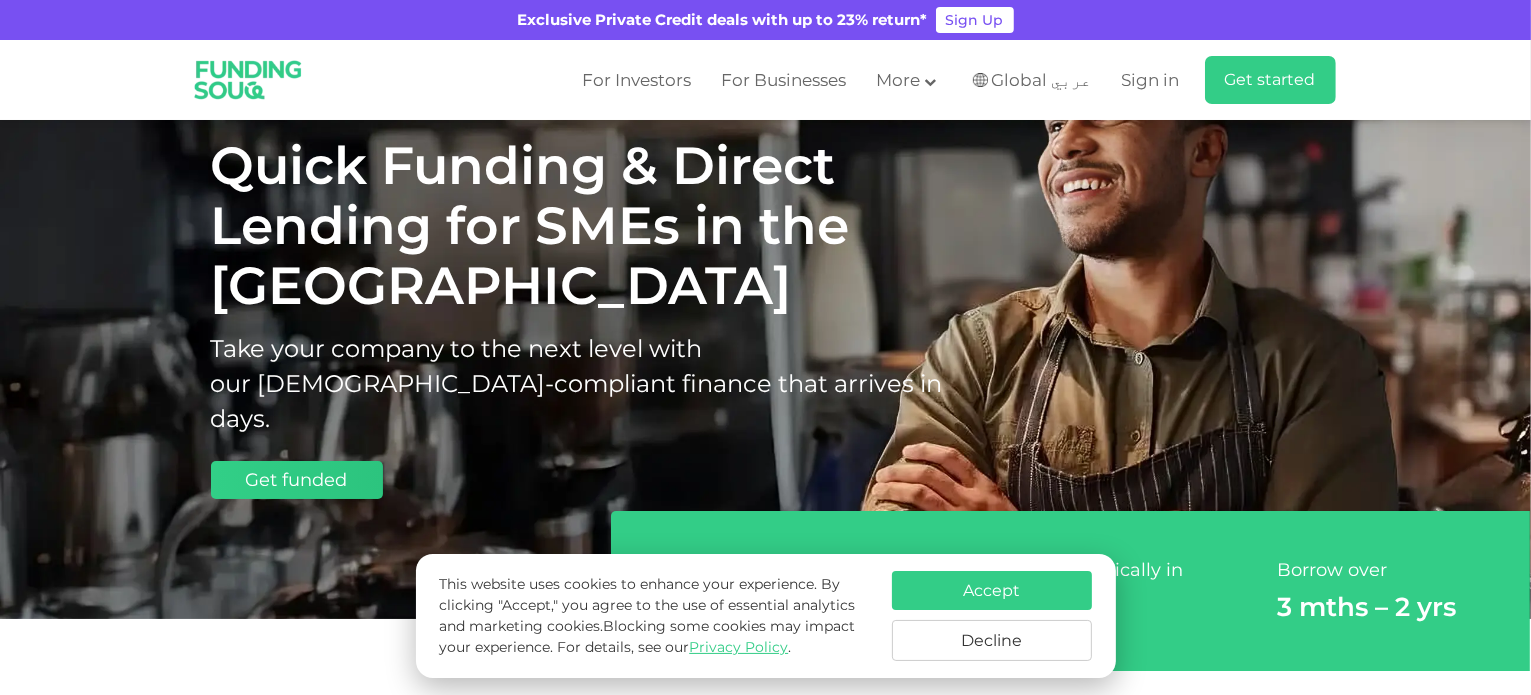 click on "Get funded" at bounding box center [297, 480] 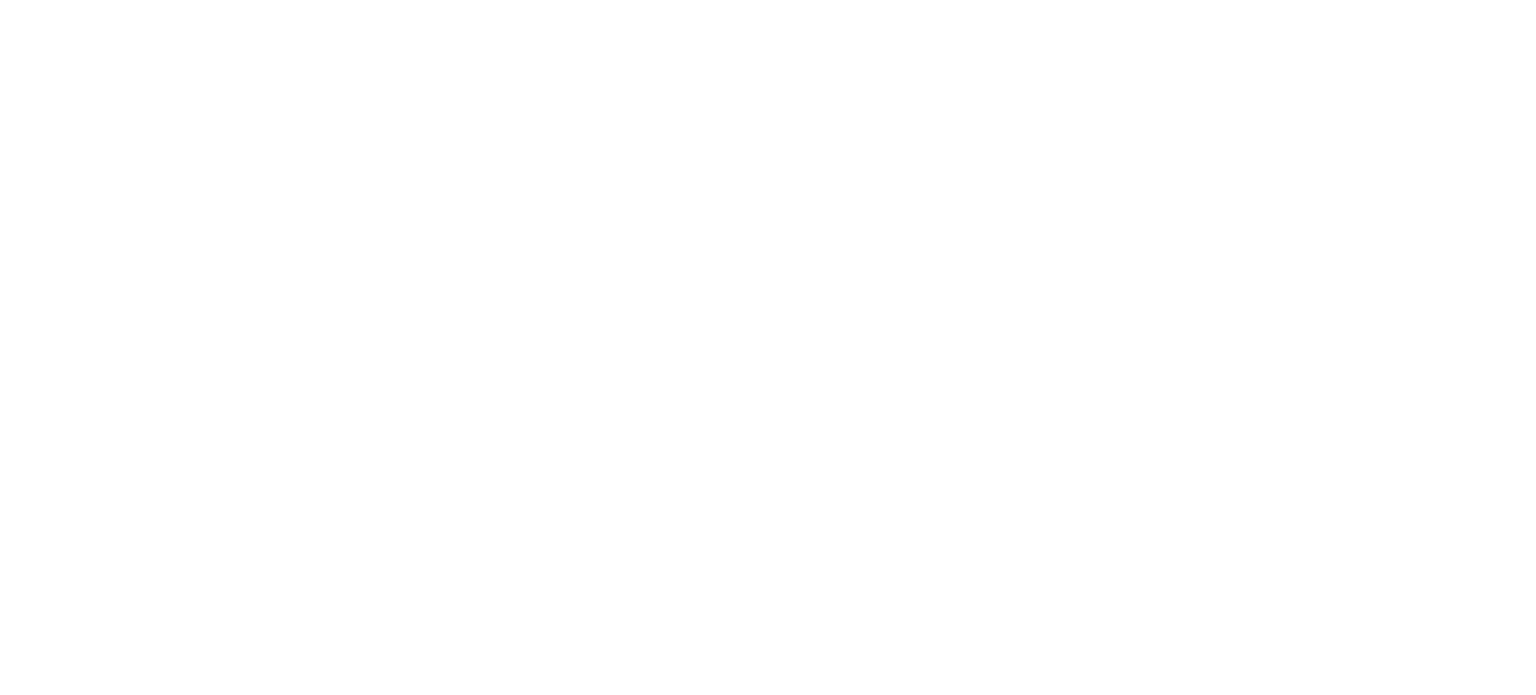 scroll, scrollTop: 0, scrollLeft: 0, axis: both 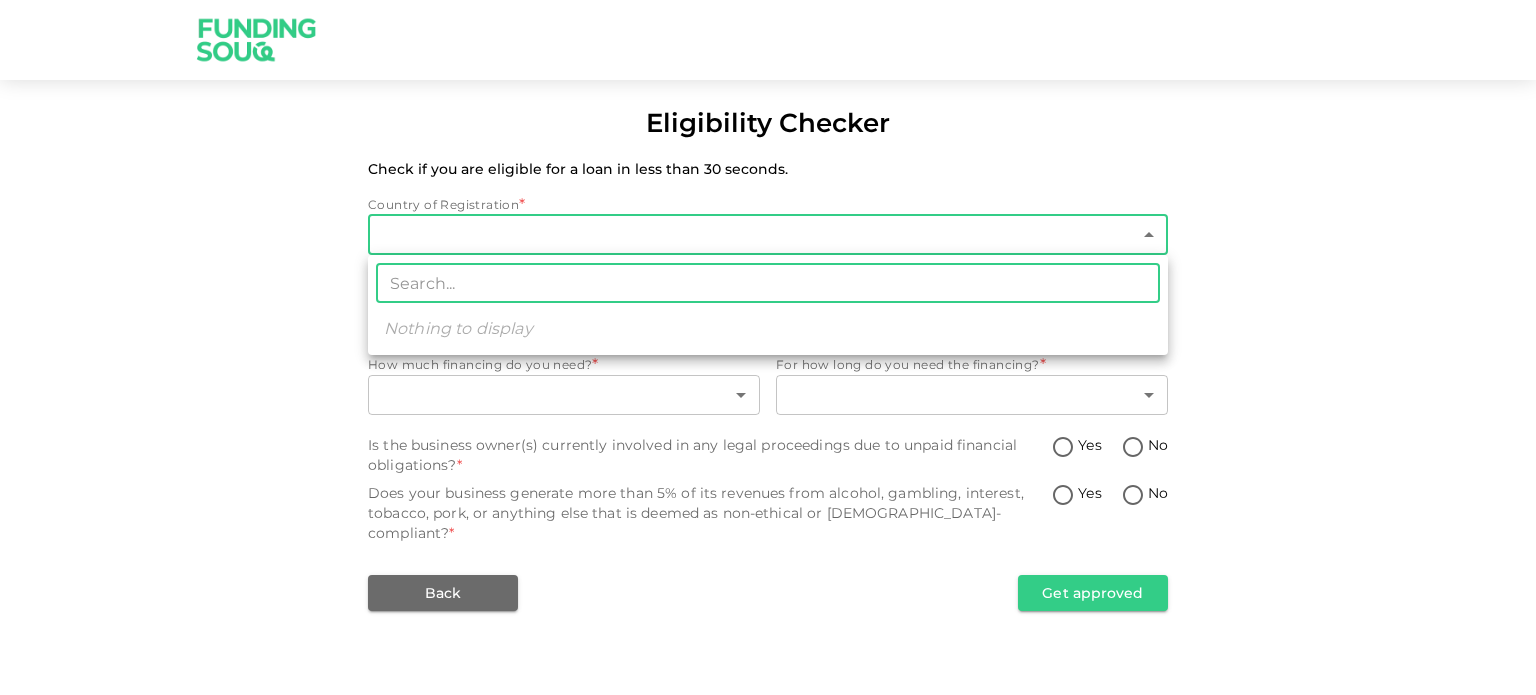 click on "Eligibility Checker Check if you are eligible for a loan in less than 30 seconds.   Country of Registration * ​ ​   Years of operations * ​ ​   Revenue * ​ ​   How much financing do you need? * ​ ​   For how long do you need the financing? * ​ ​ Is the business owner(s) currently involved in any legal proceedings due to unpaid financial obligations? * Yes No Does your business generate more than 5% of its revenues from alcohol, gambling, interest, tobacco, pork, or anything else that is deemed as non-ethical or [DEMOGRAPHIC_DATA]-compliant? * Yes No Back Get approved
​ Nothing to display" at bounding box center [768, 347] 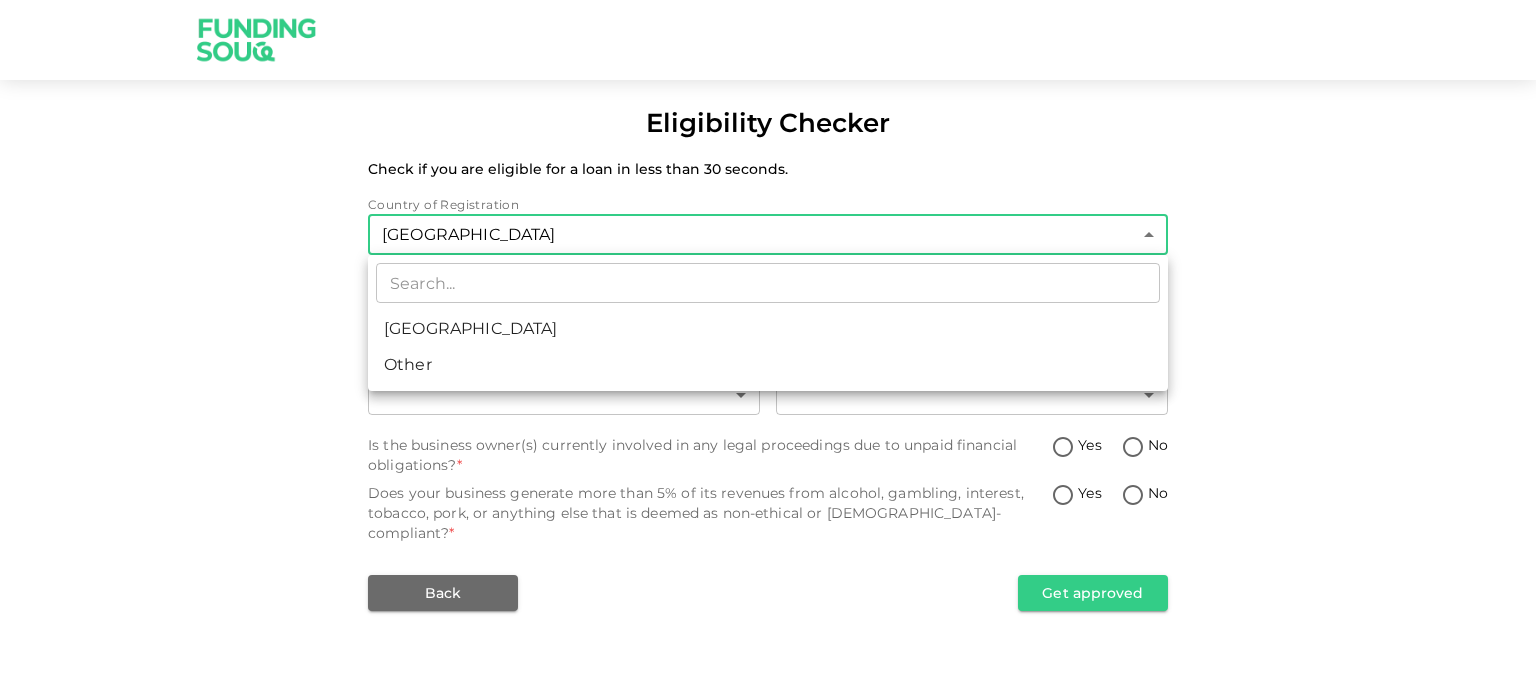 click on "[GEOGRAPHIC_DATA]" at bounding box center [768, 329] 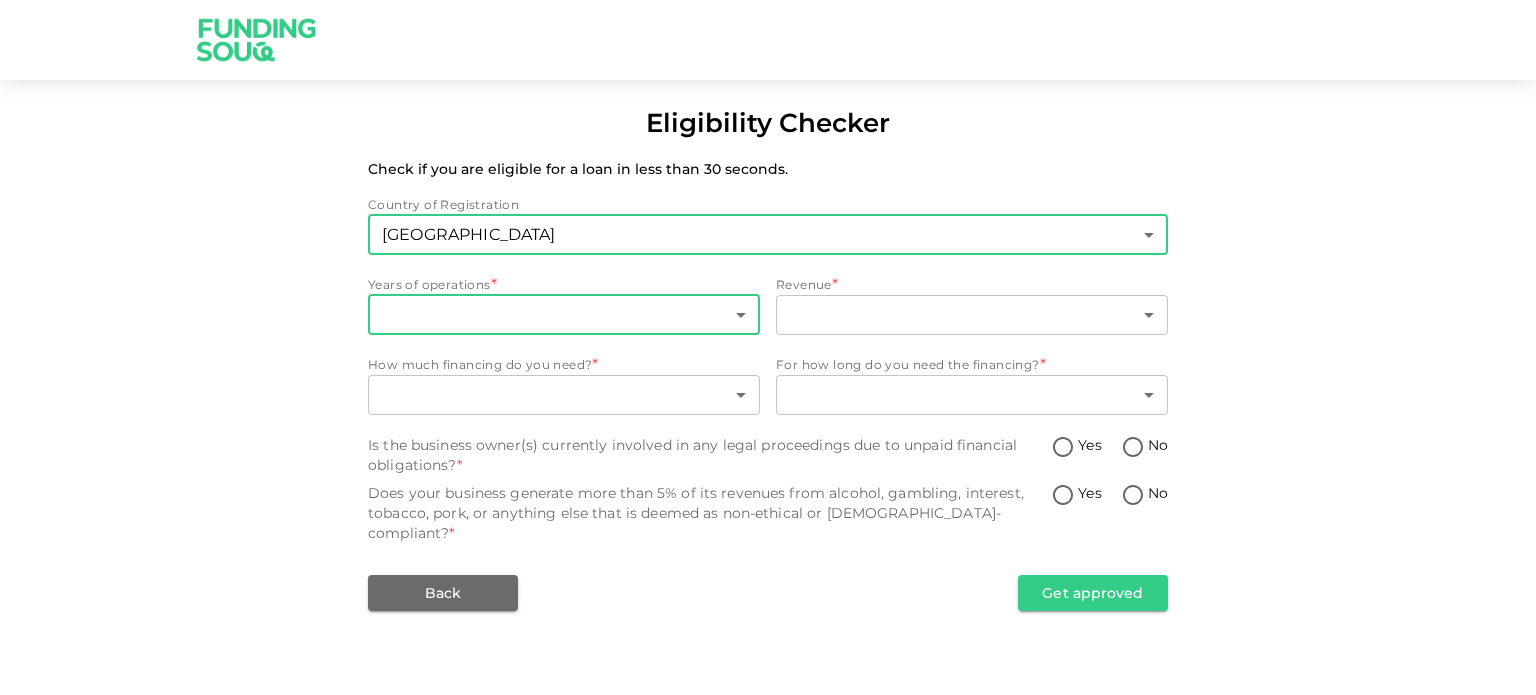 click on "Eligibility Checker Check if you are eligible for a loan in less than 30 seconds.   Country of Registration United Arab Emirates 1 ​   Years of operations * ​ ​   Revenue * ​ ​   How much financing do you need? * ​ ​   For how long do you need the financing? * ​ ​ Is the business owner(s) currently involved in any legal proceedings due to unpaid financial obligations? * Yes No Does your business generate more than 5% of its revenues from alcohol, gambling, interest, tobacco, pork, or anything else that is deemed as non-ethical or Sharia-compliant? * Yes No Back Get approved" at bounding box center (768, 347) 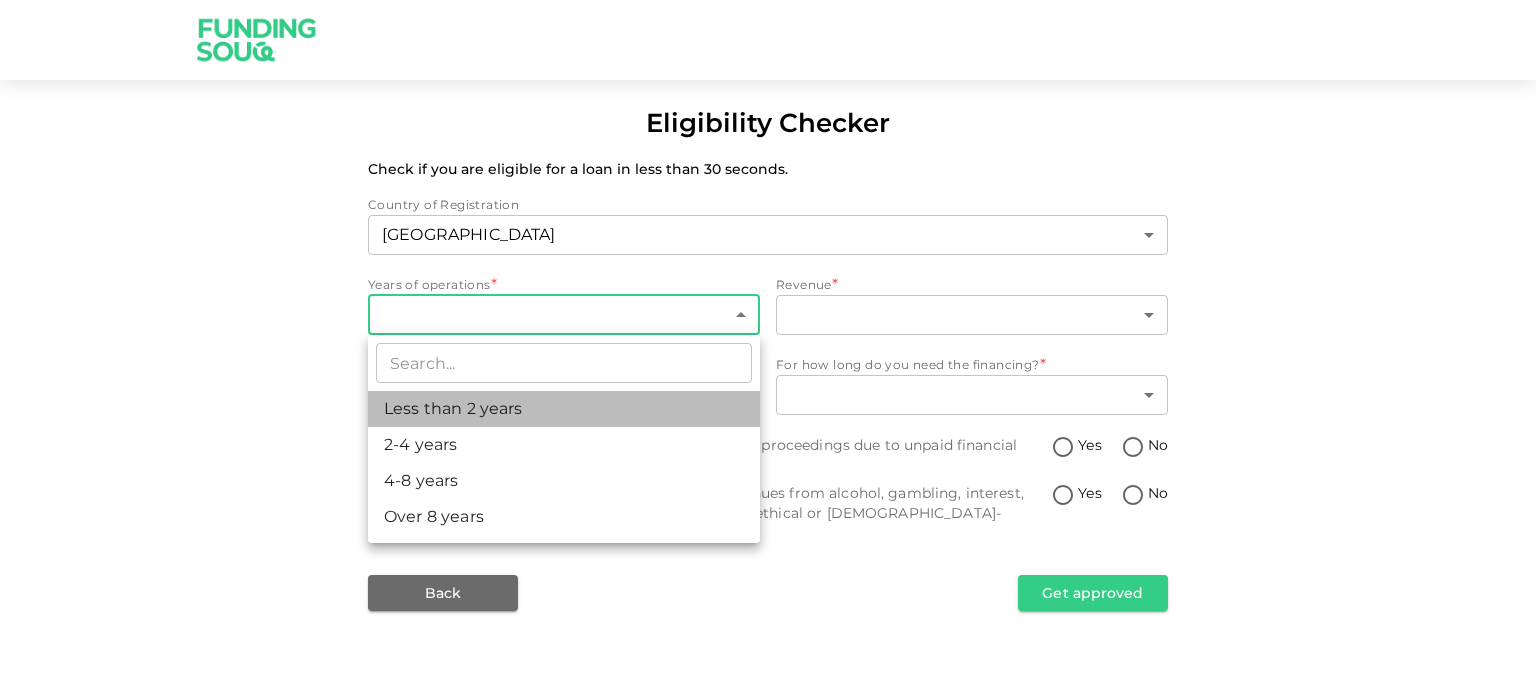 click on "Less than 2 years" at bounding box center (564, 409) 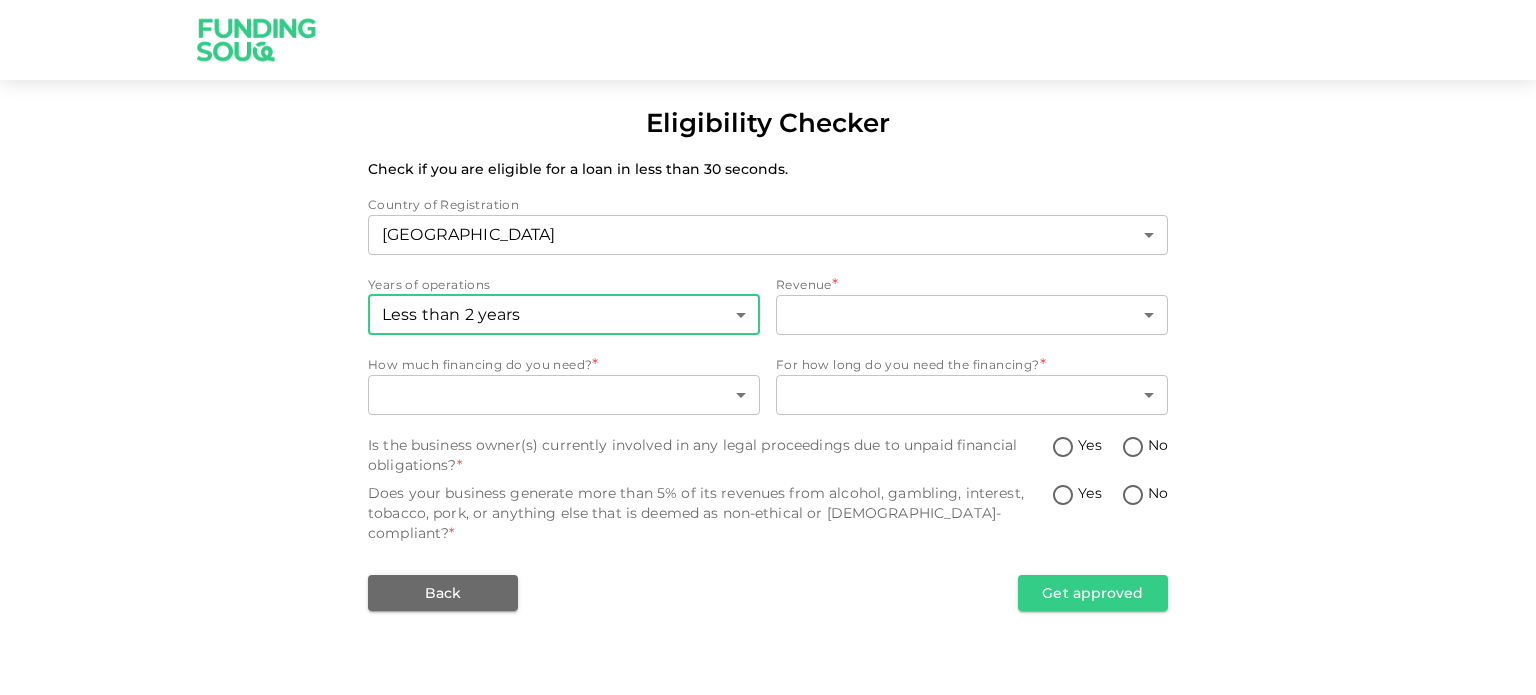 click on "Eligibility Checker Check if you are eligible for a loan in less than 30 seconds.   Country of Registration United Arab Emirates 1 ​   Years of operations Less than 2 years 1 ​   Revenue * ​ ​   How much financing do you need? * ​ ​   For how long do you need the financing? * ​ ​ Is the business owner(s) currently involved in any legal proceedings due to unpaid financial obligations? * Yes No Does your business generate more than 5% of its revenues from alcohol, gambling, interest, tobacco, pork, or anything else that is deemed as non-ethical or Sharia-compliant? * Yes No Back Get approved" at bounding box center (768, 347) 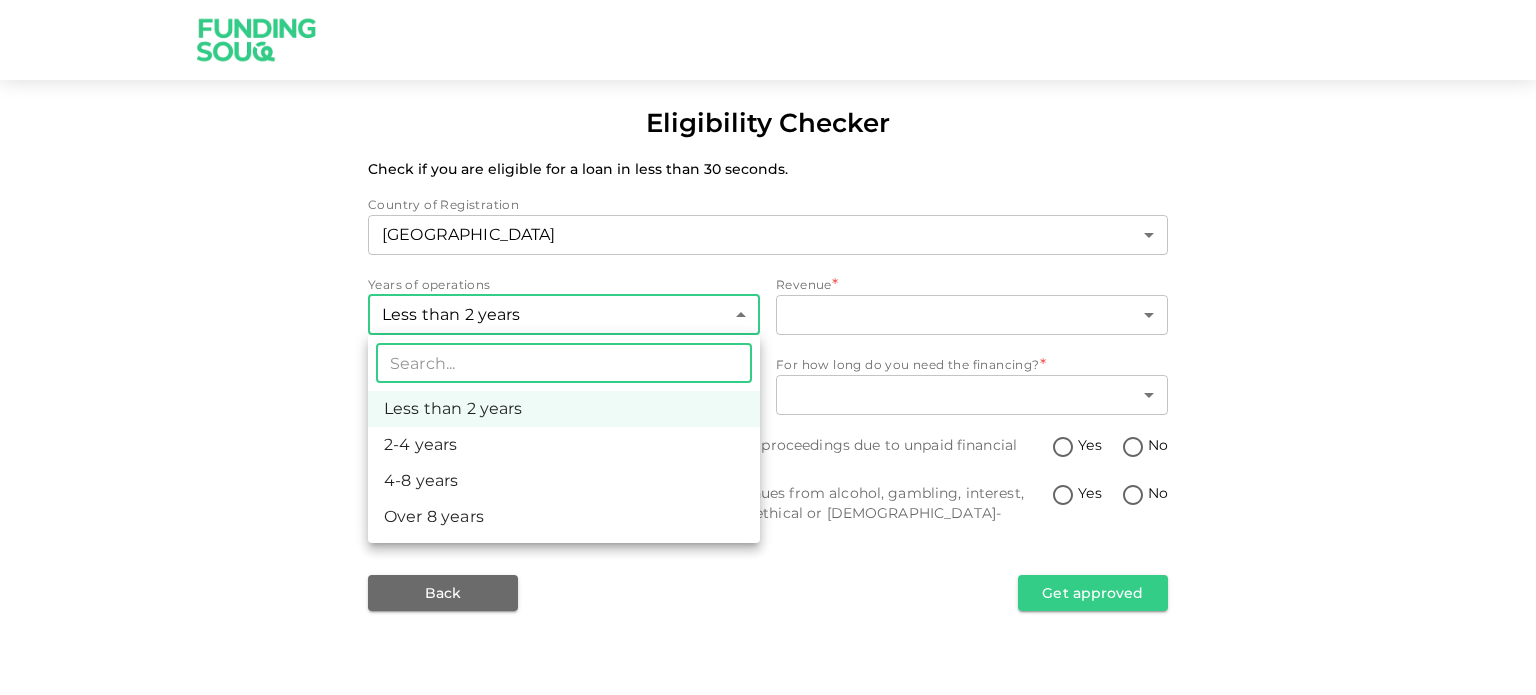 click on "Less than 2 years" at bounding box center [564, 409] 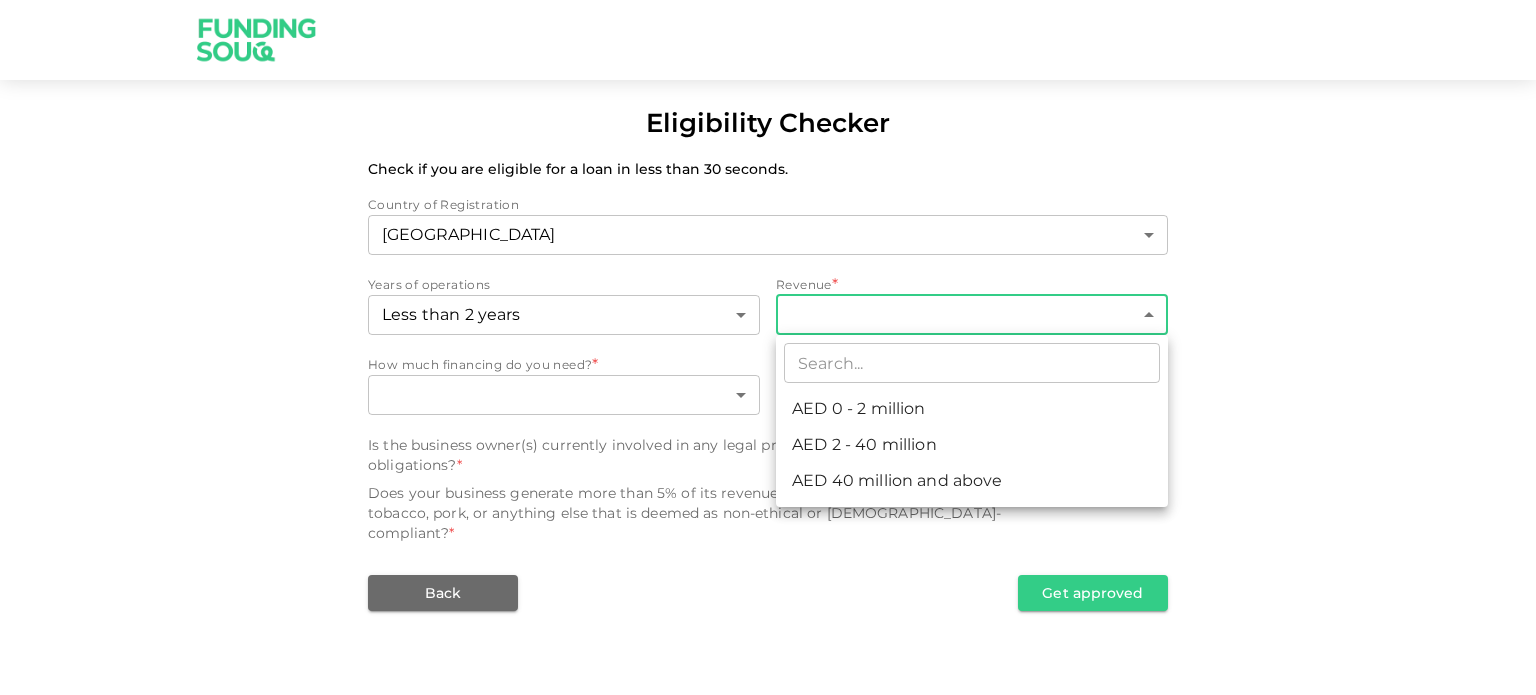 click on "Eligibility Checker Check if you are eligible for a loan in less than 30 seconds.   Country of Registration United Arab Emirates 1 ​   Years of operations Less than 2 years 1 ​   Revenue * ​ ​   How much financing do you need? * ​ ​   For how long do you need the financing? * ​ ​ Is the business owner(s) currently involved in any legal proceedings due to unpaid financial obligations? * Yes No Does your business generate more than 5% of its revenues from alcohol, gambling, interest, tobacco, pork, or anything else that is deemed as non-ethical or Sharia-compliant? * Yes No Back Get approved
​ AED 0 - 2 million AED 2 - 40 million AED 40 million and above" at bounding box center (768, 347) 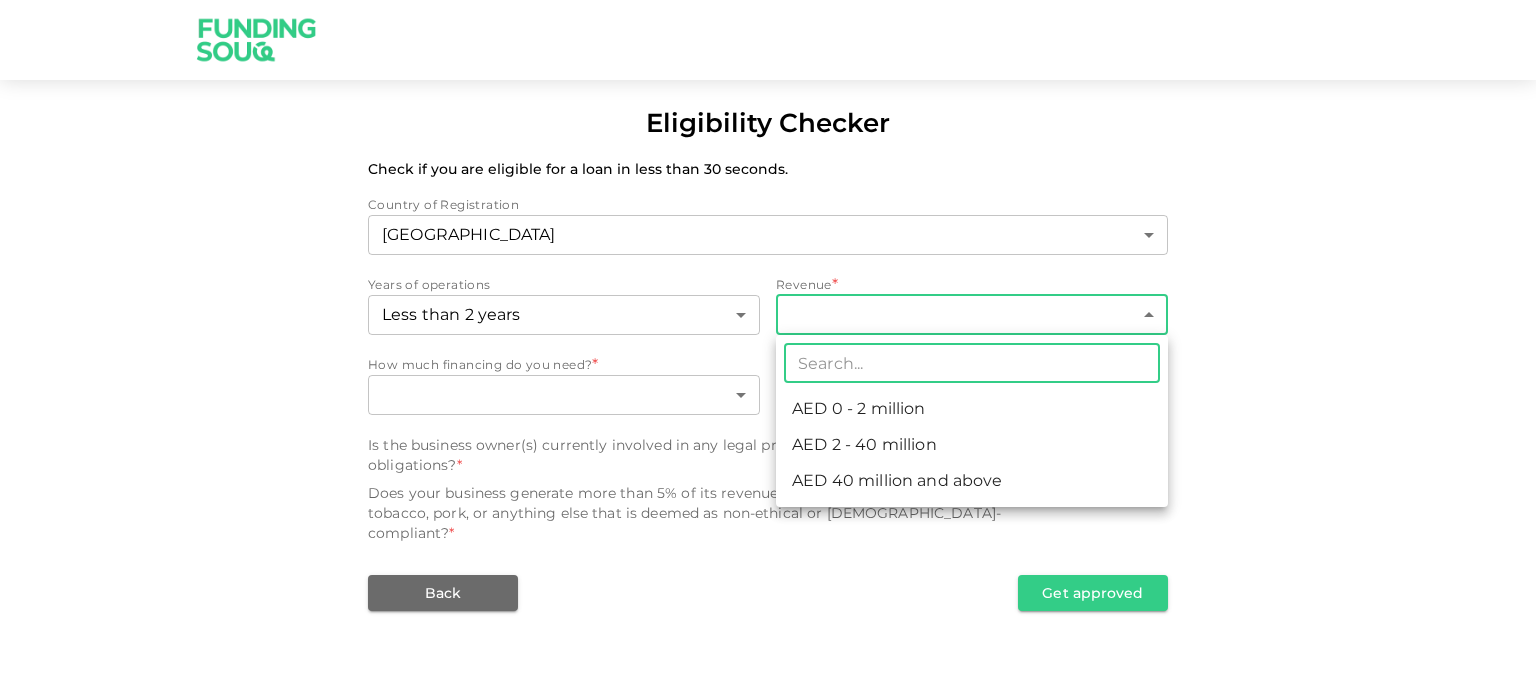 click on "AED 2 - 40 million" at bounding box center [972, 445] 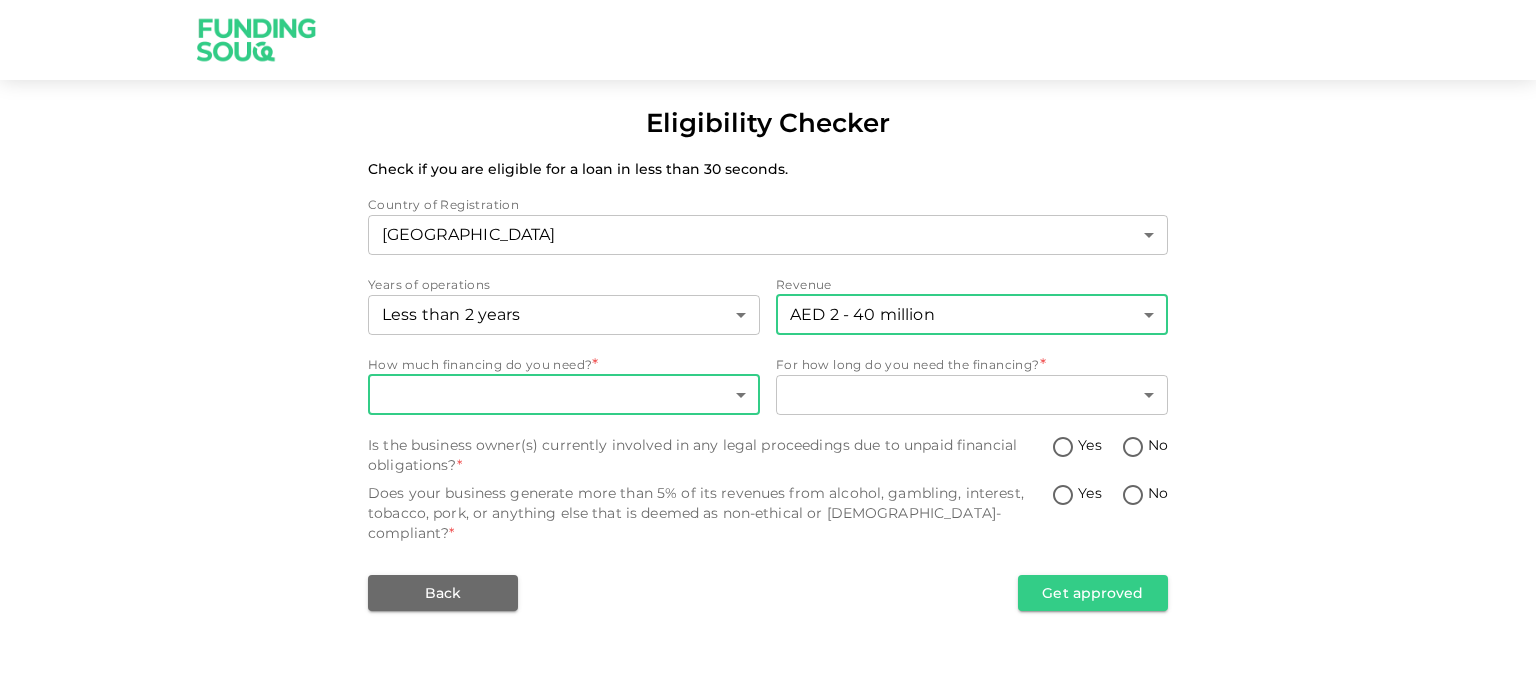 click on "Eligibility Checker Check if you are eligible for a loan in less than 30 seconds.   Country of Registration United Arab Emirates 1 ​   Years of operations Less than 2 years 1 ​   Revenue AED 2 - 40 million 2 ​   How much financing do you need? * ​ ​   For how long do you need the financing? * ​ ​ Is the business owner(s) currently involved in any legal proceedings due to unpaid financial obligations? * Yes No Does your business generate more than 5% of its revenues from alcohol, gambling, interest, tobacco, pork, or anything else that is deemed as non-ethical or Sharia-compliant? * Yes No Back Get approved" at bounding box center [768, 347] 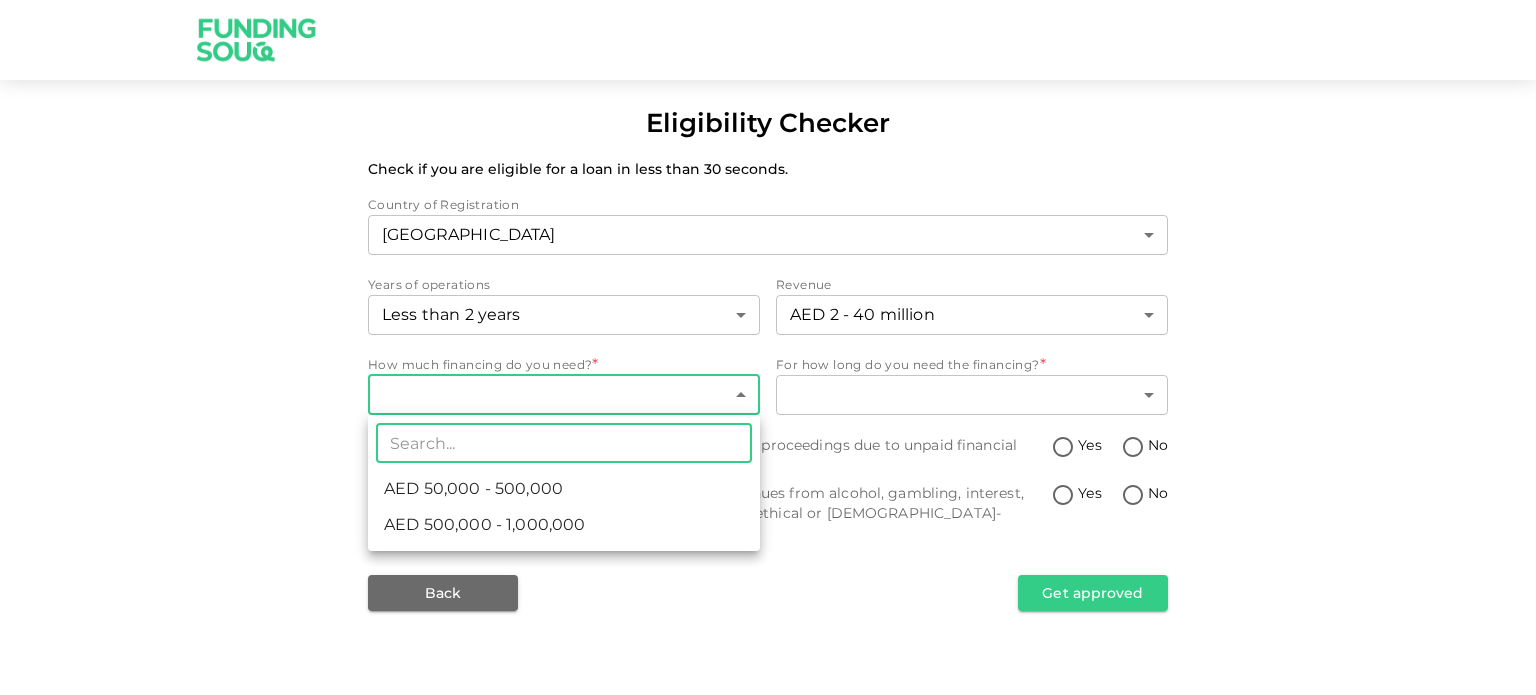 click on "AED 500,000 - 1,000,000" at bounding box center [484, 525] 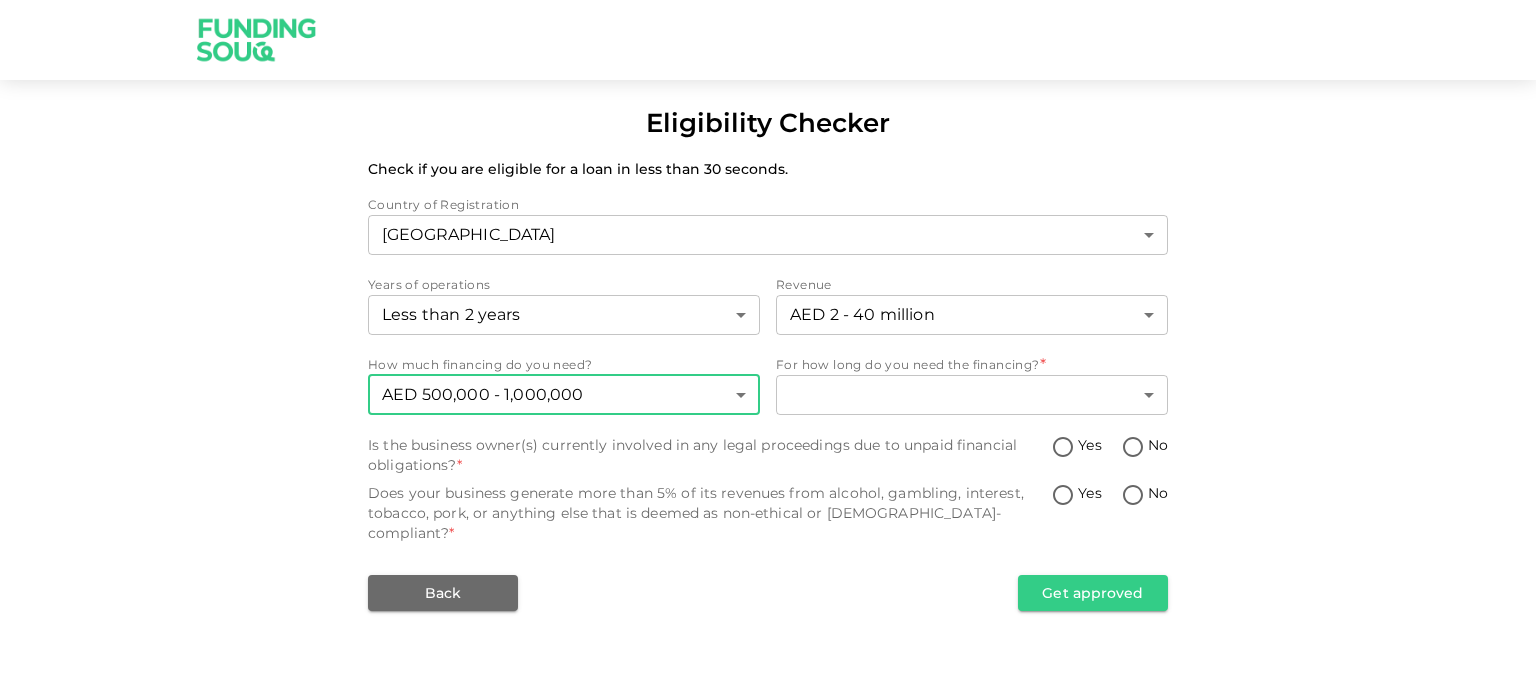 type on "2" 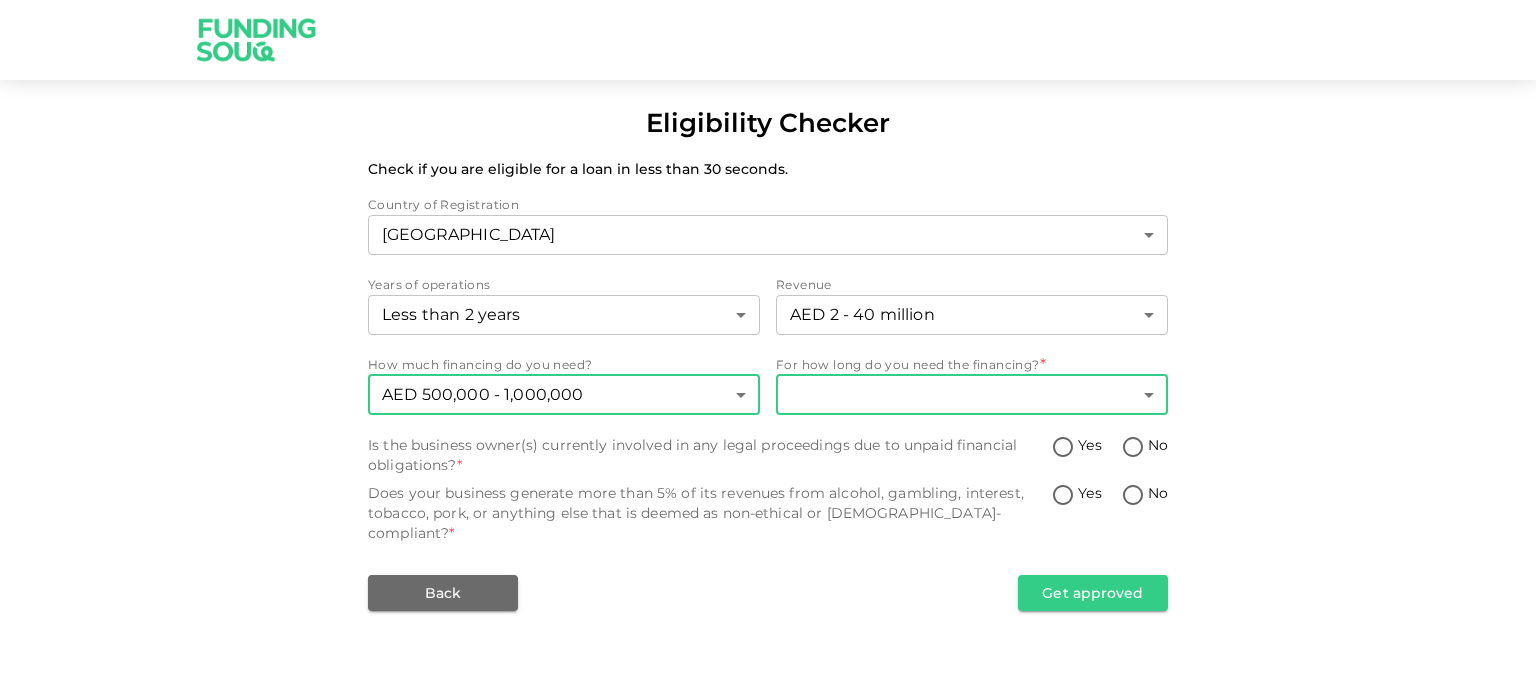 click on "Eligibility Checker Check if you are eligible for a loan in less than 30 seconds.   Country of Registration United Arab Emirates 1 ​   Years of operations Less than 2 years 1 ​   Revenue AED 2 - 40 million 2 ​   How much financing do you need? AED 500,000 - 1,000,000 2 ​   For how long do you need the financing? * ​ ​ Is the business owner(s) currently involved in any legal proceedings due to unpaid financial obligations? * Yes No Does your business generate more than 5% of its revenues from alcohol, gambling, interest, tobacco, pork, or anything else that is deemed as non-ethical or Sharia-compliant? * Yes No Back Get approved" at bounding box center (768, 347) 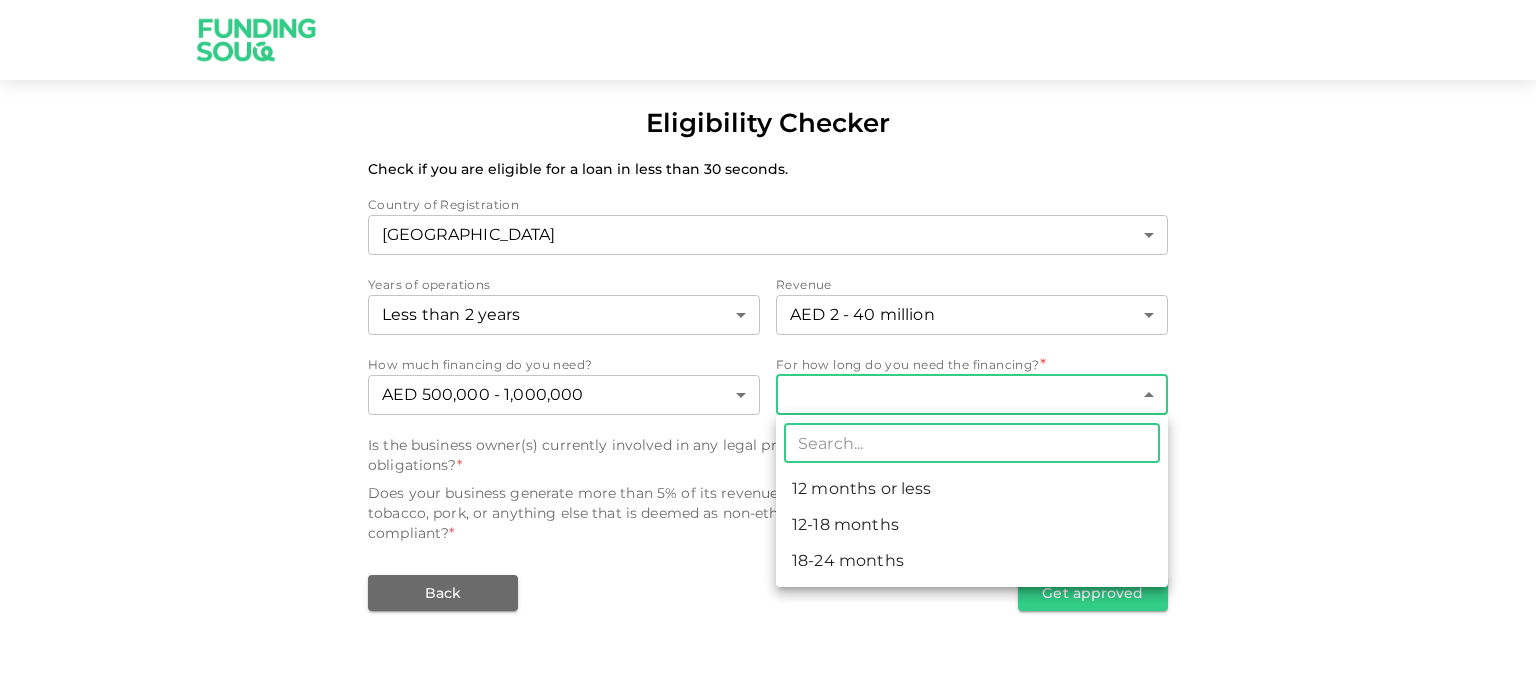 click on "18-24 months" at bounding box center [972, 561] 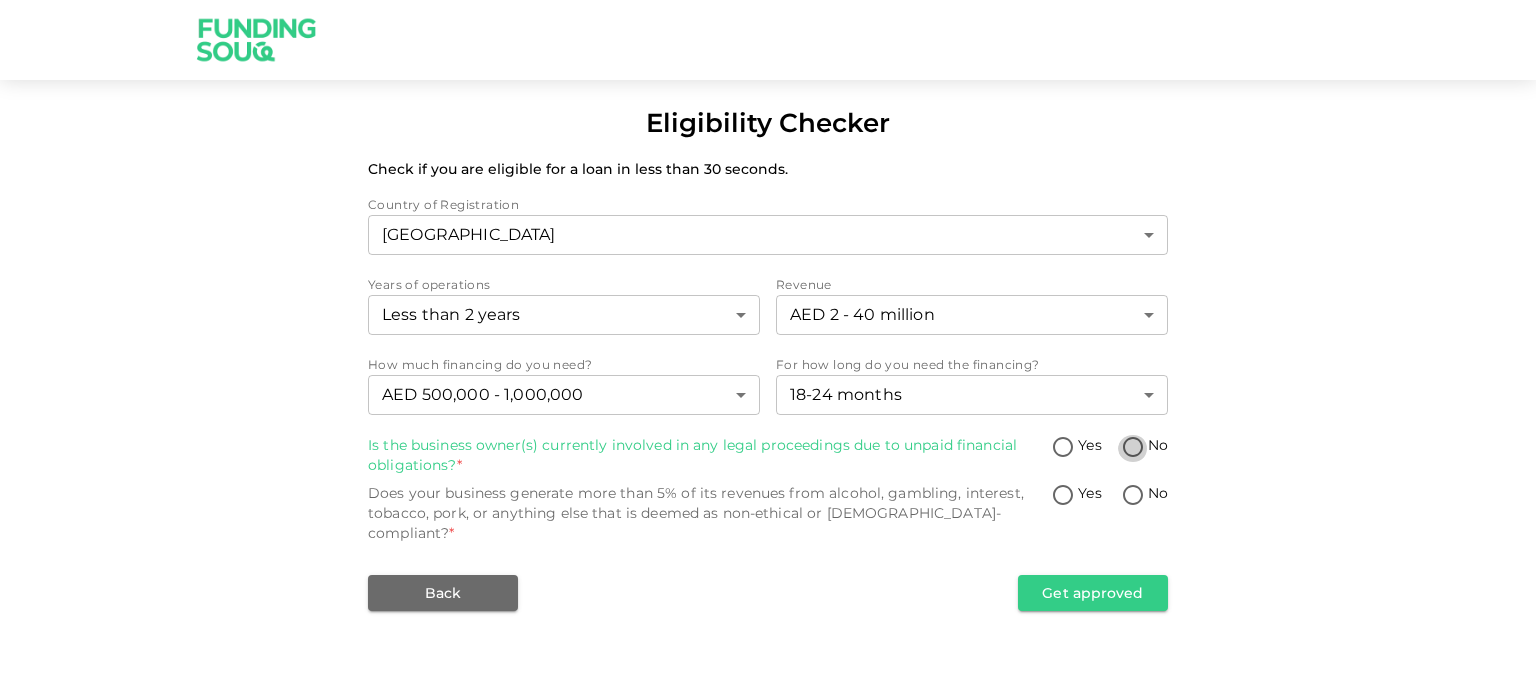 click on "No" at bounding box center (1133, 448) 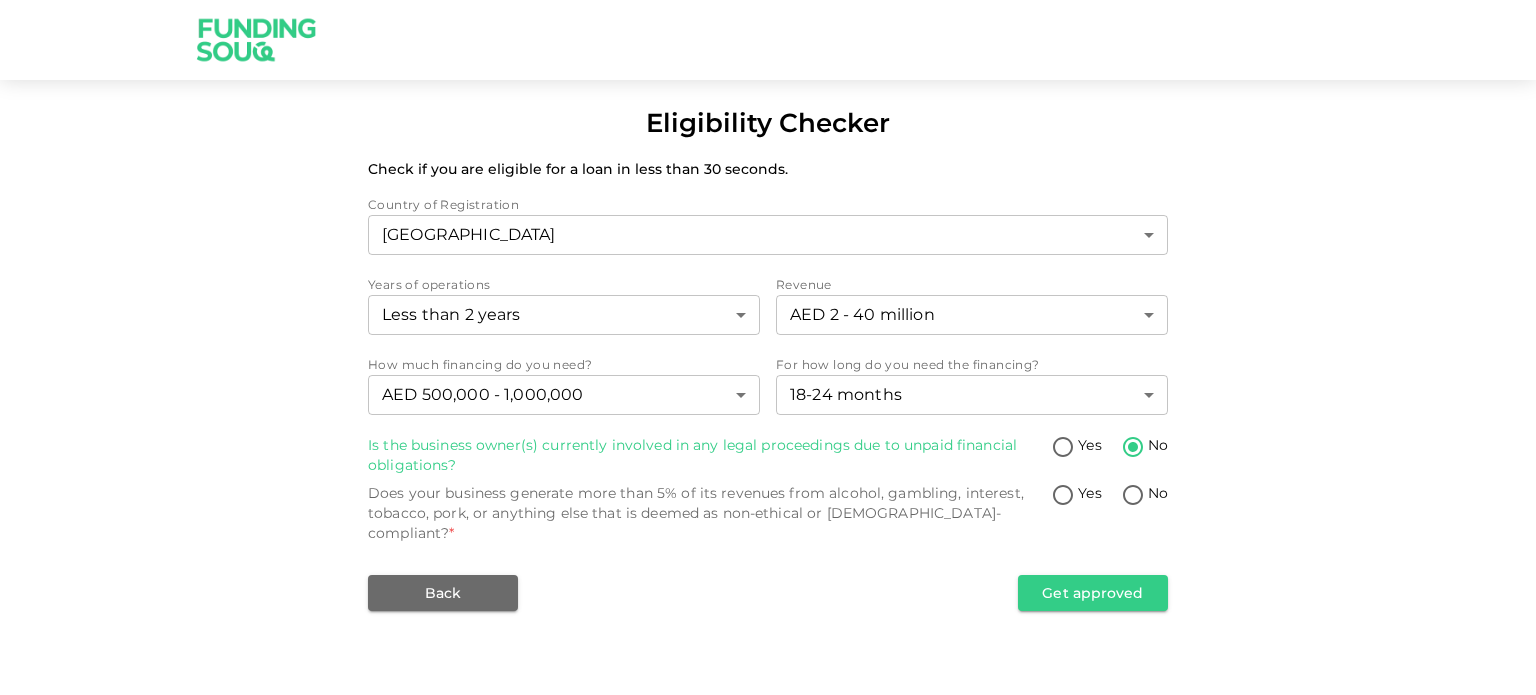 click on "No" at bounding box center (1133, 496) 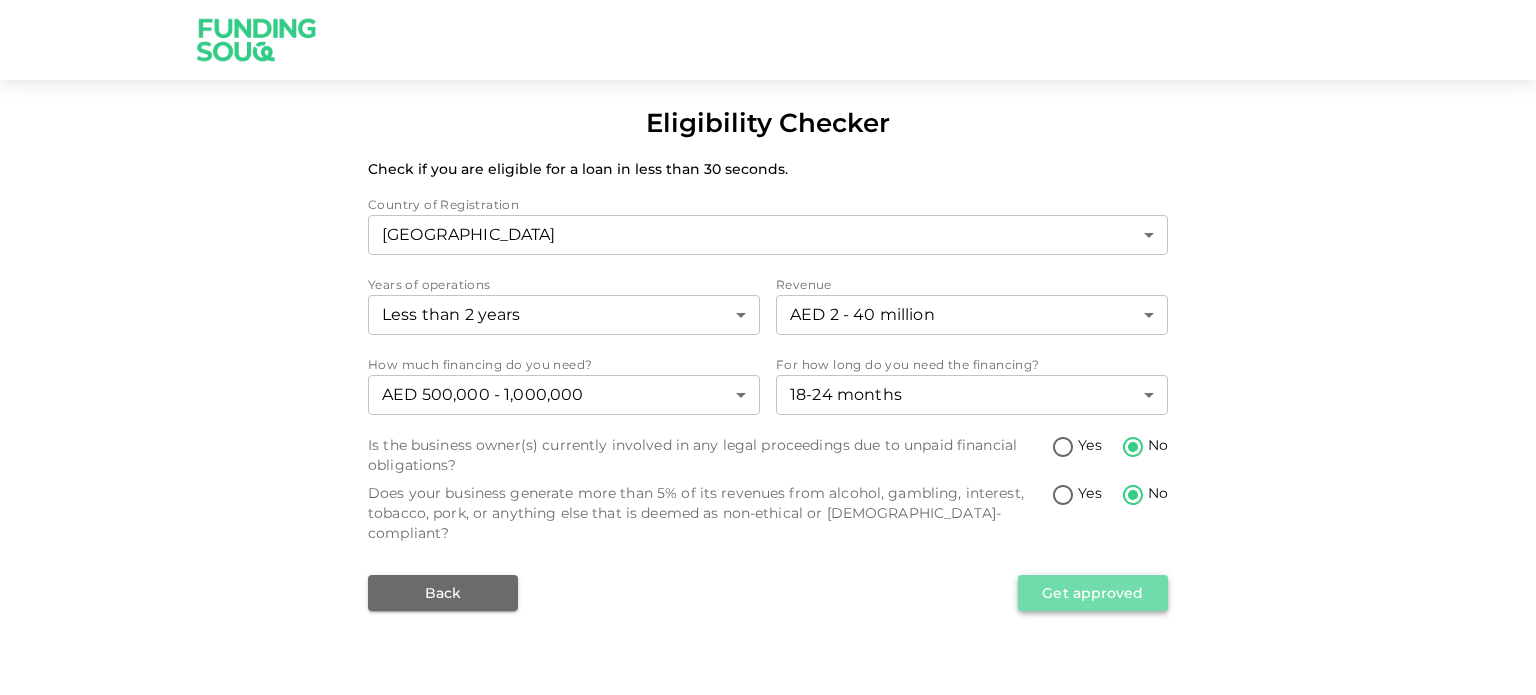 click on "Get approved" at bounding box center [1093, 593] 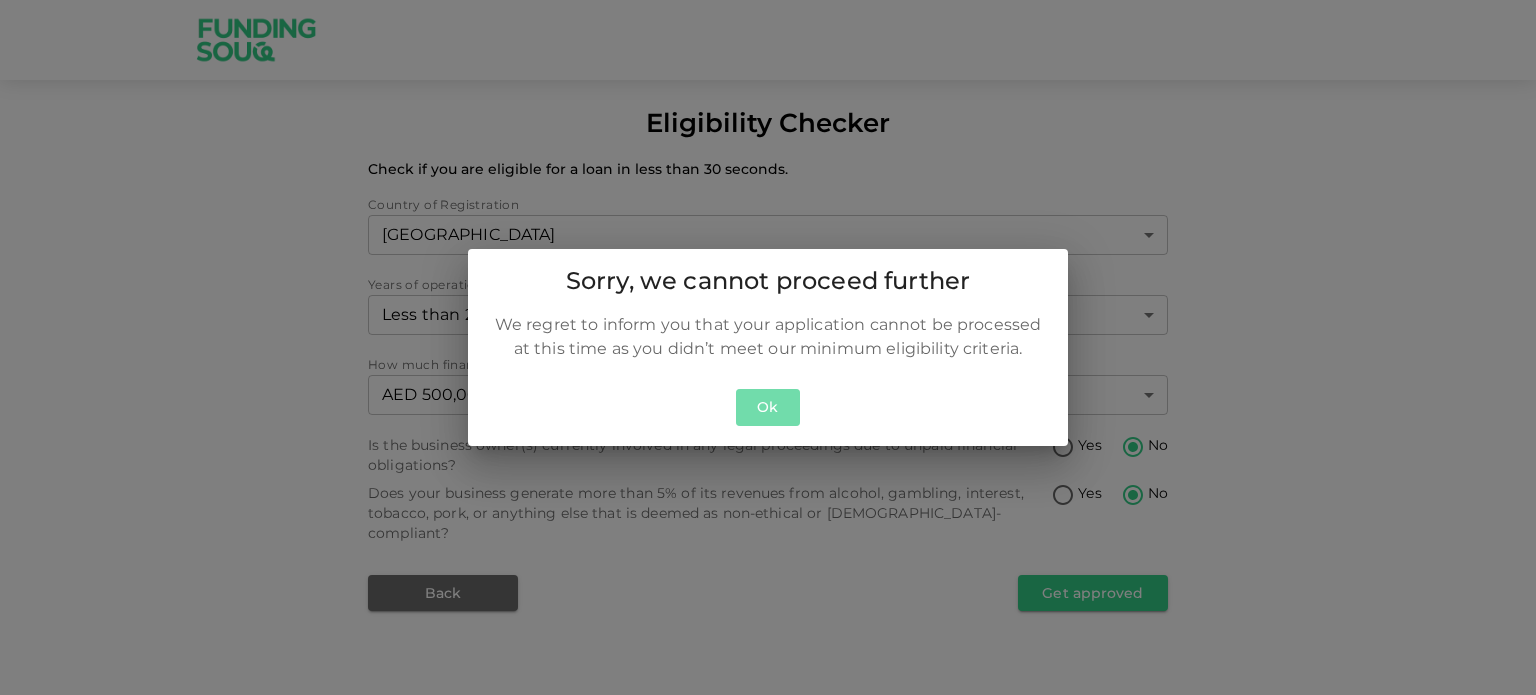 click on "Ok" at bounding box center [768, 407] 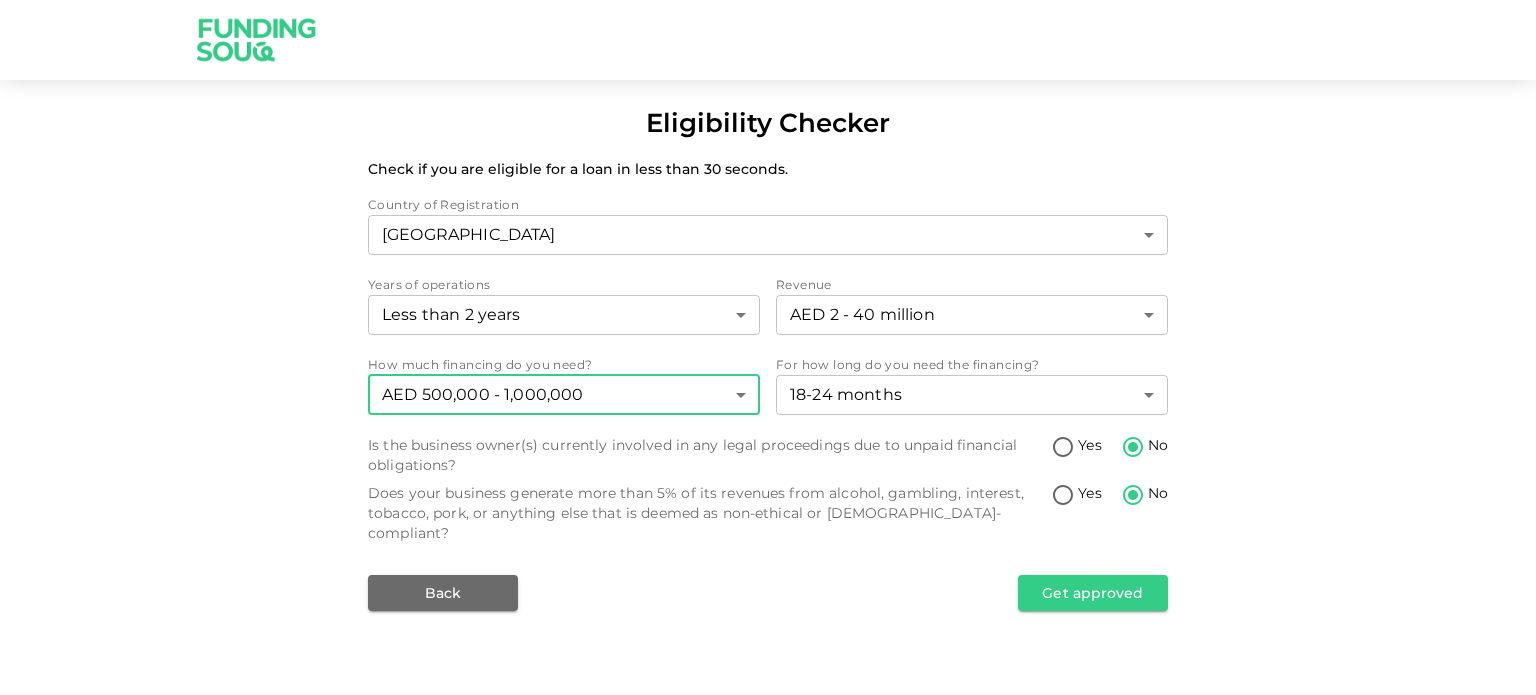 click on "Eligibility Checker Check if you are eligible for a loan in less than 30 seconds.   Country of Registration United Arab Emirates 1 ​   Years of operations Less than 2 years 1 ​   Revenue AED 2 - 40 million 2 ​   How much financing do you need? AED 500,000 - 1,000,000 2 ​   For how long do you need the financing? 18-24 months 3 ​ Is the business owner(s) currently involved in any legal proceedings due to unpaid financial obligations? Yes No Does your business generate more than 5% of its revenues from alcohol, gambling, interest, tobacco, pork, or anything else that is deemed as non-ethical or Sharia-compliant? Yes No Back Get approved" at bounding box center [768, 347] 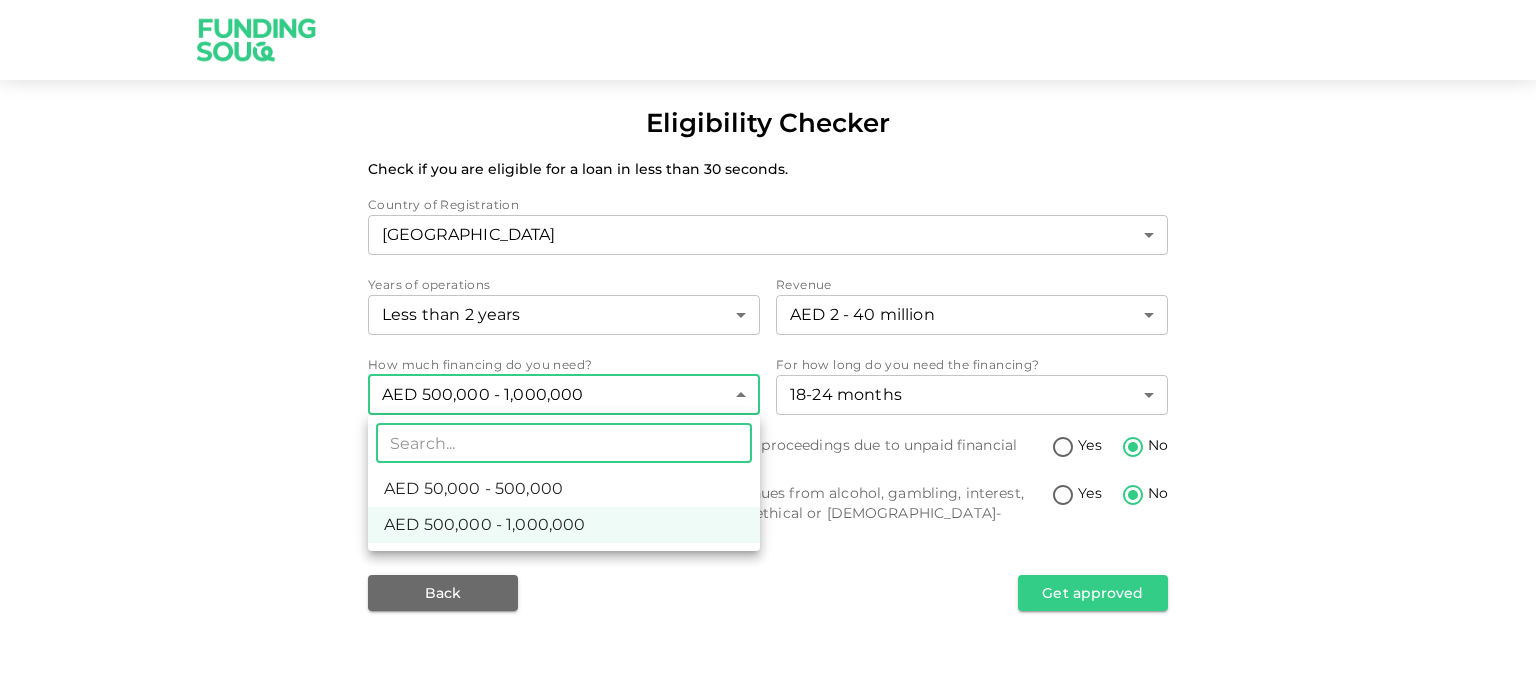 click on "AED 50,000 - 500,000" at bounding box center [473, 489] 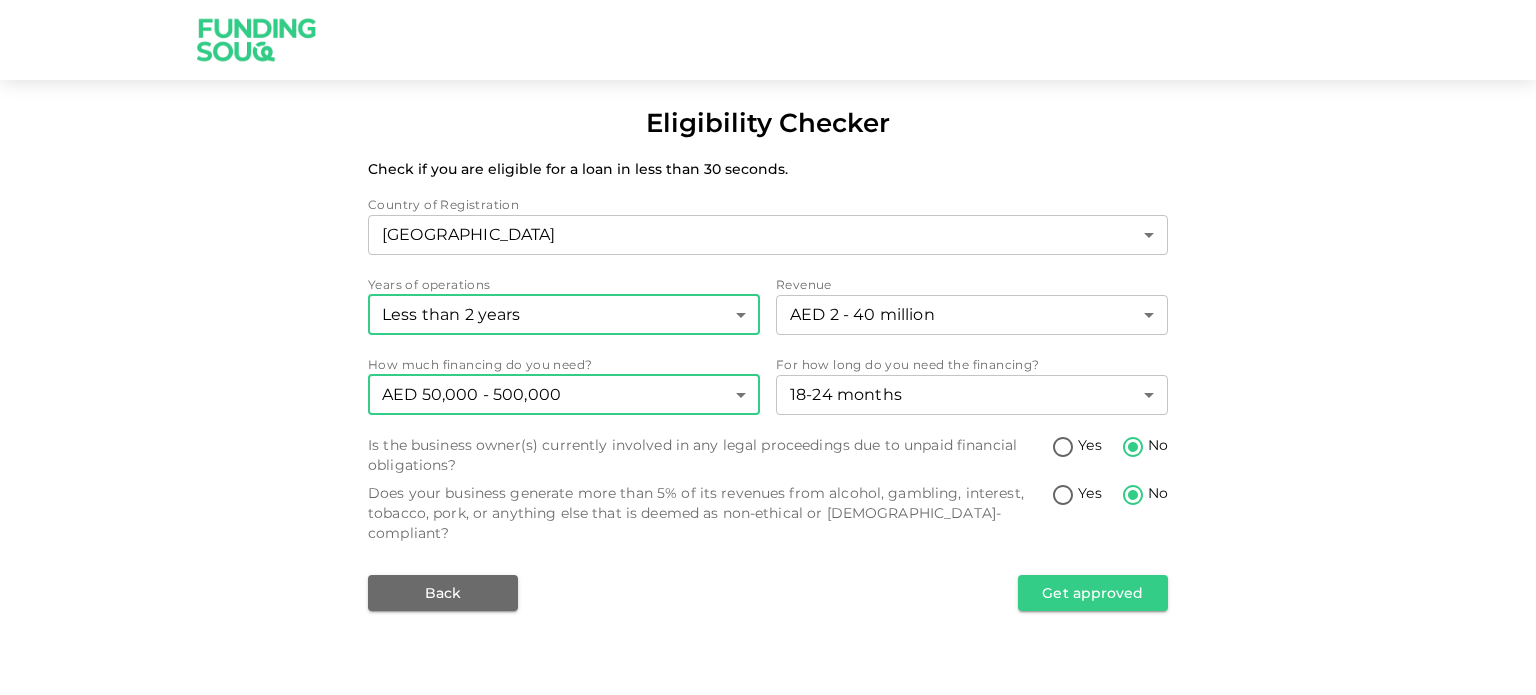click on "Eligibility Checker Check if you are eligible for a loan in less than 30 seconds.   Country of Registration United Arab Emirates 1 ​   Years of operations Less than 2 years 1 ​   Revenue AED 2 - 40 million 2 ​   How much financing do you need? AED 50,000 - 500,000 1 ​   For how long do you need the financing? 18-24 months 3 ​ Is the business owner(s) currently involved in any legal proceedings due to unpaid financial obligations? Yes No Does your business generate more than 5% of its revenues from alcohol, gambling, interest, tobacco, pork, or anything else that is deemed as non-ethical or Sharia-compliant? Yes No Back Get approved" at bounding box center [768, 347] 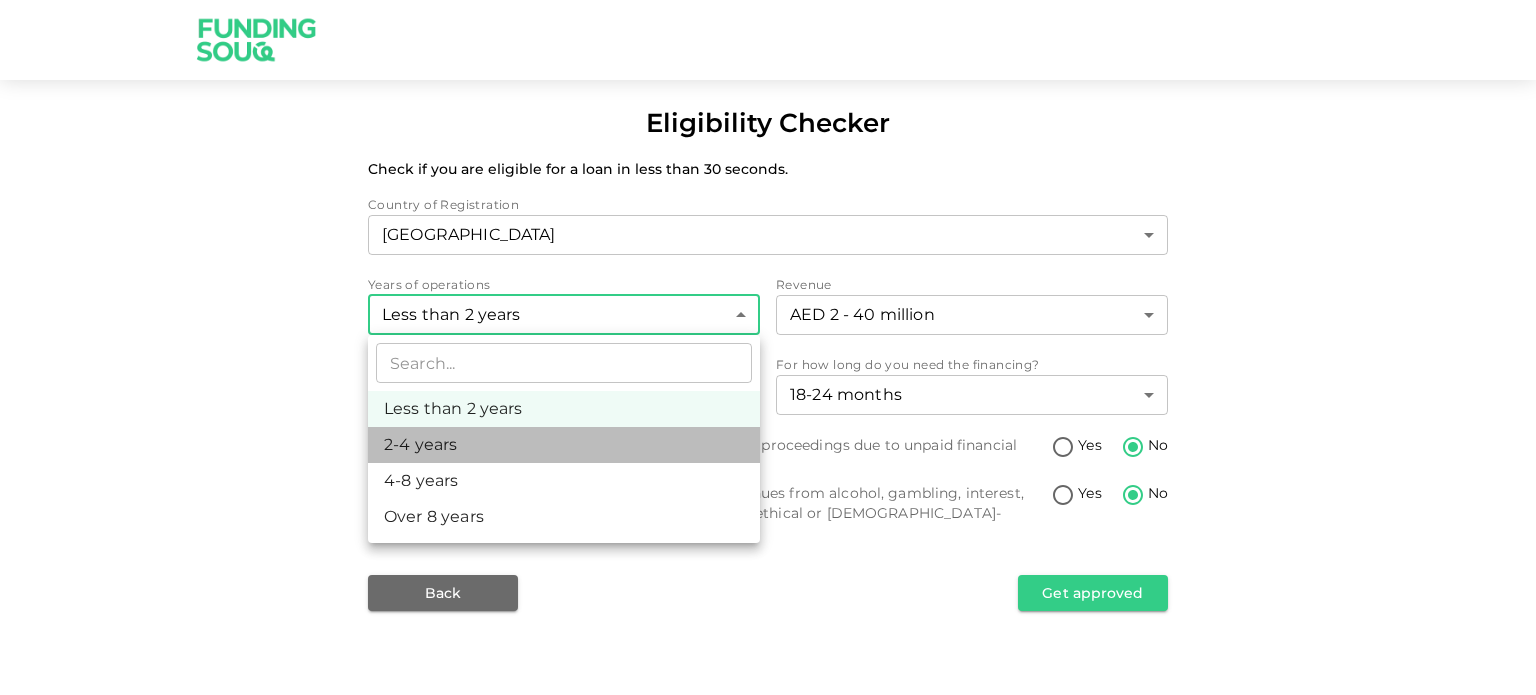 click on "2-4 years" at bounding box center [564, 445] 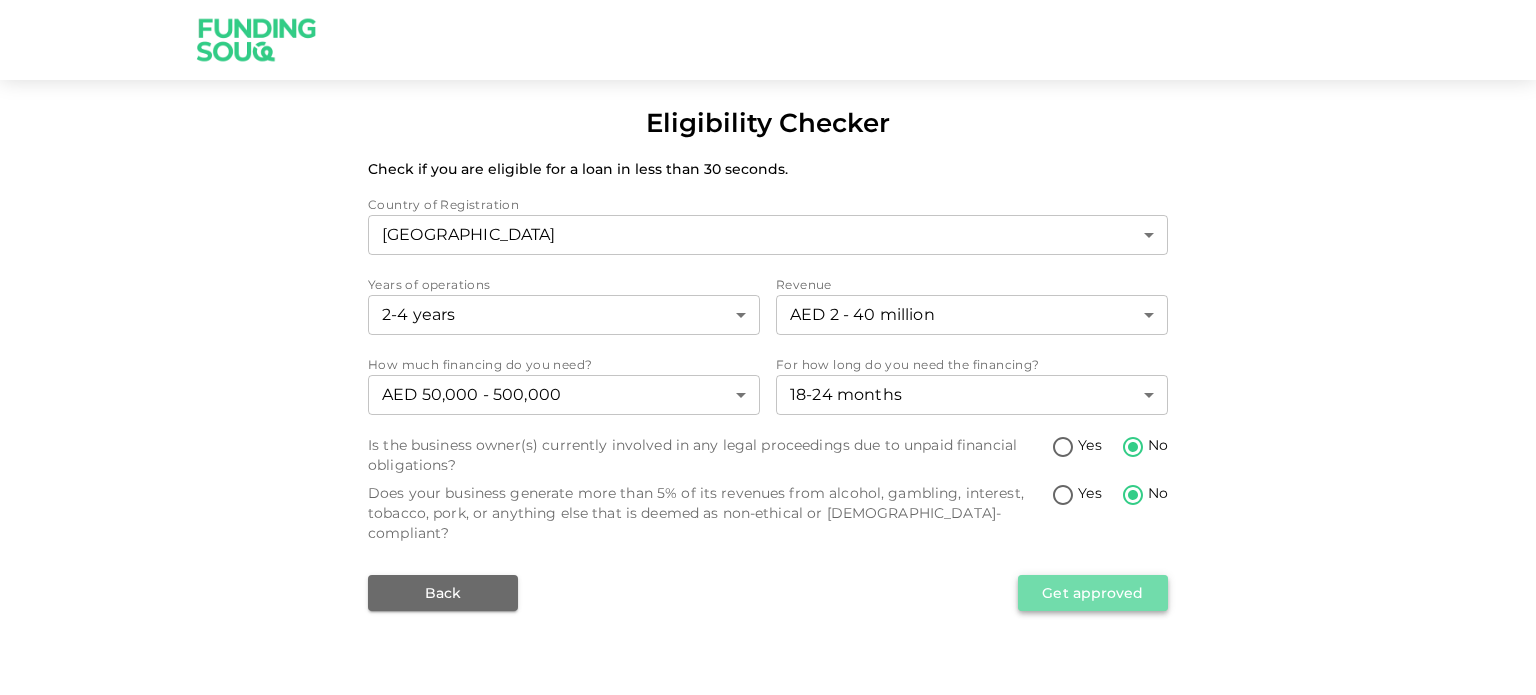 click on "Get approved" at bounding box center (1093, 593) 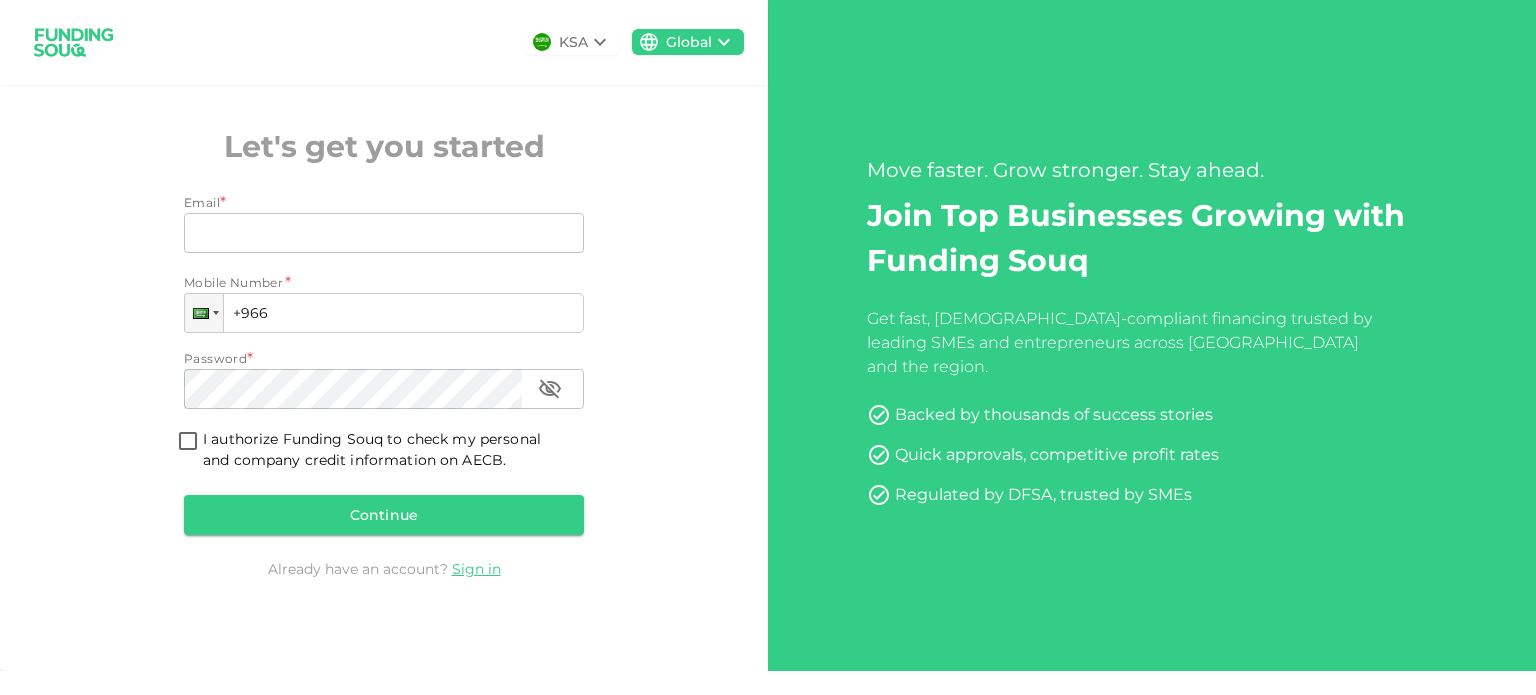 scroll, scrollTop: 0, scrollLeft: 0, axis: both 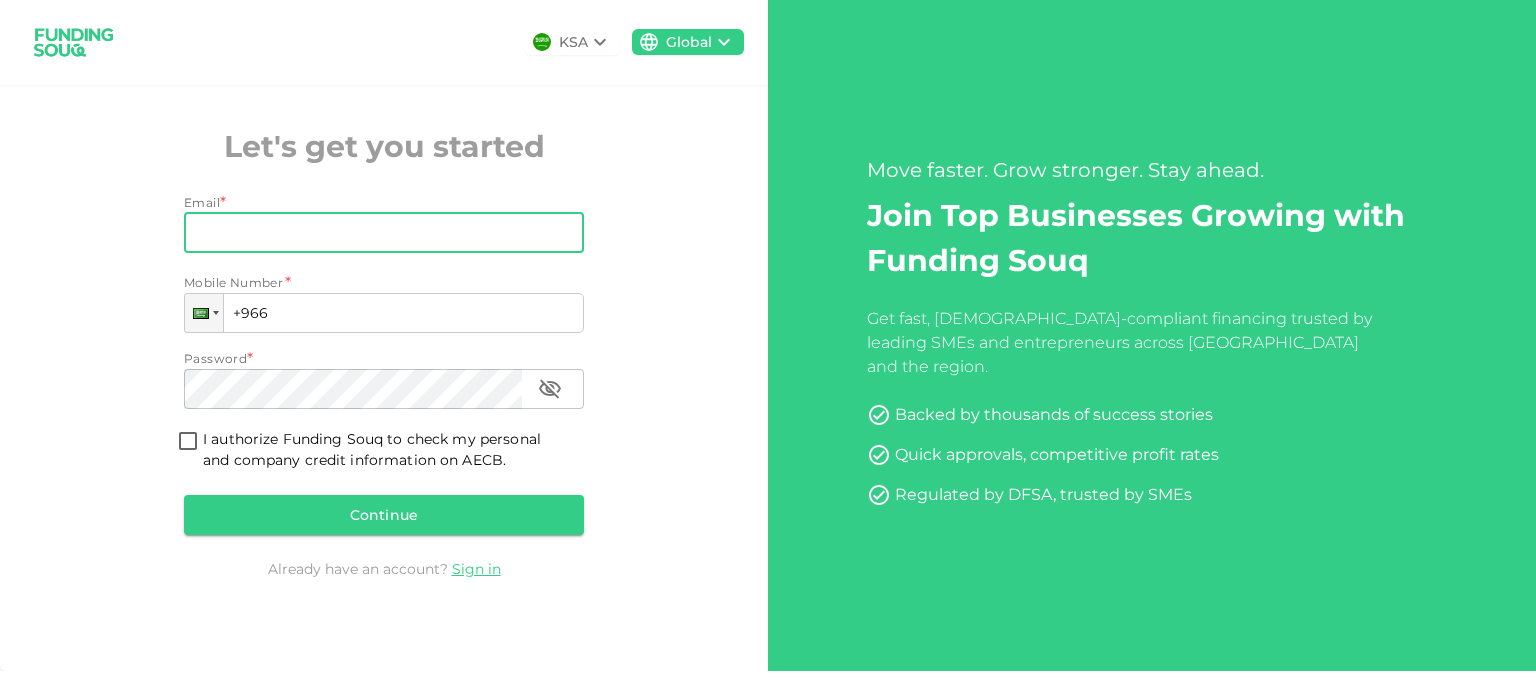 click on "Email" at bounding box center [373, 233] 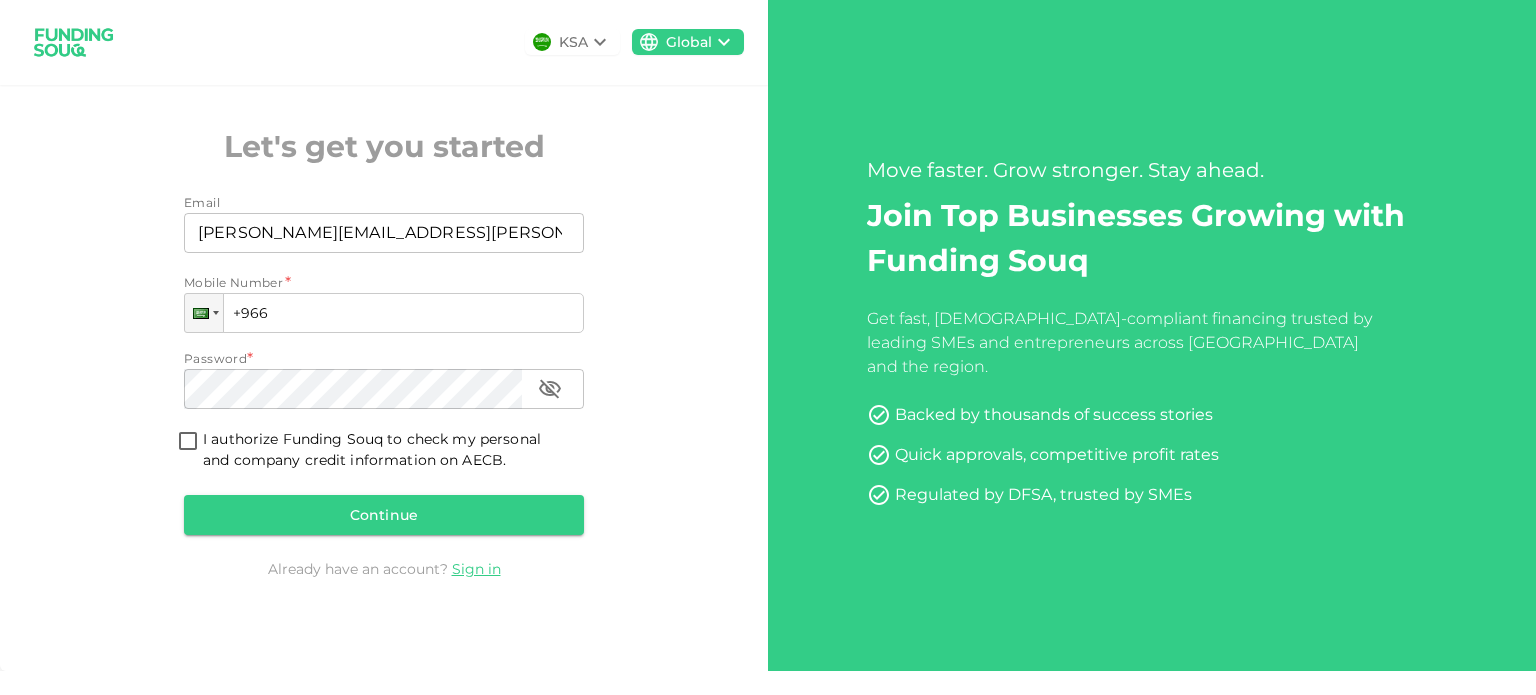 drag, startPoint x: 319, startPoint y: 316, endPoint x: 192, endPoint y: 333, distance: 128.13274 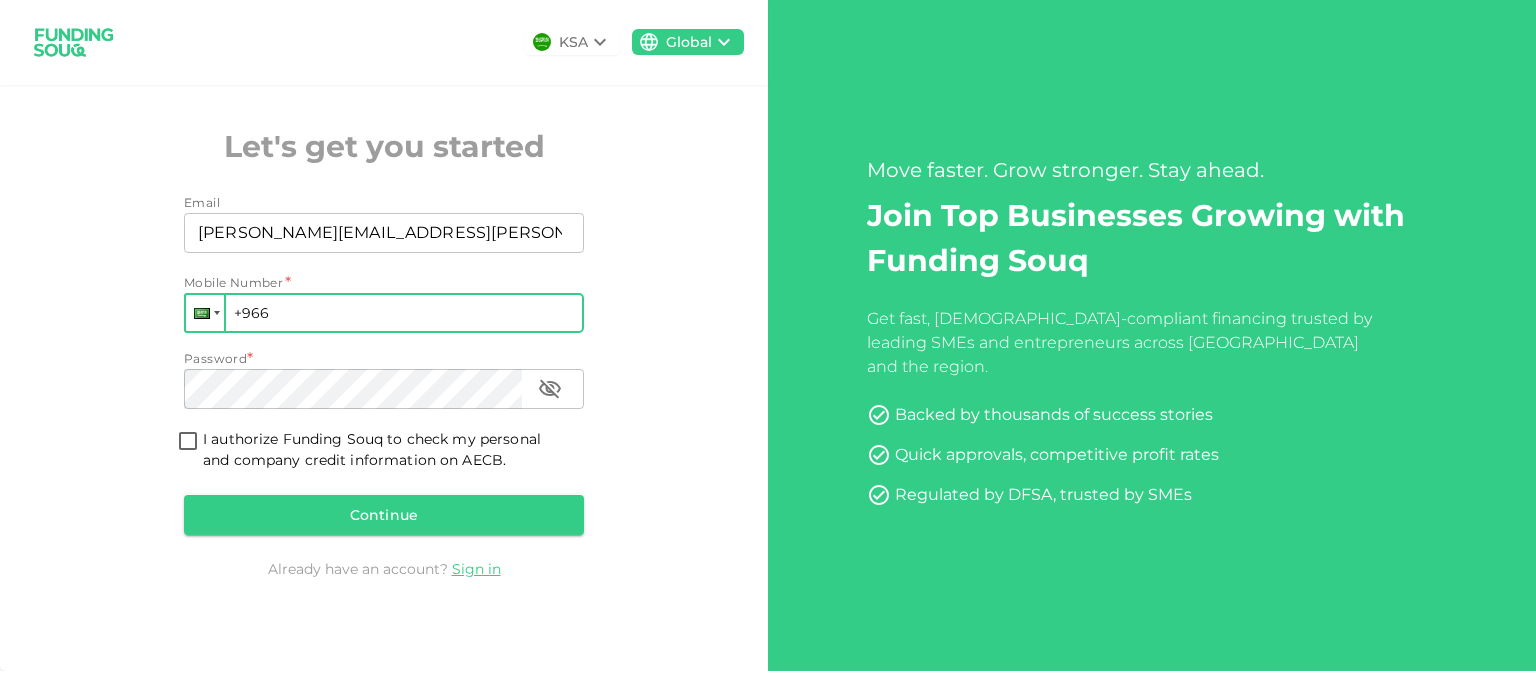 click at bounding box center [202, 313] 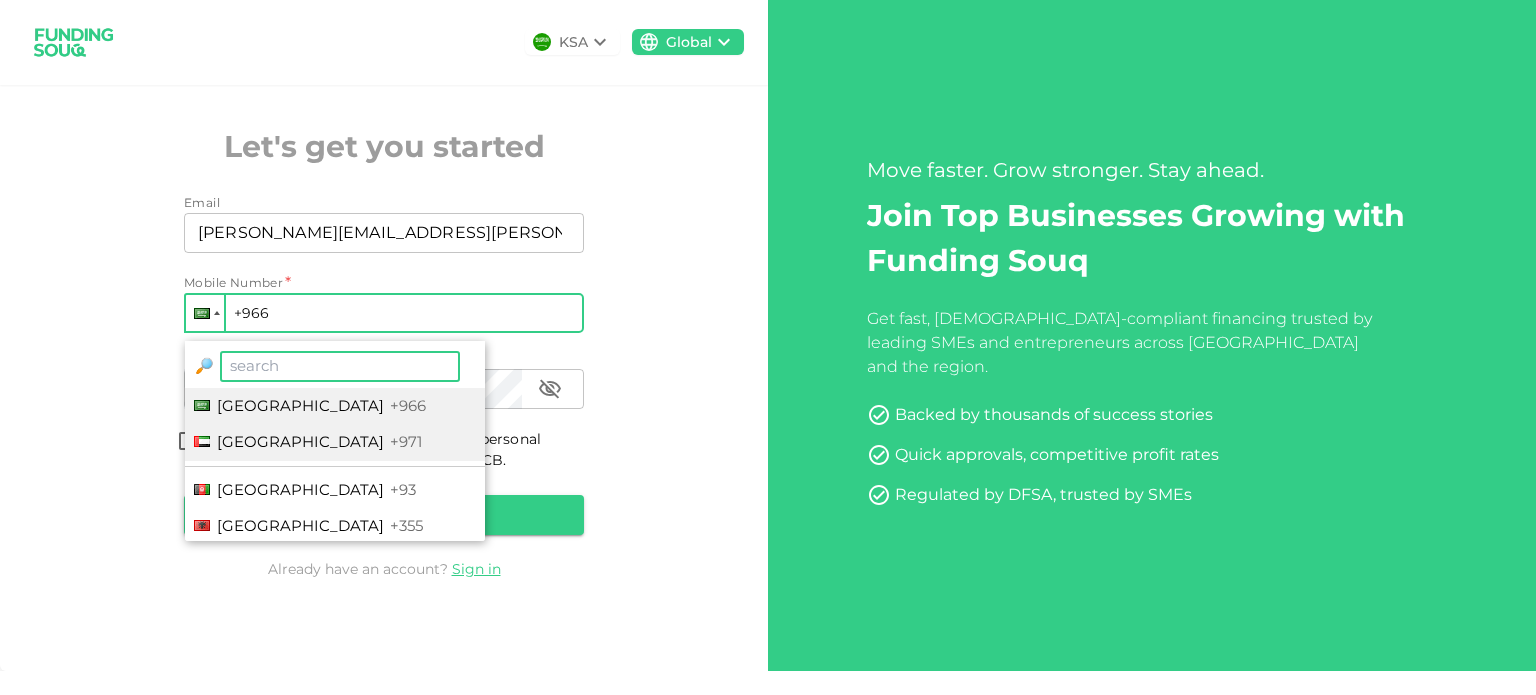 click on "[GEOGRAPHIC_DATA]" at bounding box center (300, 441) 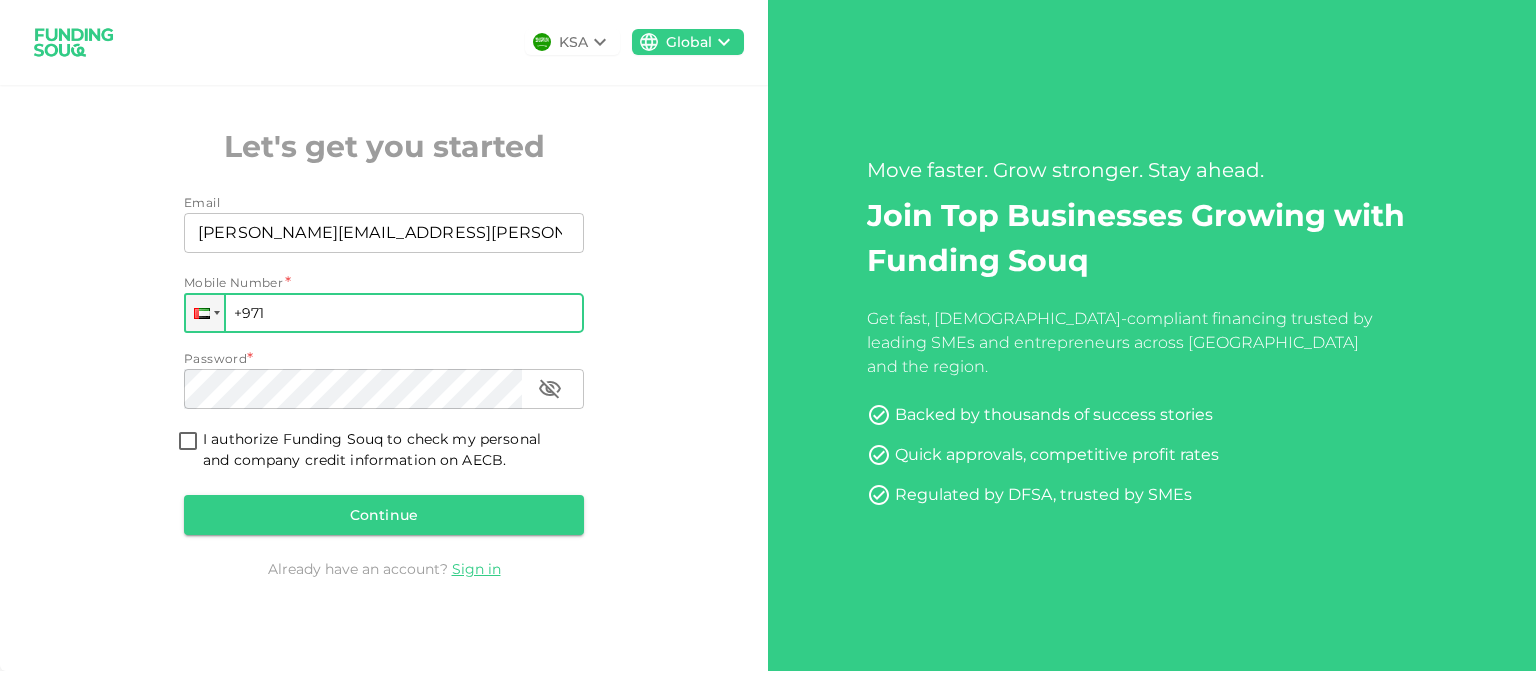 click on "+971" at bounding box center [384, 313] 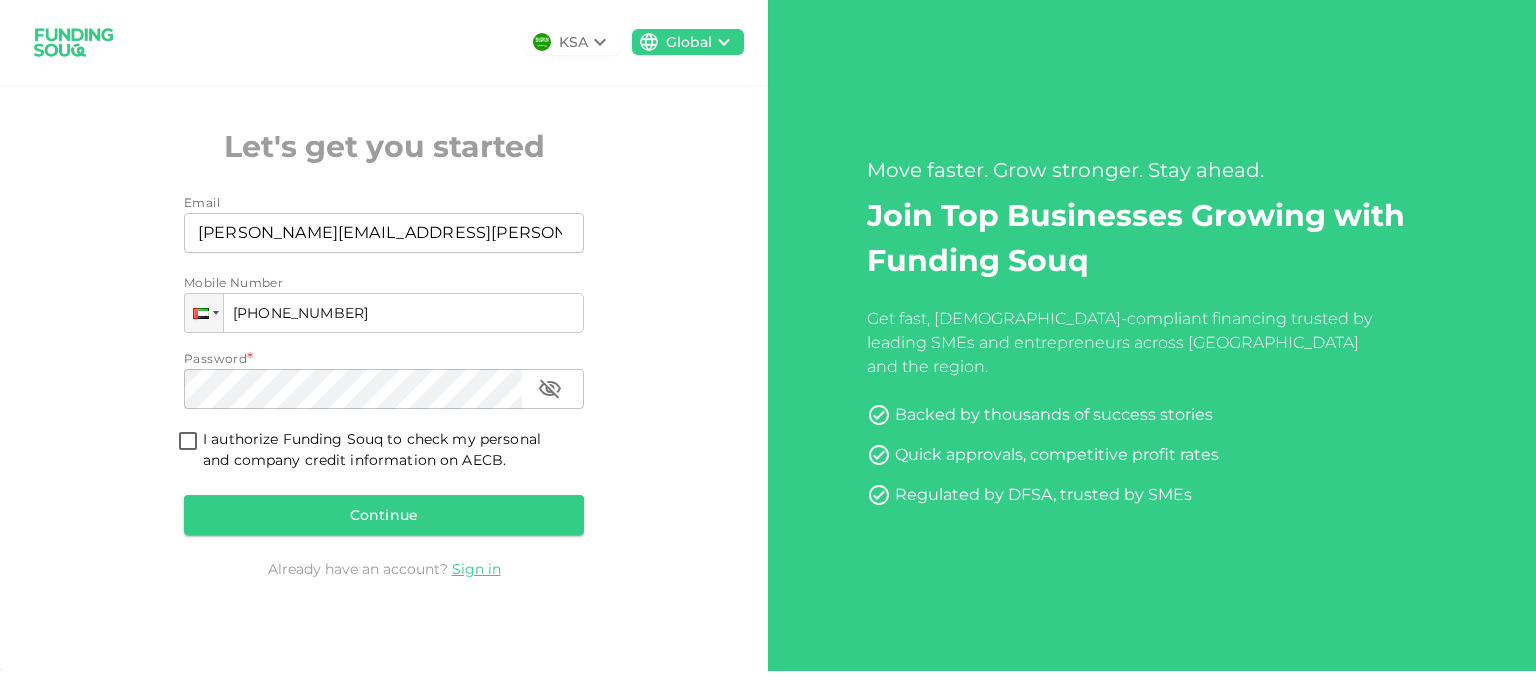 type on "[PHONE_NUMBER]" 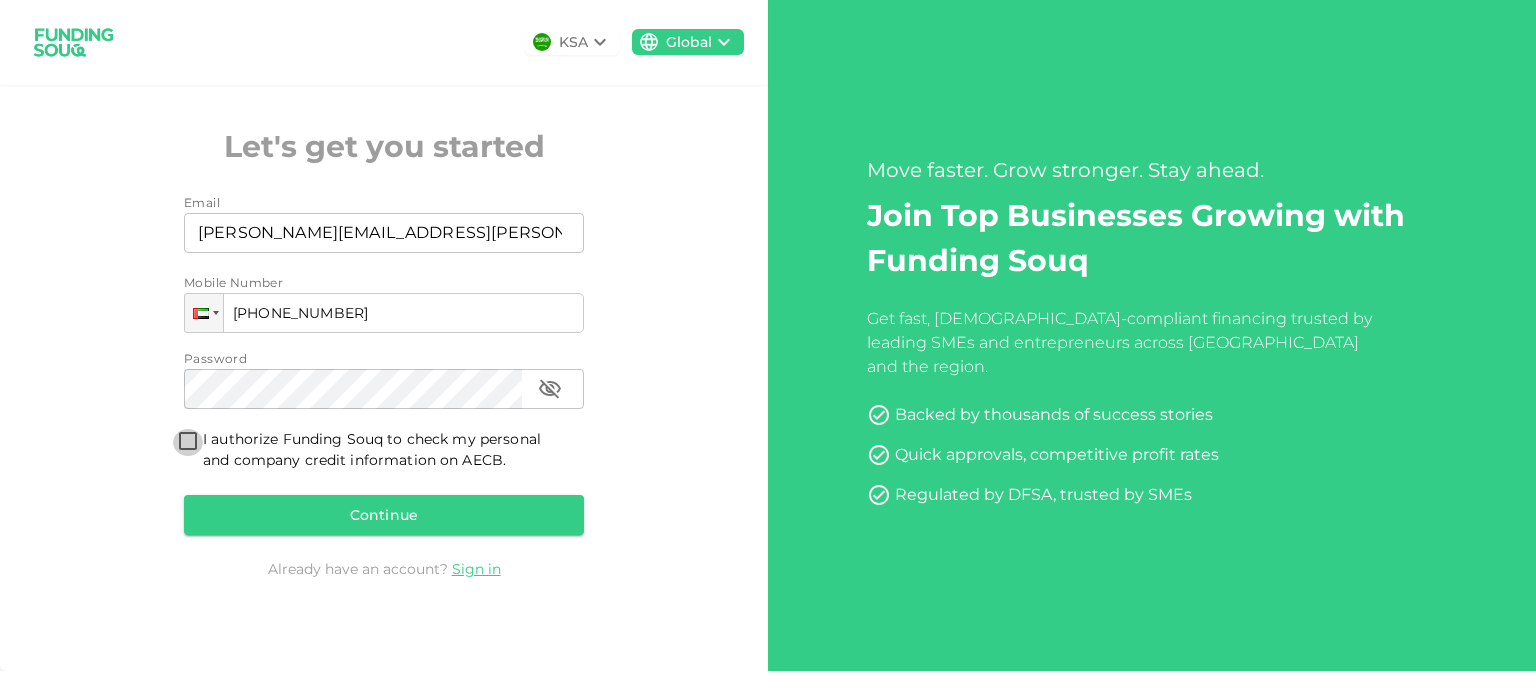 click on "I authorize Funding Souq to check my personal and company credit information on AECB." at bounding box center [188, 442] 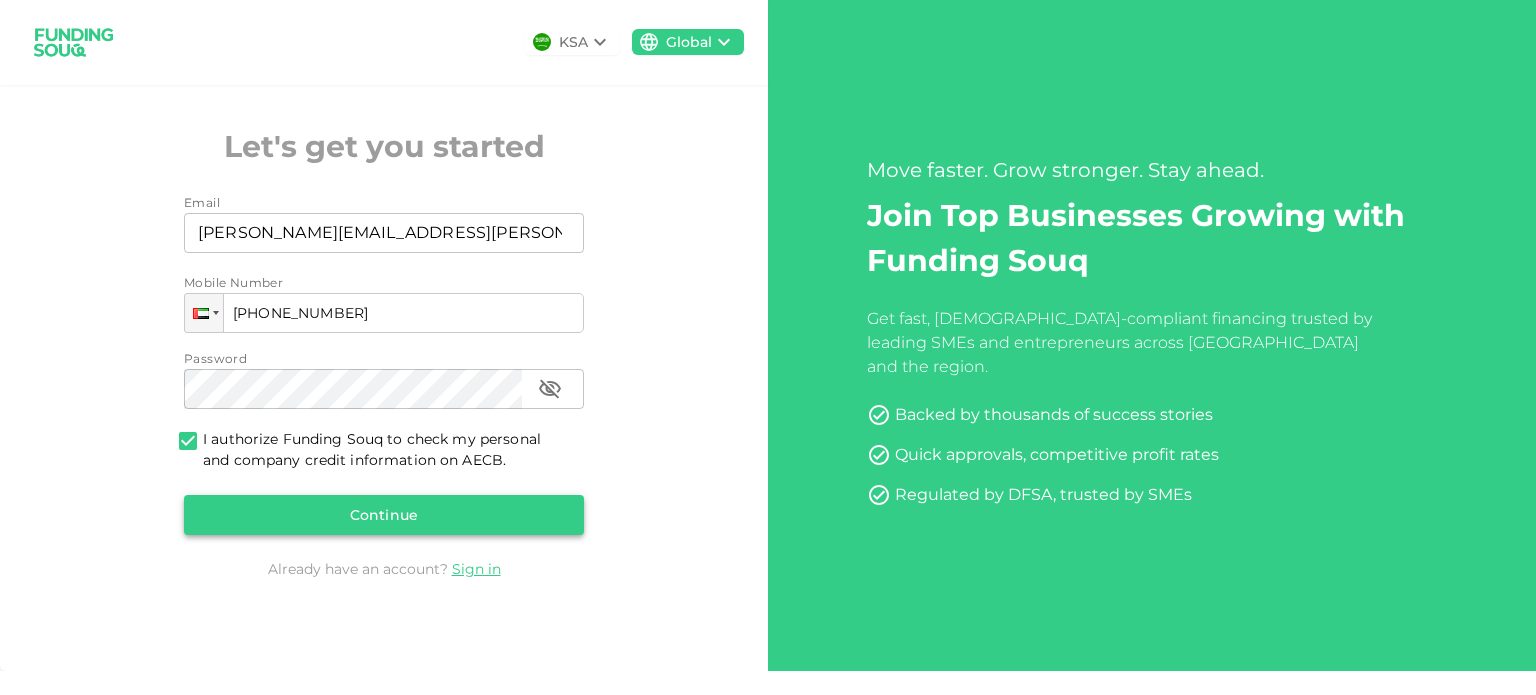 click on "Continue" at bounding box center (384, 515) 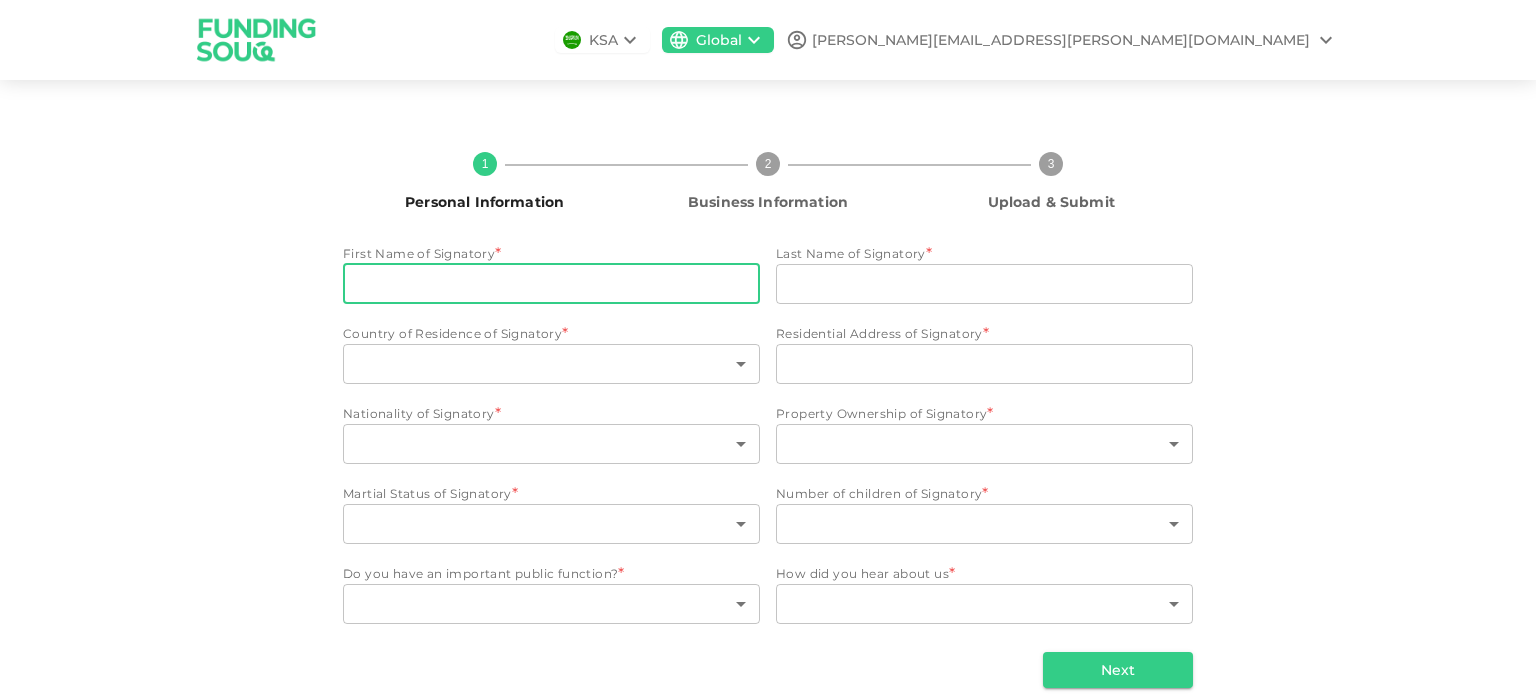 click on "First Name of Signatory" at bounding box center (551, 284) 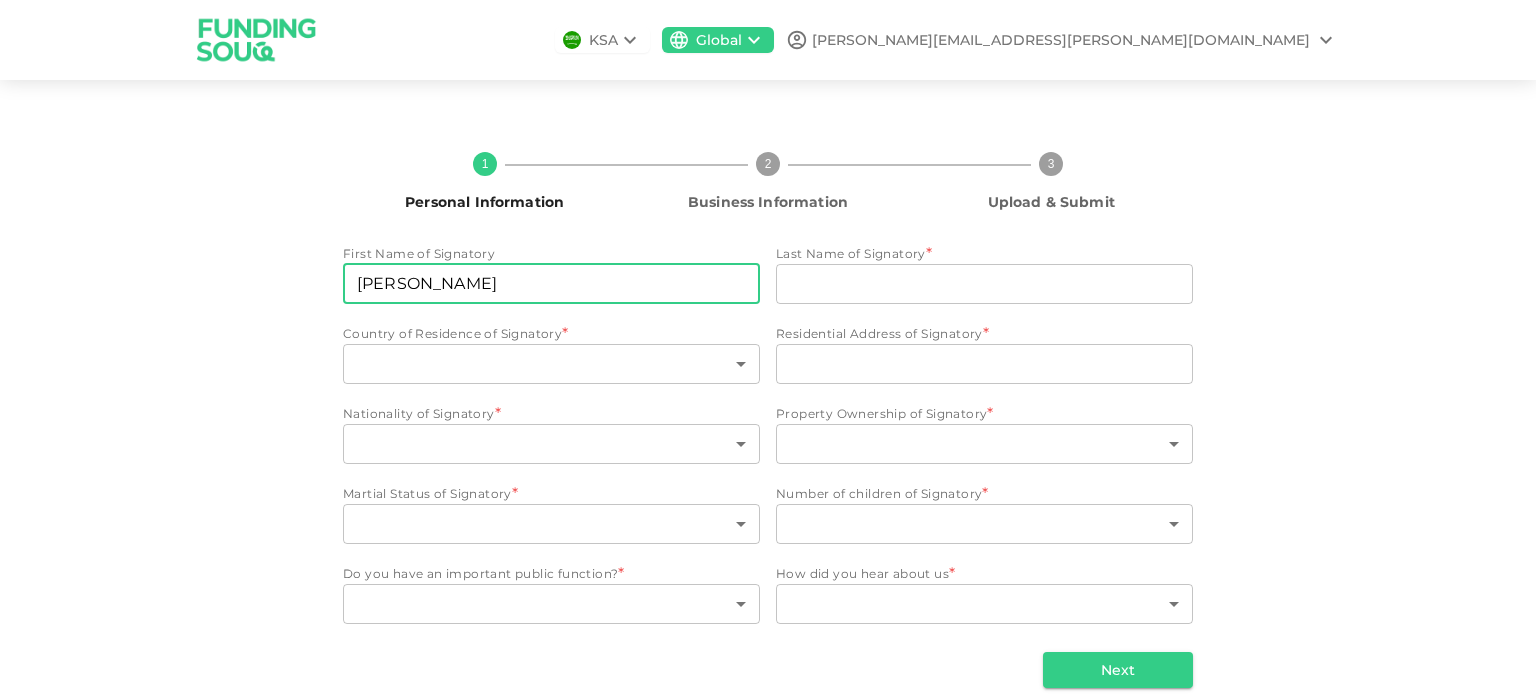 drag, startPoint x: 570, startPoint y: 284, endPoint x: 508, endPoint y: 285, distance: 62.008064 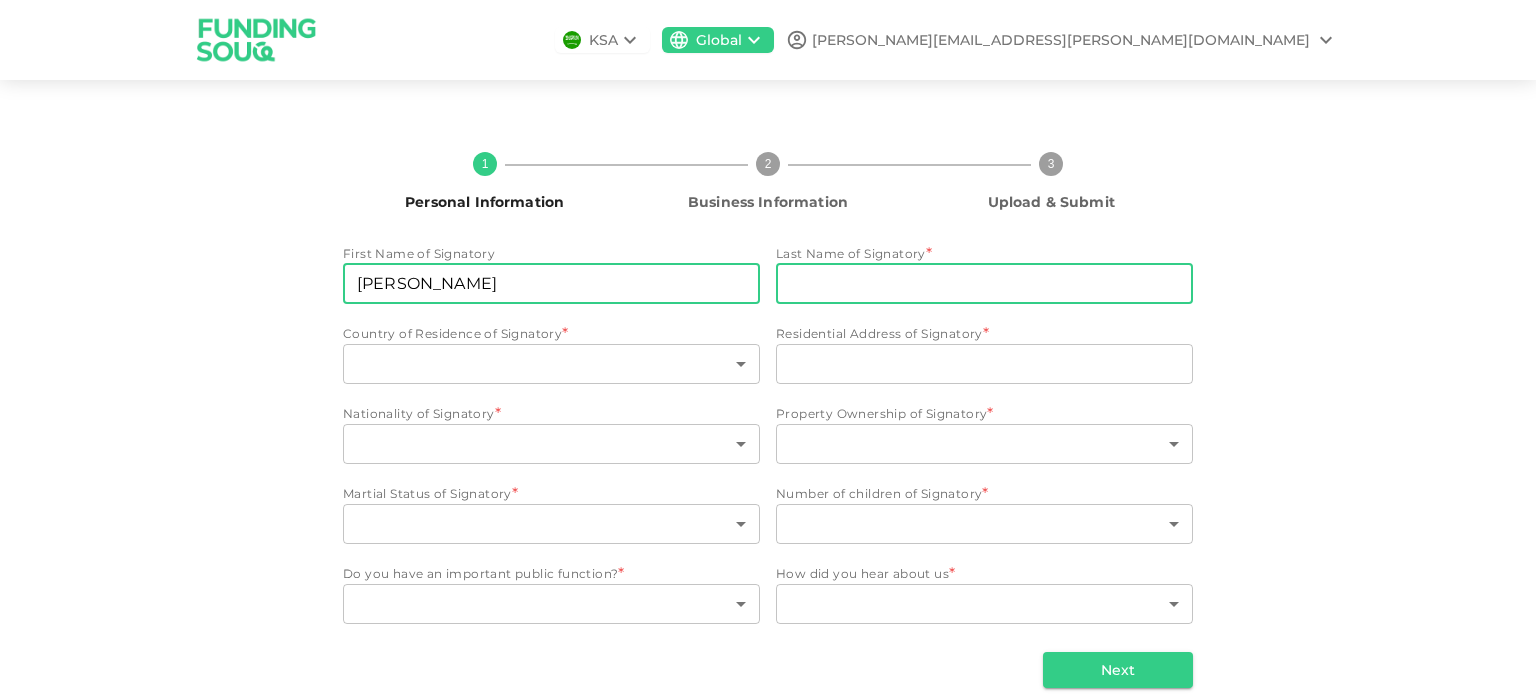 type on "[PERSON_NAME]" 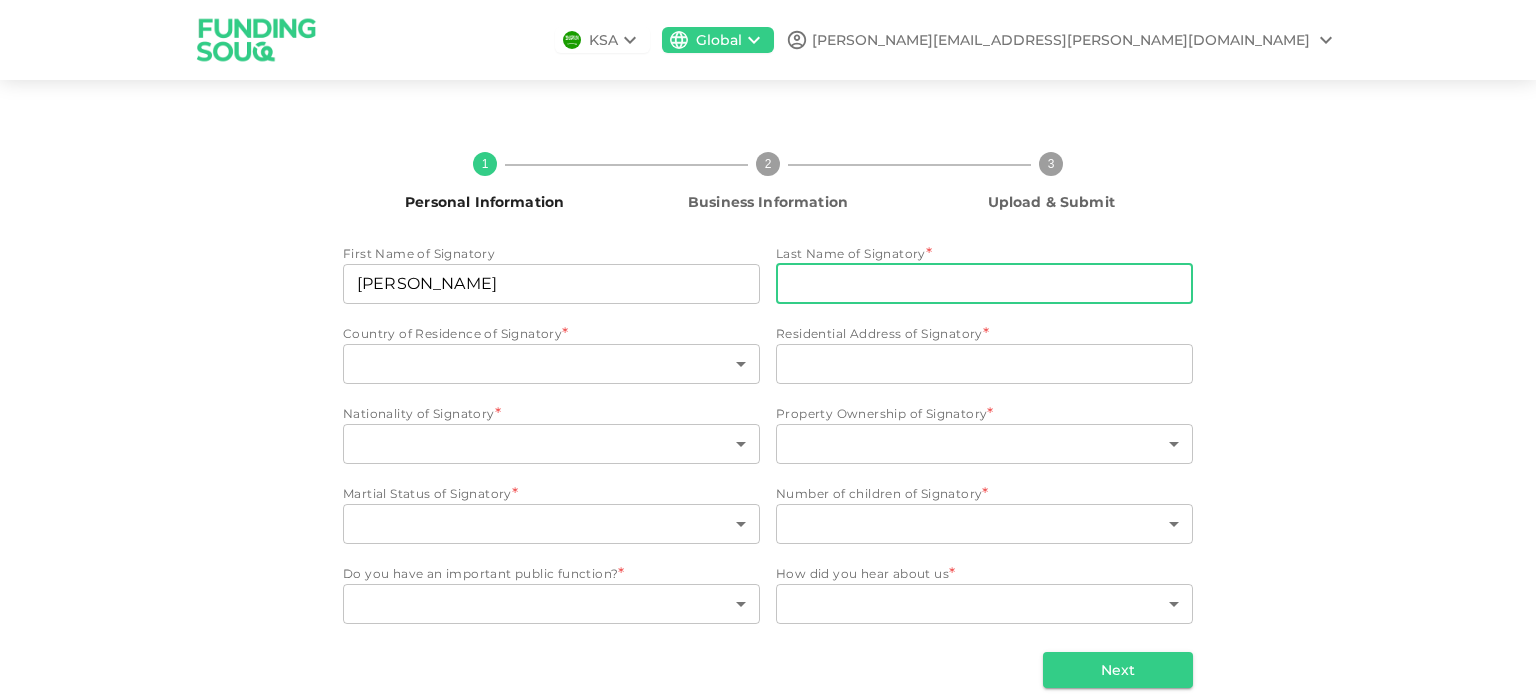 paste on "Farooq" 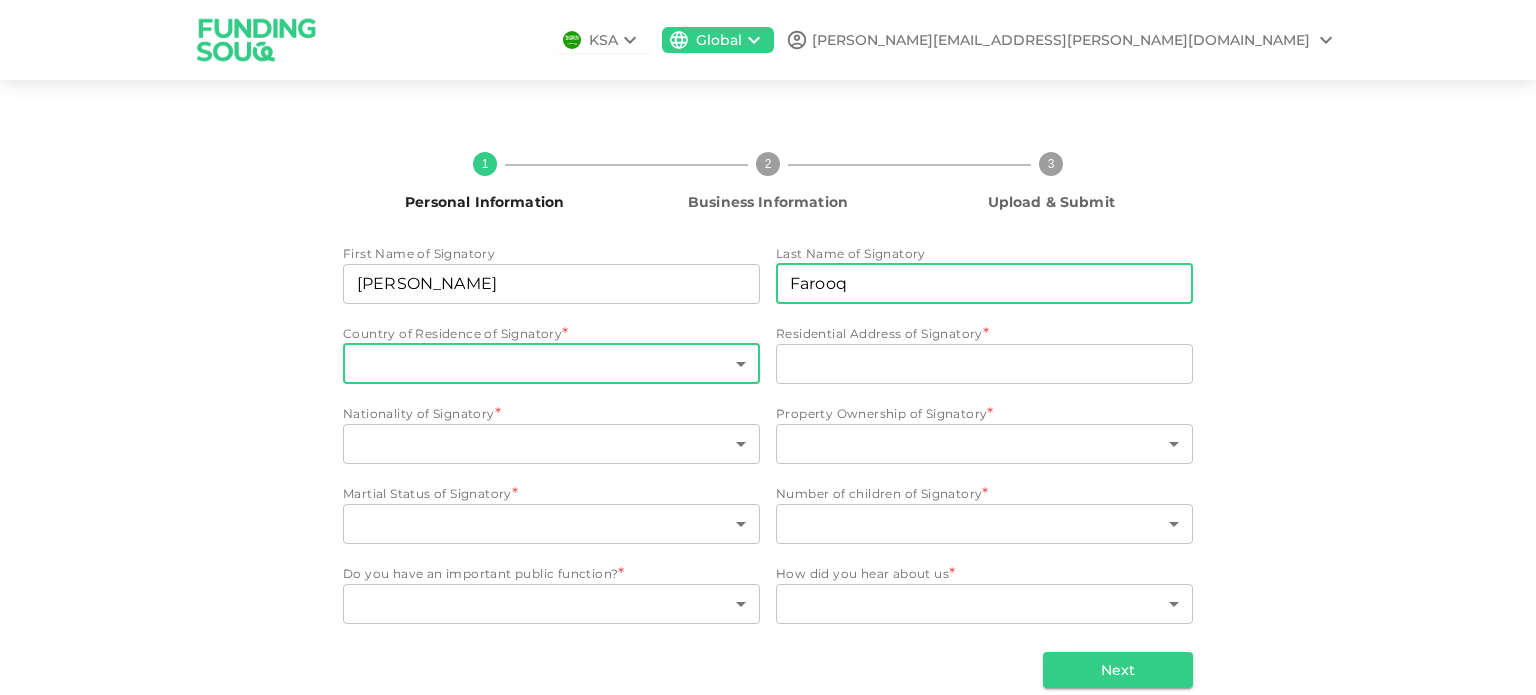 type on "Farooq" 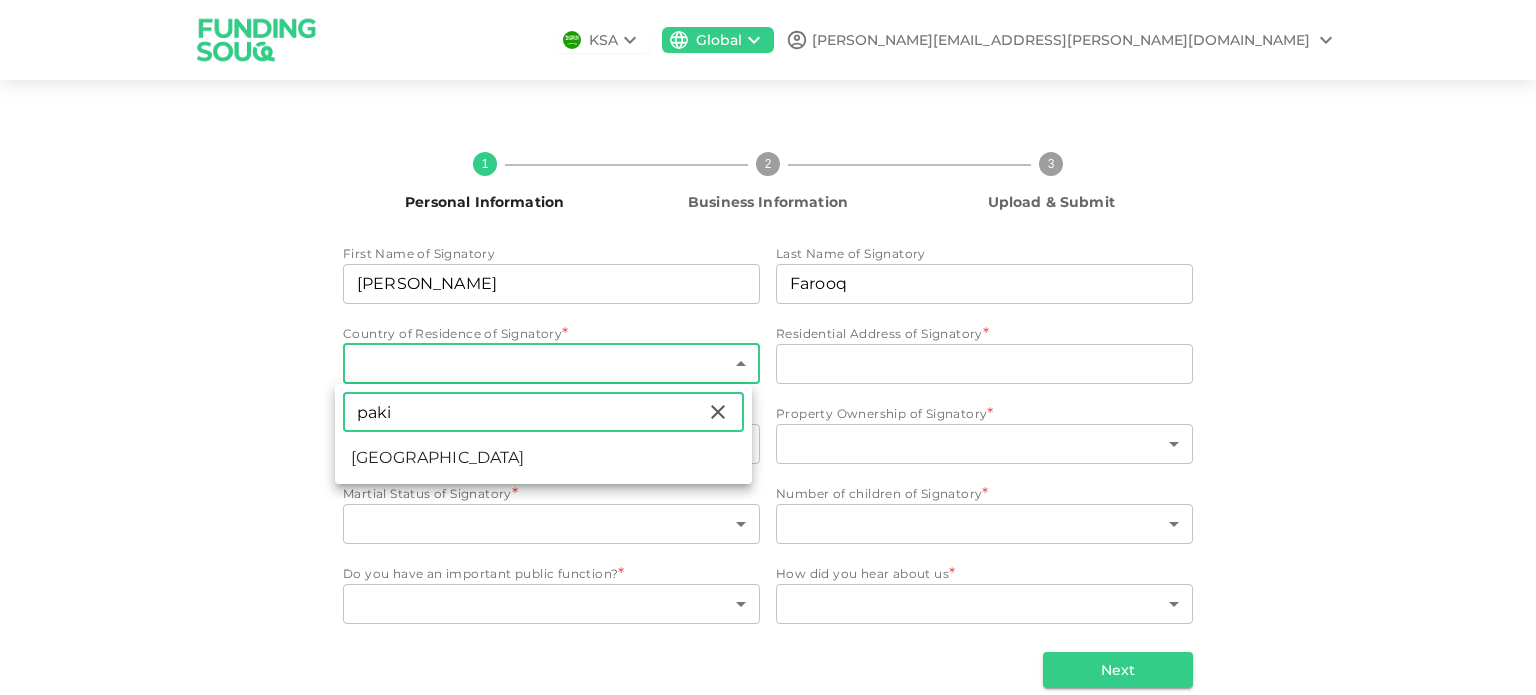type on "[GEOGRAPHIC_DATA]" 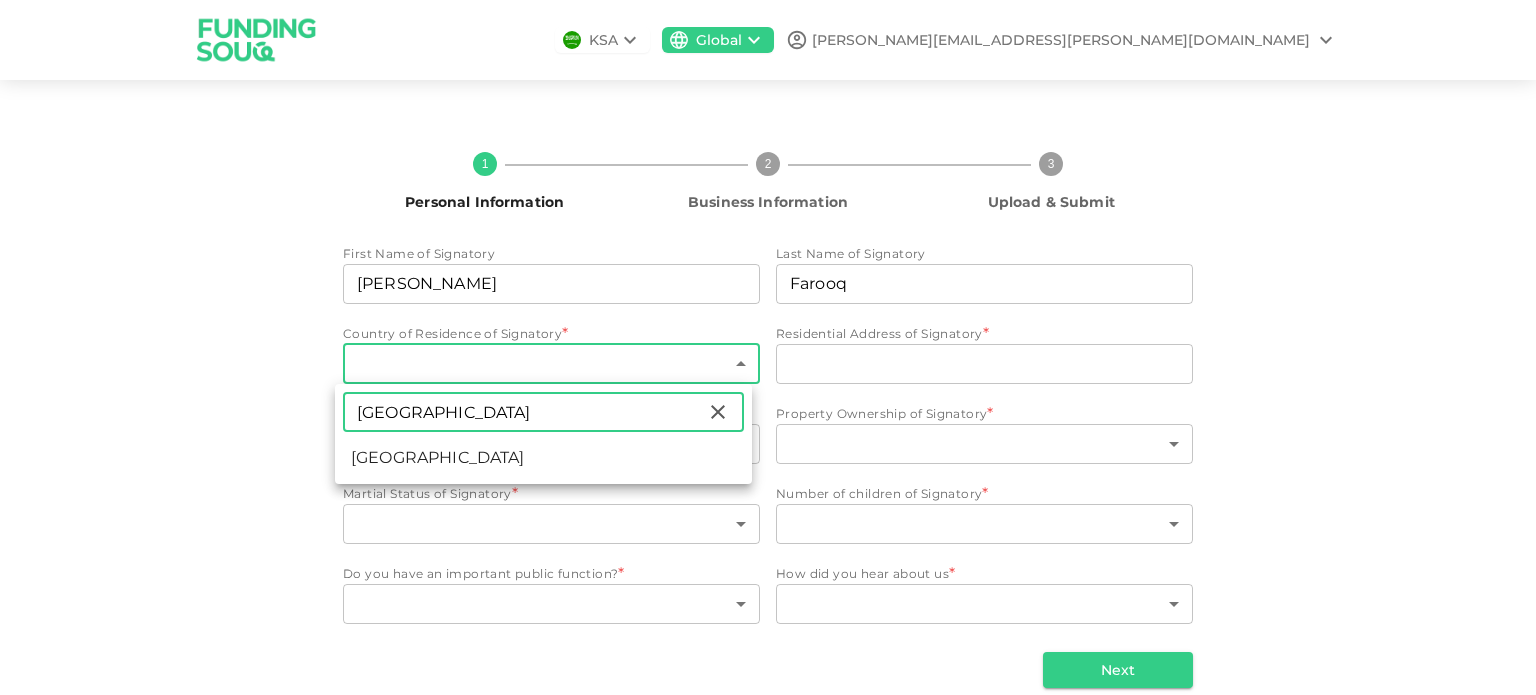 click on "[GEOGRAPHIC_DATA]" at bounding box center [524, 412] 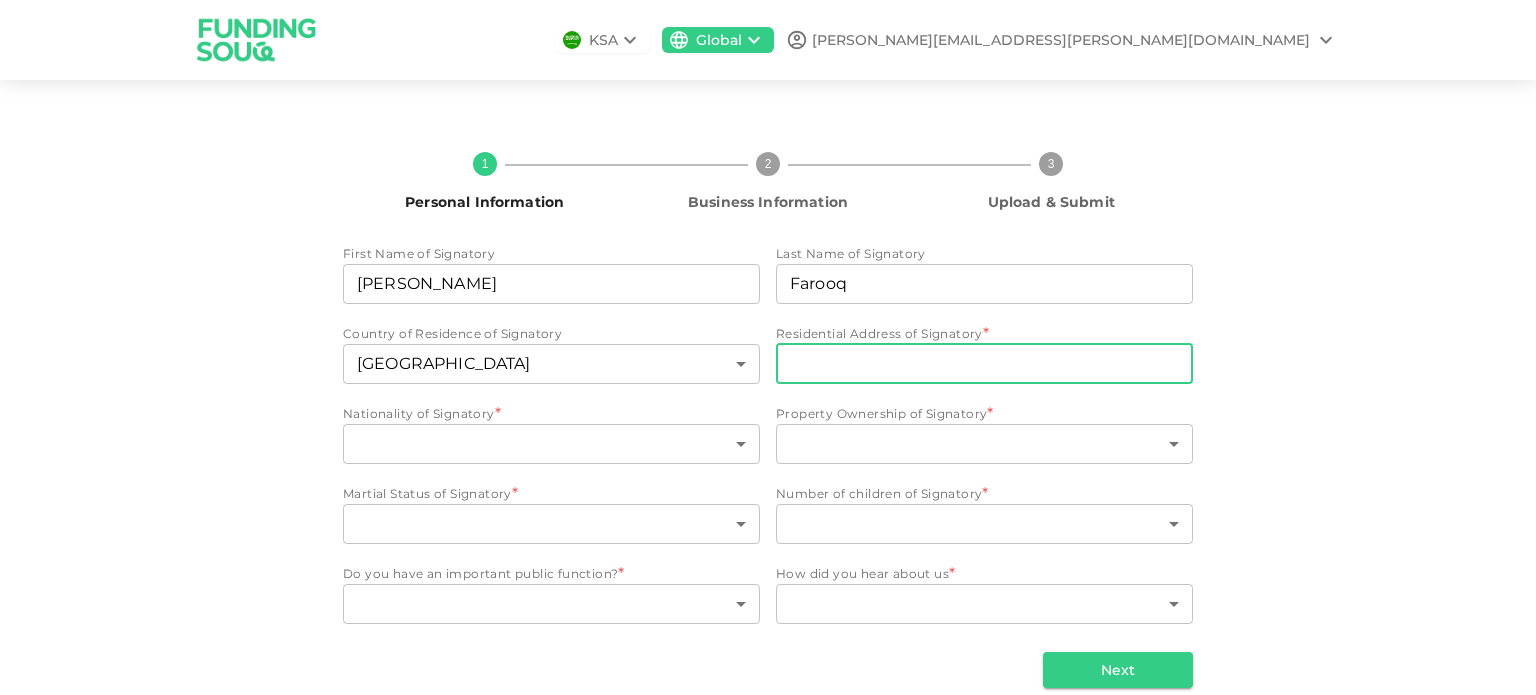 click on "Residential Address of Signatory" at bounding box center (984, 364) 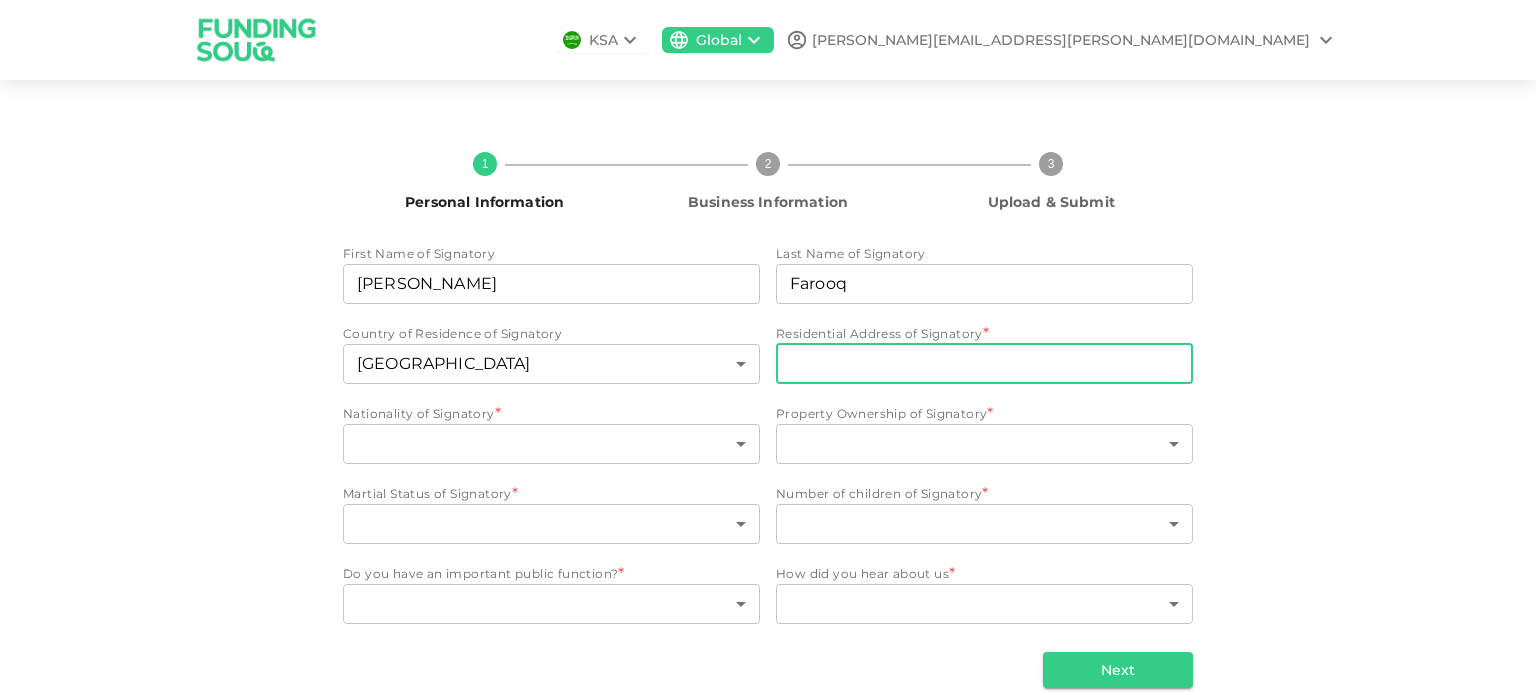 click on "1 Personal Information 2 Business Information 3 Upload & Submit   First Name of Signatory First Name of Signatory [PERSON_NAME] First Name of Signatory   Last Name of Signatory Last Name of [PERSON_NAME] Last Name of Signatory   Country of Residence of Signatory [DEMOGRAPHIC_DATA] 149 ​   Residential Address of Signatory * Residential Address of Signatory Residential Address of Signatory   Nationality of Signatory * ​ ​   Property Ownership of Signatory * ​ ​   Martial Status of Signatory * ​ ​   Number of children of Signatory * ​ ​   Do you have an important public function? * ​ ​   How did you hear about us * ​ ​ Next" at bounding box center (768, 412) 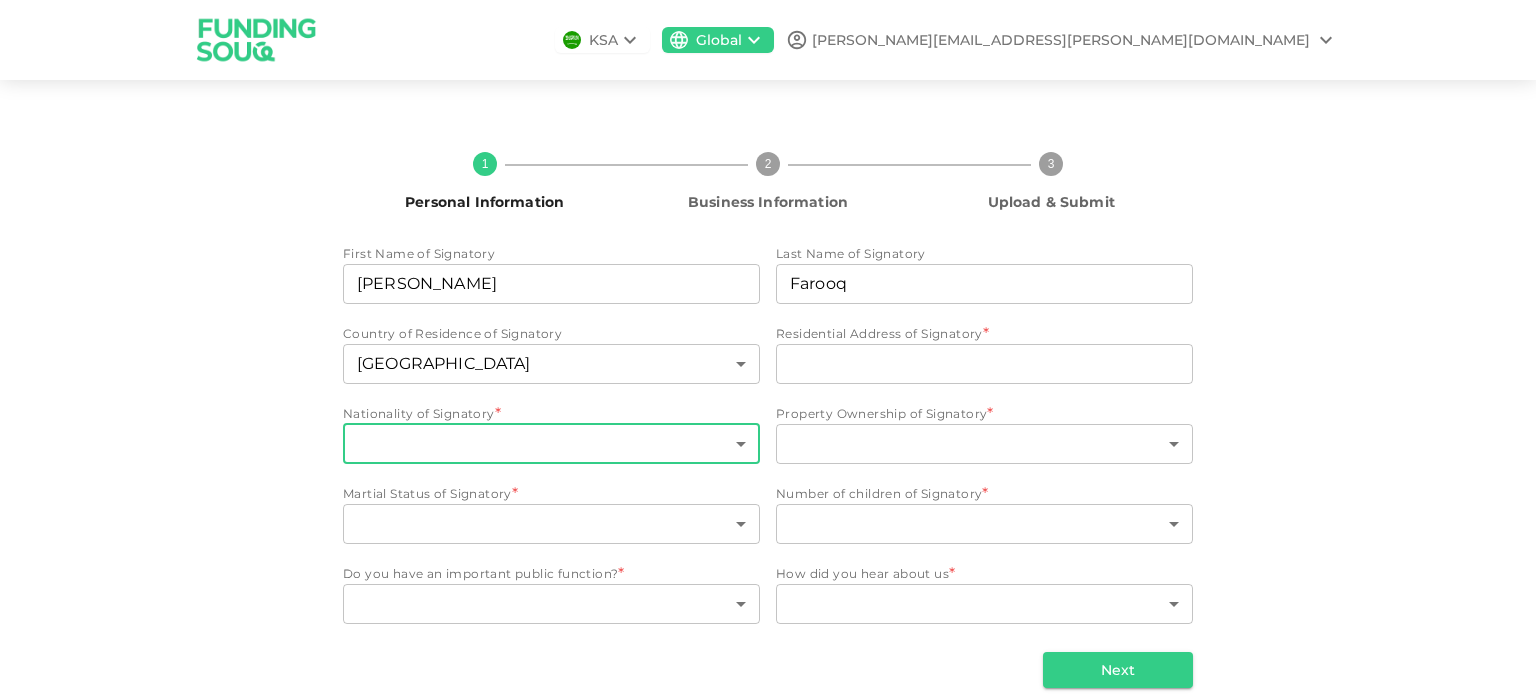 click on "KSA Global [EMAIL_ADDRESS][DOMAIN_NAME] 1 Personal Information 2 Business Information 3 Upload & Submit   First Name of Signatory First Name of Signatory [PERSON_NAME] First Name of Signatory   Last Name of Signatory Last Name of [PERSON_NAME] Last Name of Signatory   Country of Residence of Signatory [DEMOGRAPHIC_DATA] 149 ​   Residential Address of Signatory * Residential Address of Signatory Residential Address of Signatory   Nationality of Signatory * ​ ​   Property Ownership of Signatory * ​ ​   Martial Status of Signatory * ​ ​   Number of children of Signatory * ​ ​   Do you have an important public function? * ​ ​   How did you hear about us * ​ ​ Next" at bounding box center (768, 347) 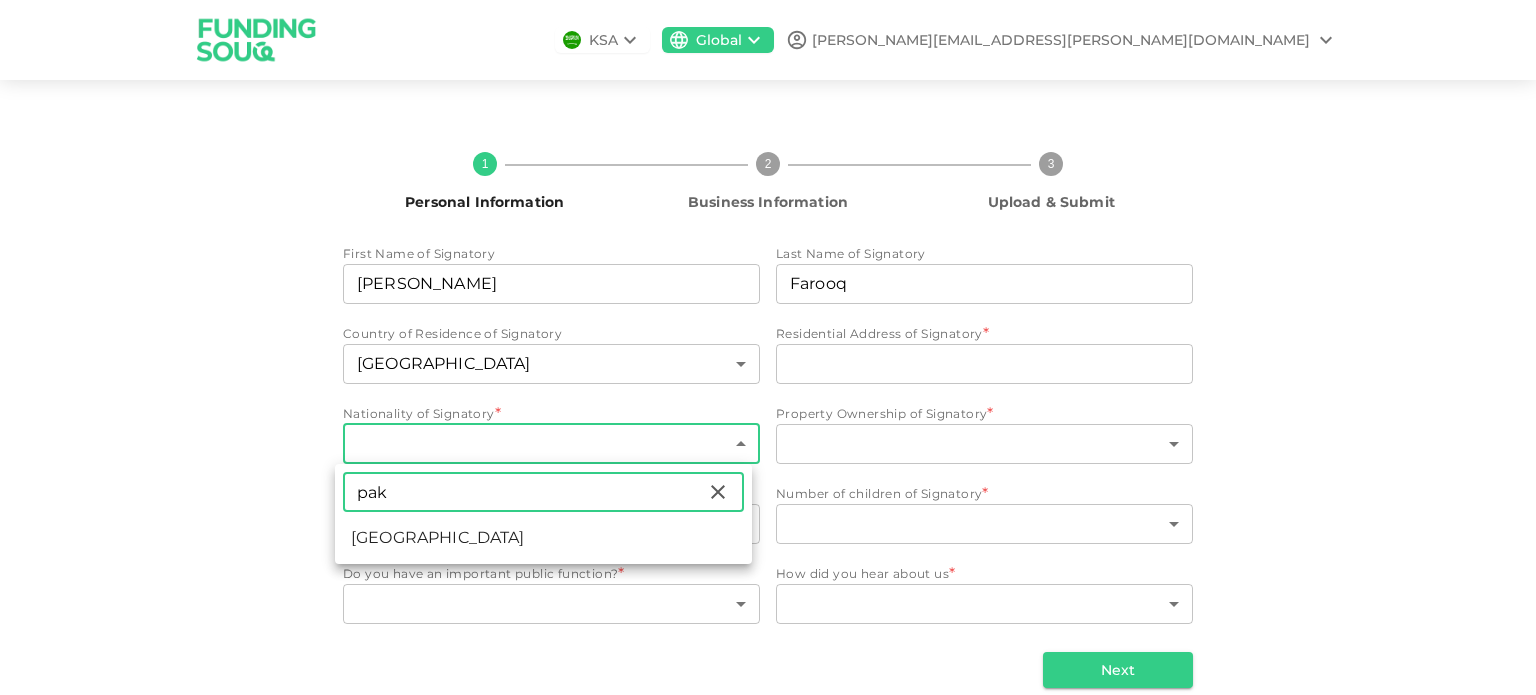 type on "pak" 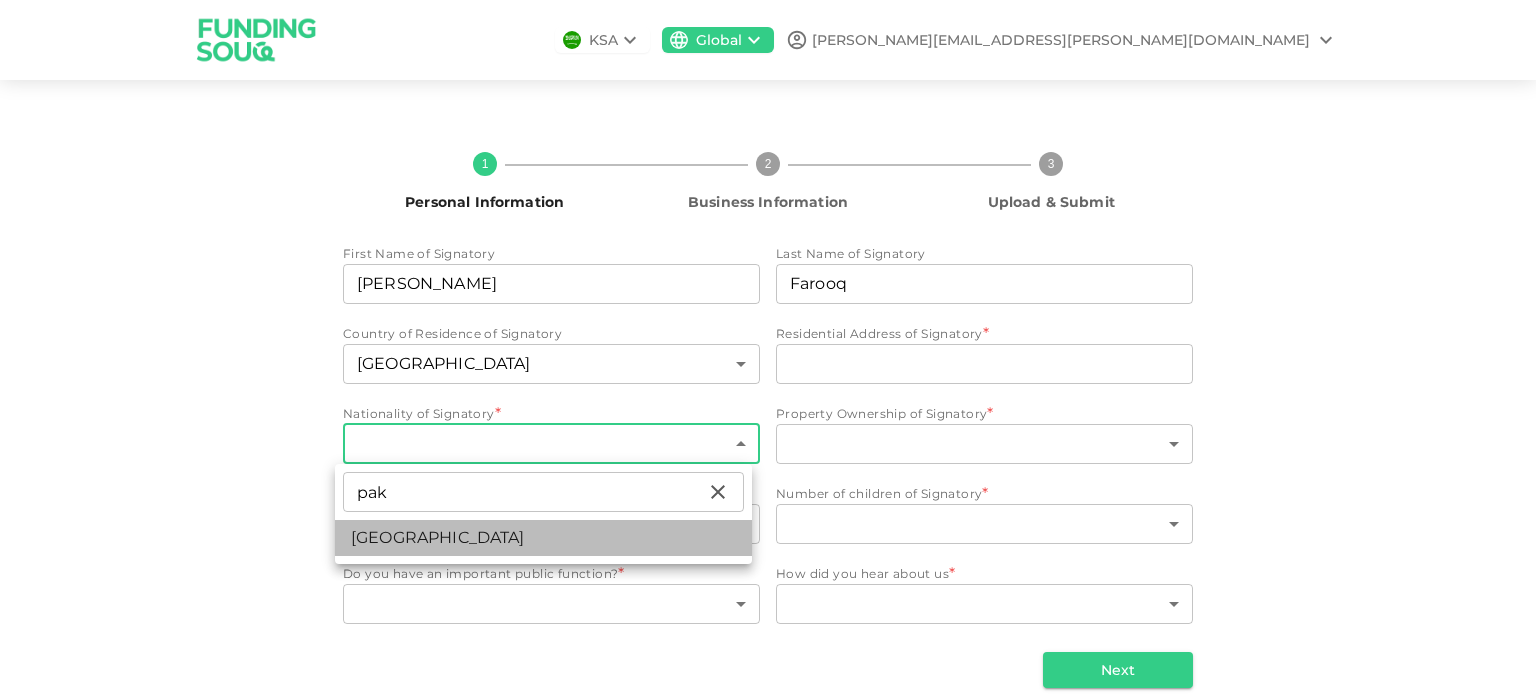 click on "[GEOGRAPHIC_DATA]" at bounding box center (543, 538) 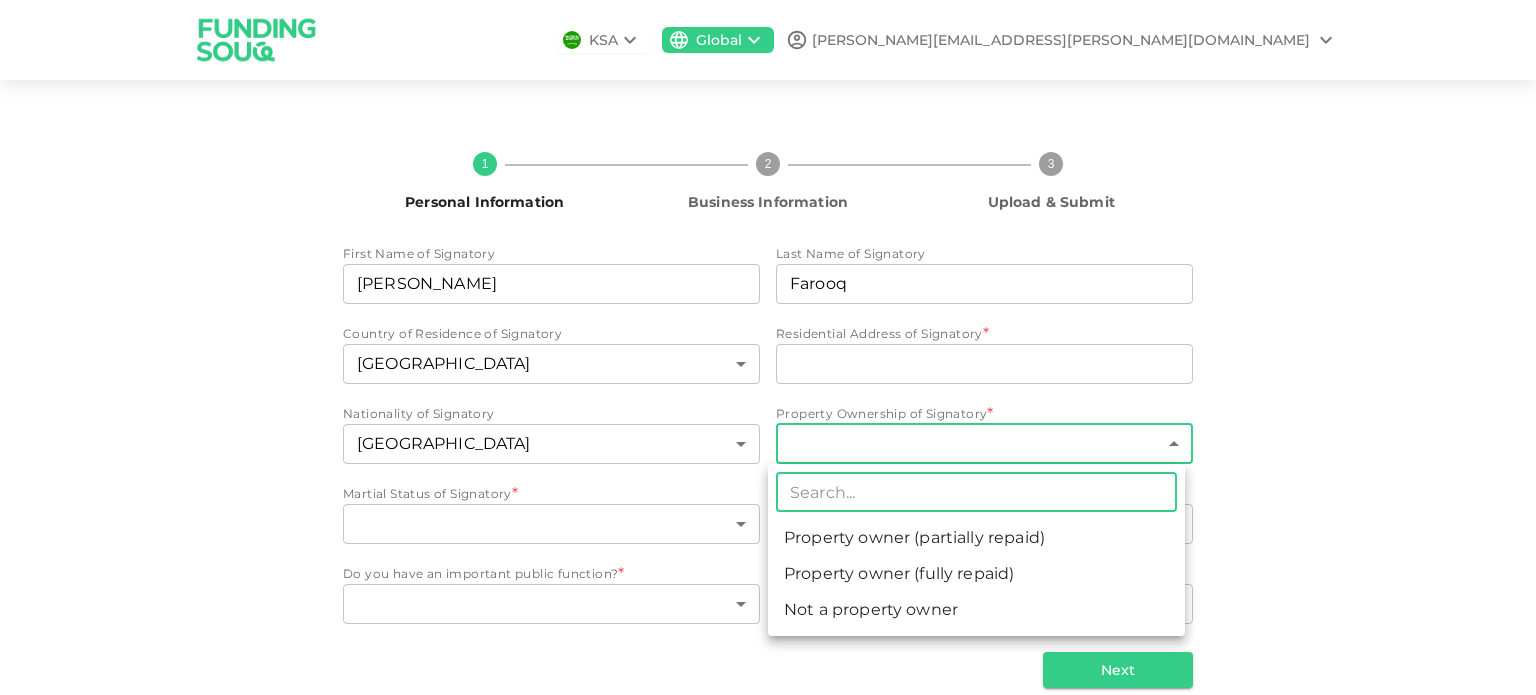 click on "KSA Global [EMAIL_ADDRESS][DOMAIN_NAME] 1 Personal Information 2 Business Information 3 Upload & Submit   First Name of Signatory First Name of Signatory [PERSON_NAME] First Name of Signatory   Last Name of Signatory Last Name of [PERSON_NAME] Last Name of Signatory   Country of Residence of Signatory [DEMOGRAPHIC_DATA] 149 ​   Residential Address of Signatory * Residential Address of Signatory Residential Address of Signatory   Nationality of Signatory [DEMOGRAPHIC_DATA] 149 ​   Property Ownership of Signatory * ​ ​   Martial Status of Signatory * ​ ​   Number of children of Signatory * ​ ​   Do you have an important public function? * ​ ​   How did you hear about us * ​ ​ Next
​ Property owner (partially repaid) Property owner (fully repaid) Not a property owner" at bounding box center (768, 347) 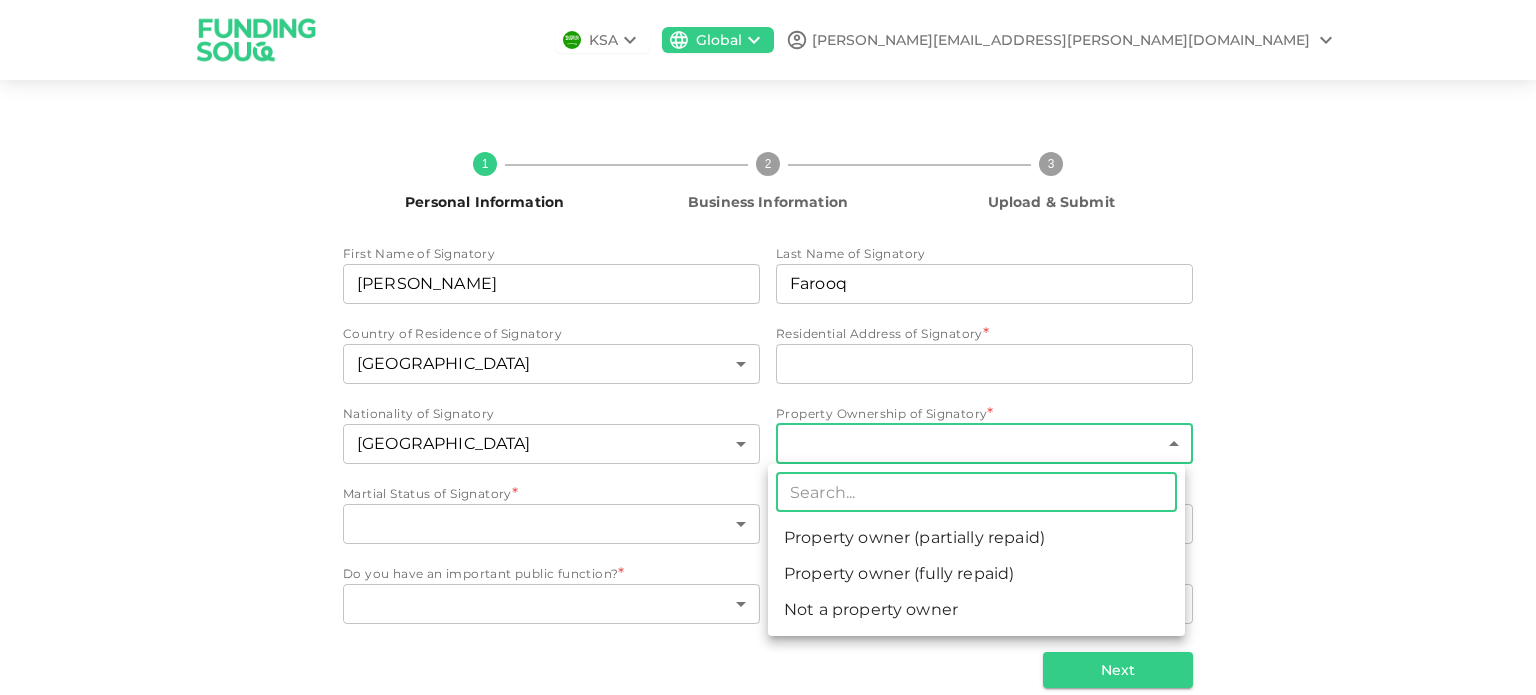 click on "Not a property owner" at bounding box center [976, 610] 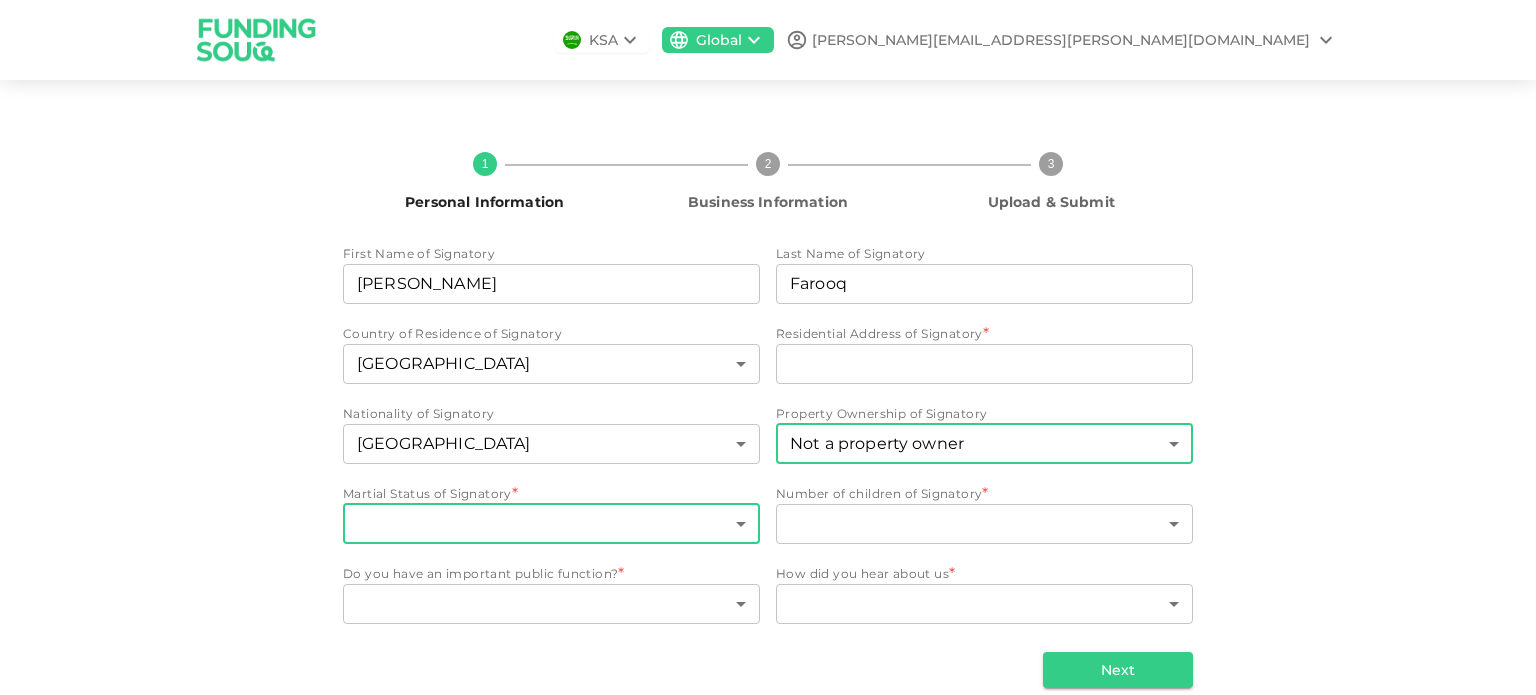 click on "KSA Global [EMAIL_ADDRESS][DOMAIN_NAME] 1 Personal Information 2 Business Information 3 Upload & Submit   First Name of Signatory First Name of Signatory [PERSON_NAME] First Name of Signatory   Last Name of Signatory Last Name of [PERSON_NAME] Last Name of Signatory   Country of Residence of Signatory [DEMOGRAPHIC_DATA] 149 ​   Residential Address of Signatory * Residential Address of Signatory Residential Address of Signatory   Nationality of Signatory [DEMOGRAPHIC_DATA] 149 ​   Property Ownership of Signatory Not a property owner 3 ​   Martial Status of Signatory * ​ ​   Number of children of Signatory * ​ ​   Do you have an important public function? * ​ ​   How did you hear about us * ​ ​ Next" at bounding box center (768, 347) 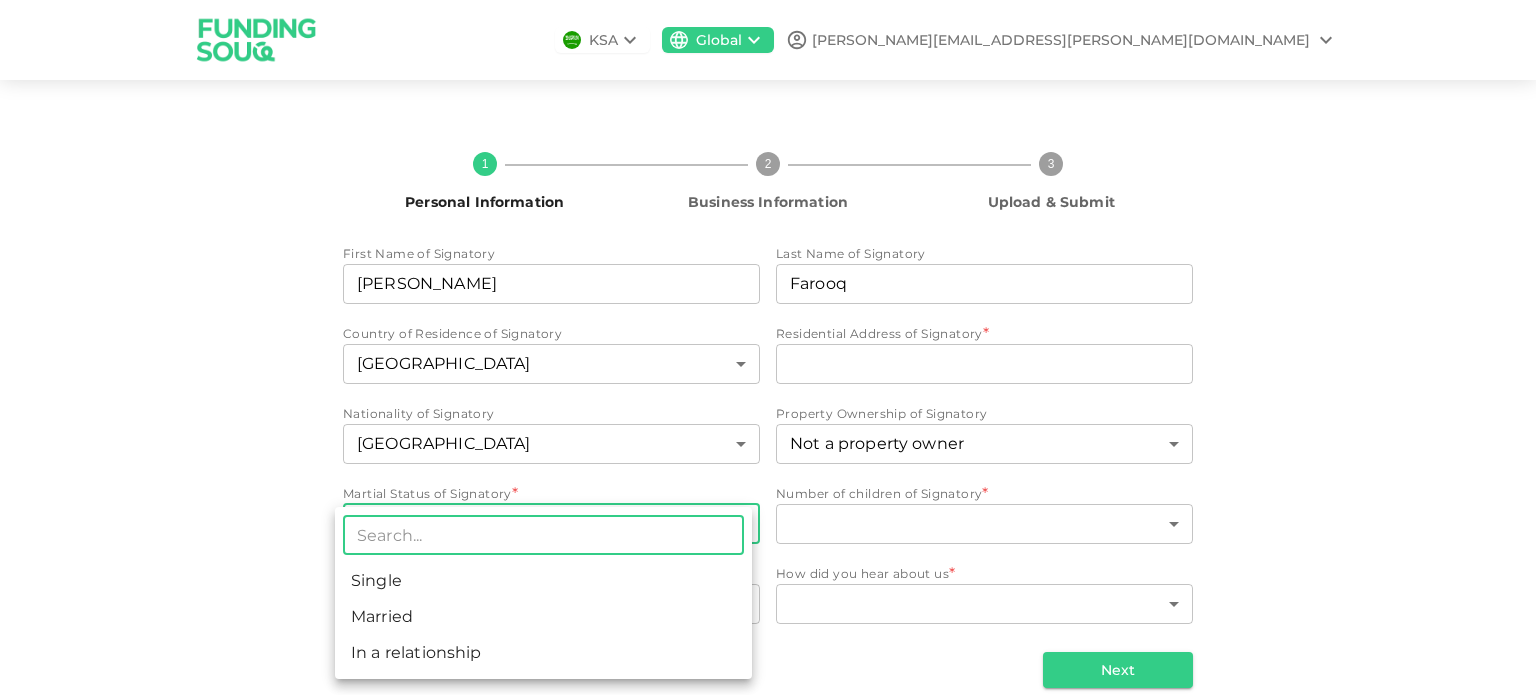 click on "Married" at bounding box center [543, 617] 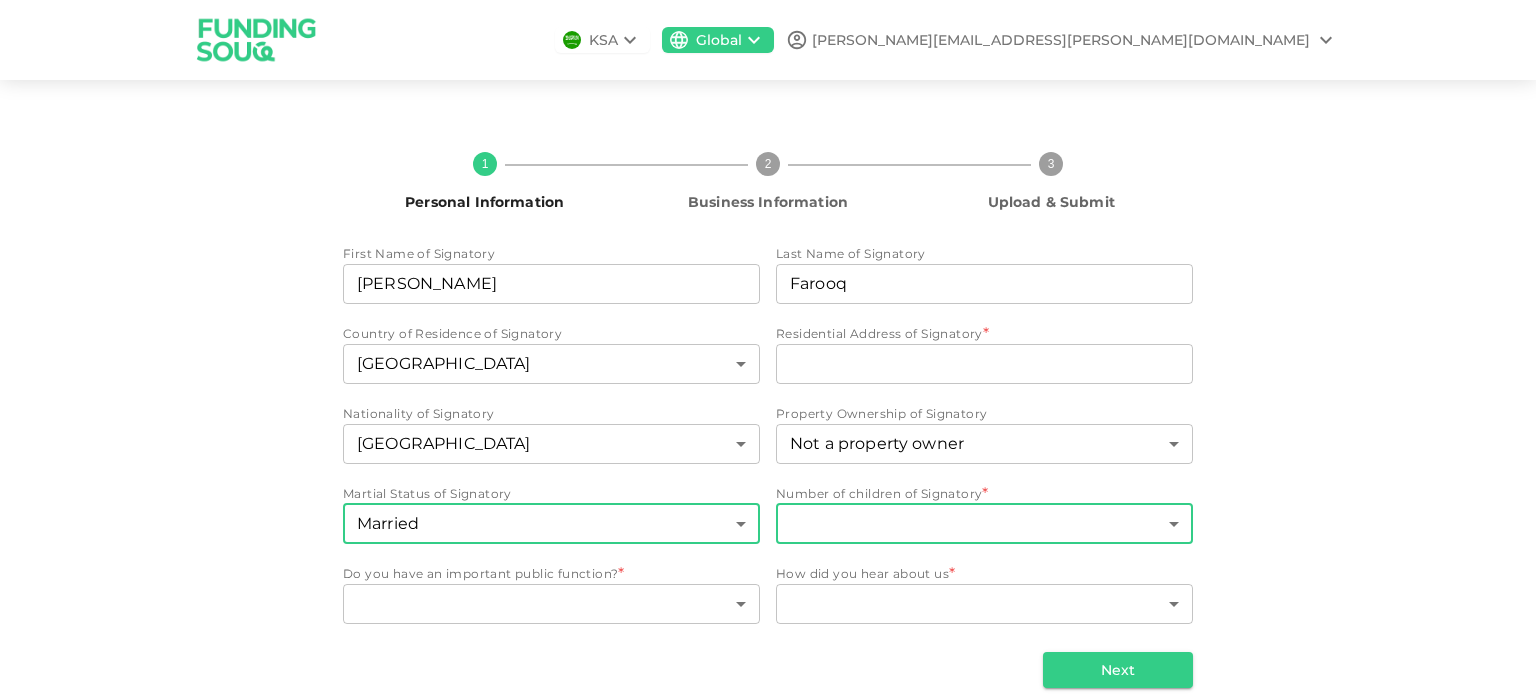 click on "KSA Global [EMAIL_ADDRESS][DOMAIN_NAME] 1 Personal Information 2 Business Information 3 Upload & Submit   First Name of Signatory First Name of Signatory [PERSON_NAME] First Name of Signatory   Last Name of Signatory Last Name of [PERSON_NAME] Last Name of Signatory   Country of Residence of Signatory [DEMOGRAPHIC_DATA] 149 ​   Residential Address of Signatory * Residential Address of Signatory Residential Address of Signatory   Nationality of Signatory [DEMOGRAPHIC_DATA] 149 ​   Property Ownership of Signatory Not a property owner 3 ​   Martial Status of Signatory Married 2 ​   Number of children of Signatory * ​ ​   Do you have an important public function? * ​ ​   How did you hear about us * ​ ​ Next" at bounding box center [768, 347] 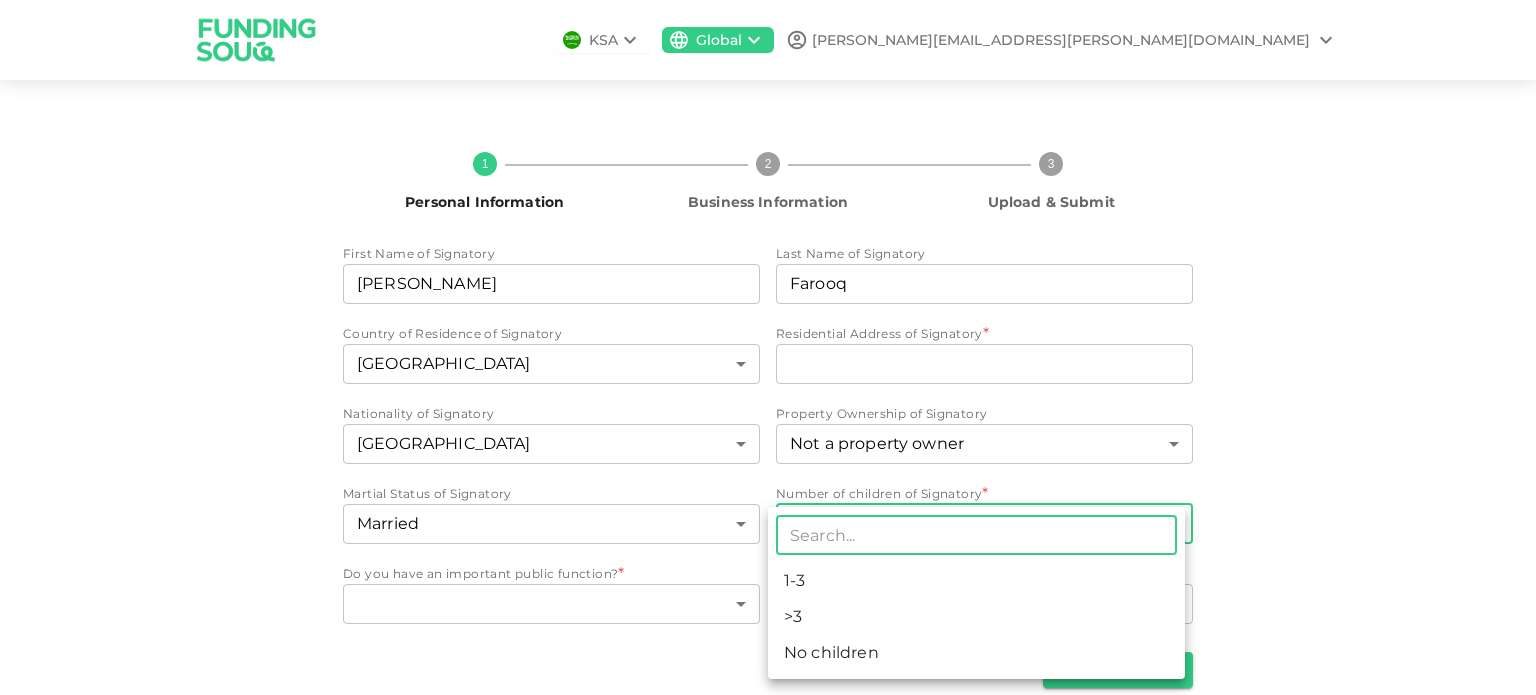 click on ">3" at bounding box center [976, 617] 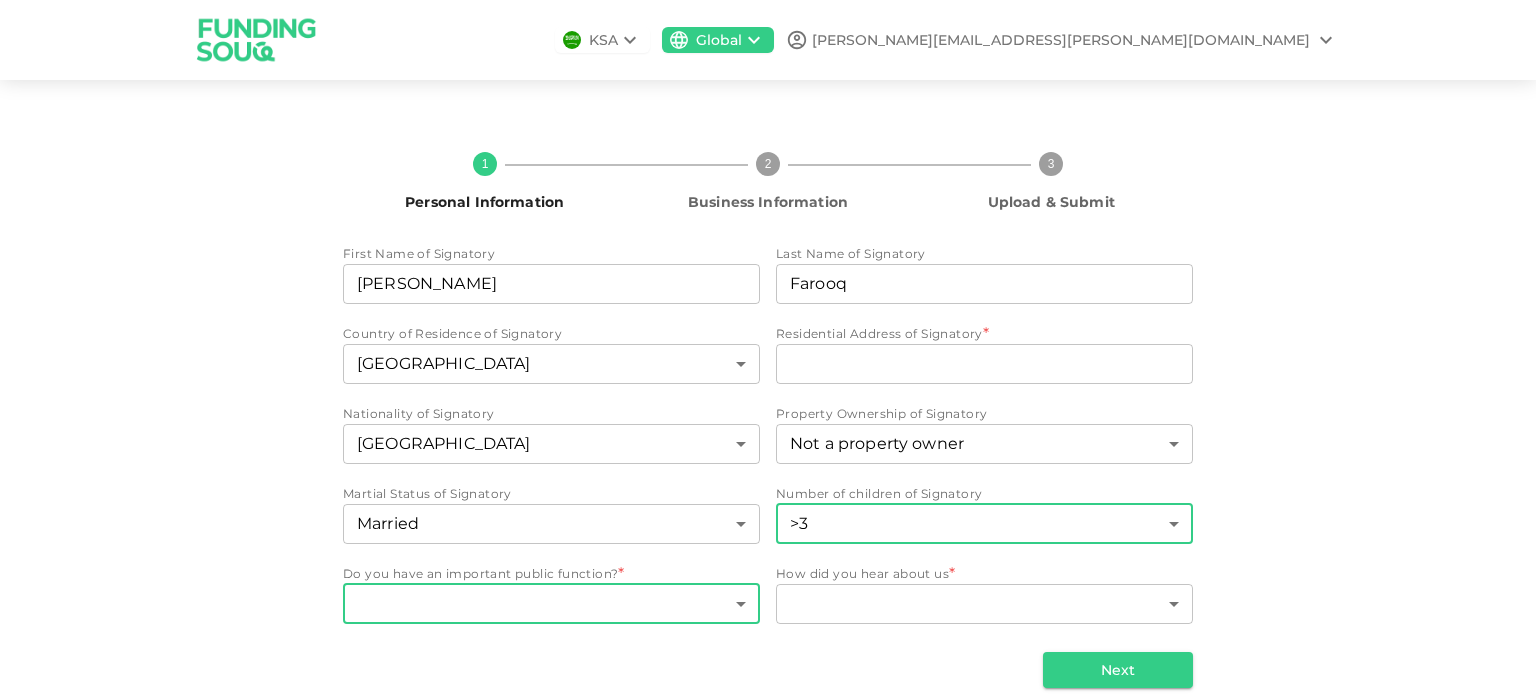 click on "KSA Global [EMAIL_ADDRESS][DOMAIN_NAME] 1 Personal Information 2 Business Information 3 Upload & Submit   First Name of Signatory First Name of Signatory [PERSON_NAME] First Name of Signatory   Last Name of Signatory Last Name of [PERSON_NAME] Last Name of Signatory   Country of Residence of Signatory [DEMOGRAPHIC_DATA] 149 ​   Residential Address of Signatory * Residential Address of Signatory Residential Address of Signatory   Nationality of Signatory [DEMOGRAPHIC_DATA] 149 ​   Property Ownership of Signatory Not a property owner 3 ​   Martial Status of Signatory Married 2 ​   Number of children of Signatory >3 2 ​   Do you have an important public function? * ​ ​   How did you hear about us * ​ ​ Next" at bounding box center [768, 347] 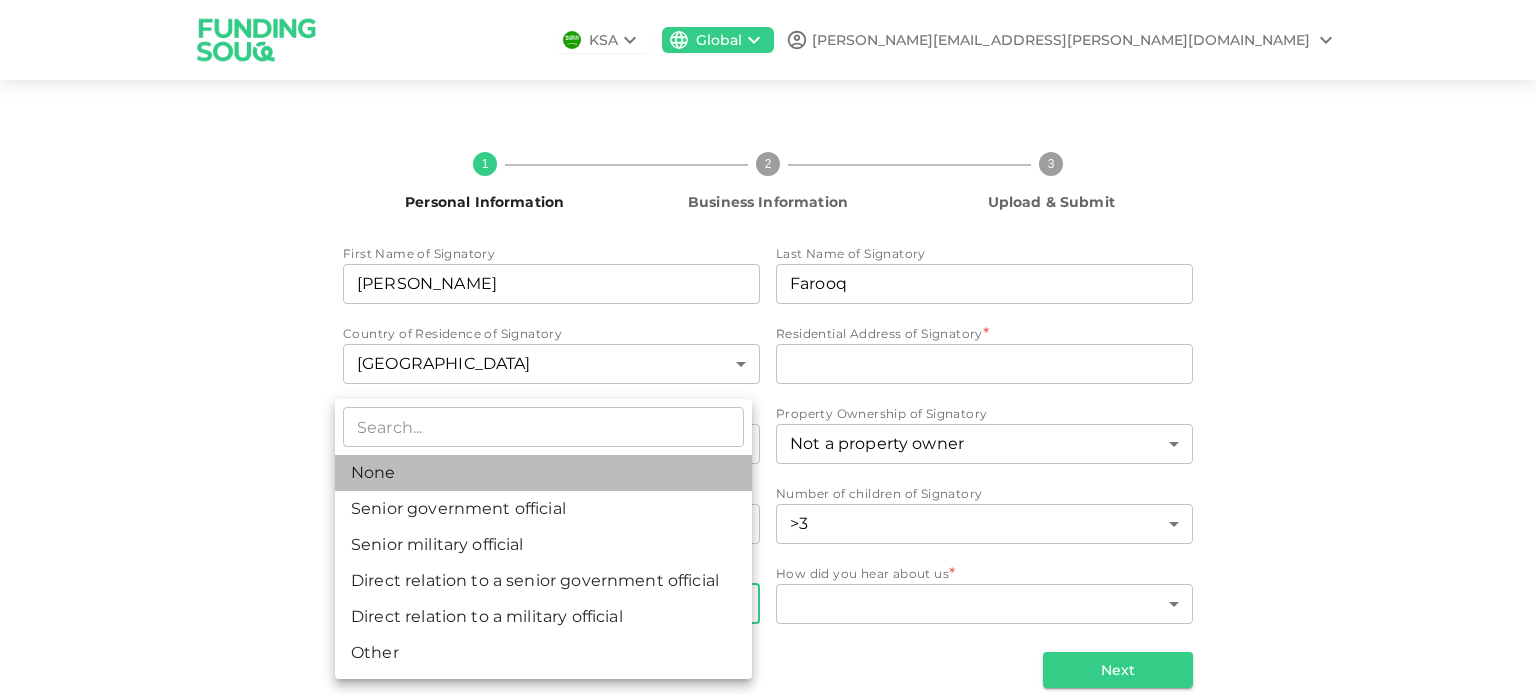 click on "None" at bounding box center (543, 473) 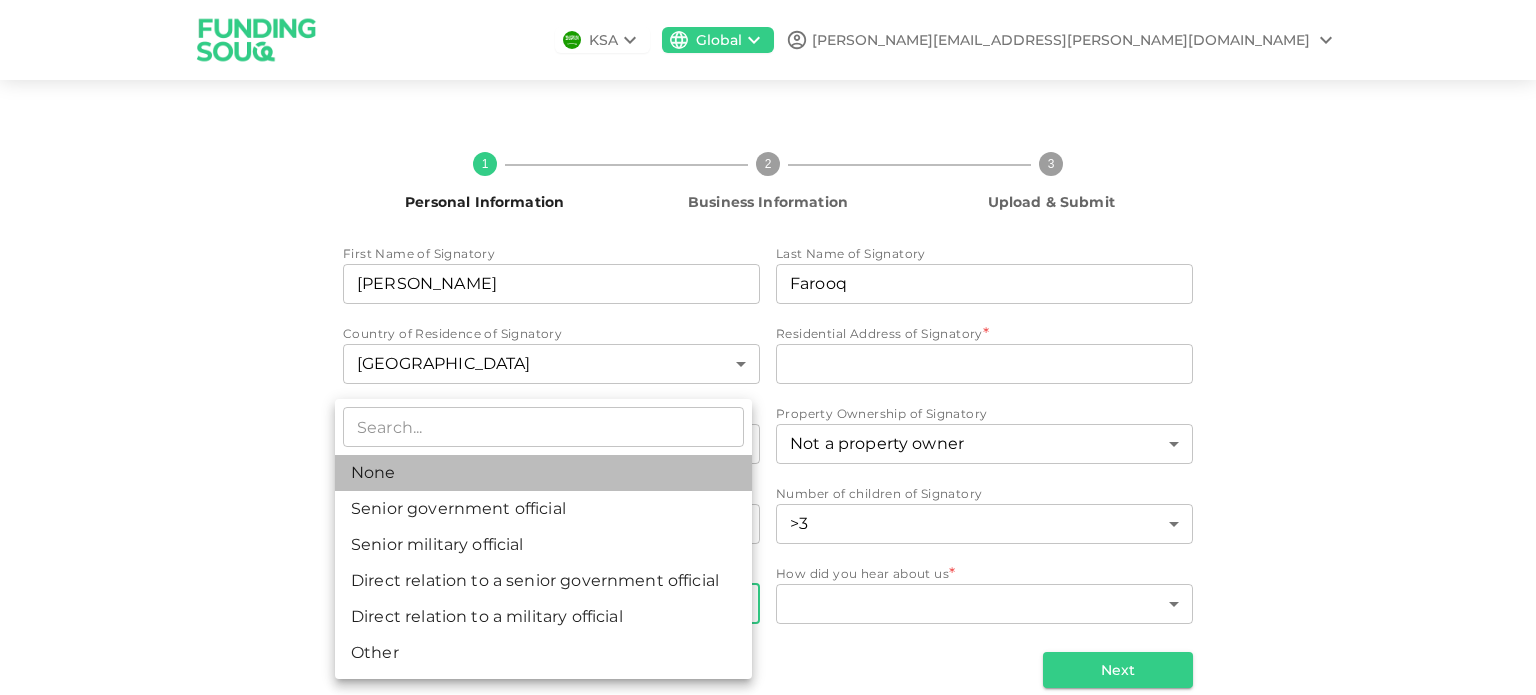 type on "1" 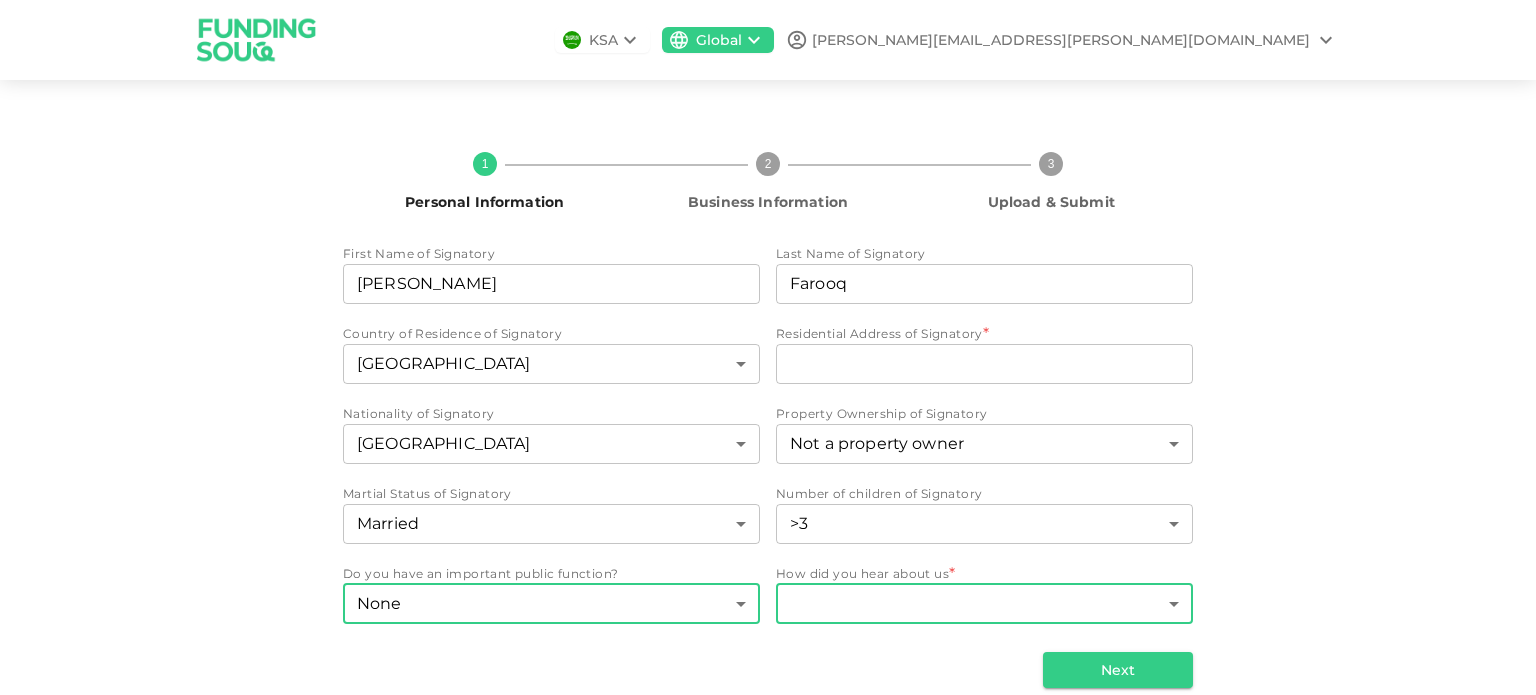 click on "KSA Global [EMAIL_ADDRESS][DOMAIN_NAME] 1 Personal Information 2 Business Information 3 Upload & Submit   First Name of Signatory First Name of Signatory [PERSON_NAME] First Name of Signatory   Last Name of Signatory Last Name of [PERSON_NAME] Last Name of Signatory   Country of Residence of Signatory [DEMOGRAPHIC_DATA] 149 ​   Residential Address of Signatory * Residential Address of Signatory Residential Address of Signatory   Nationality of Signatory [DEMOGRAPHIC_DATA] 149 ​   Property Ownership of Signatory Not a property owner 3 ​   Martial Status of Signatory Married 2 ​   Number of children of Signatory >3 2 ​   Do you have an important public function? None 1 ​   How did you hear about us * ​ ​ Next" at bounding box center (768, 347) 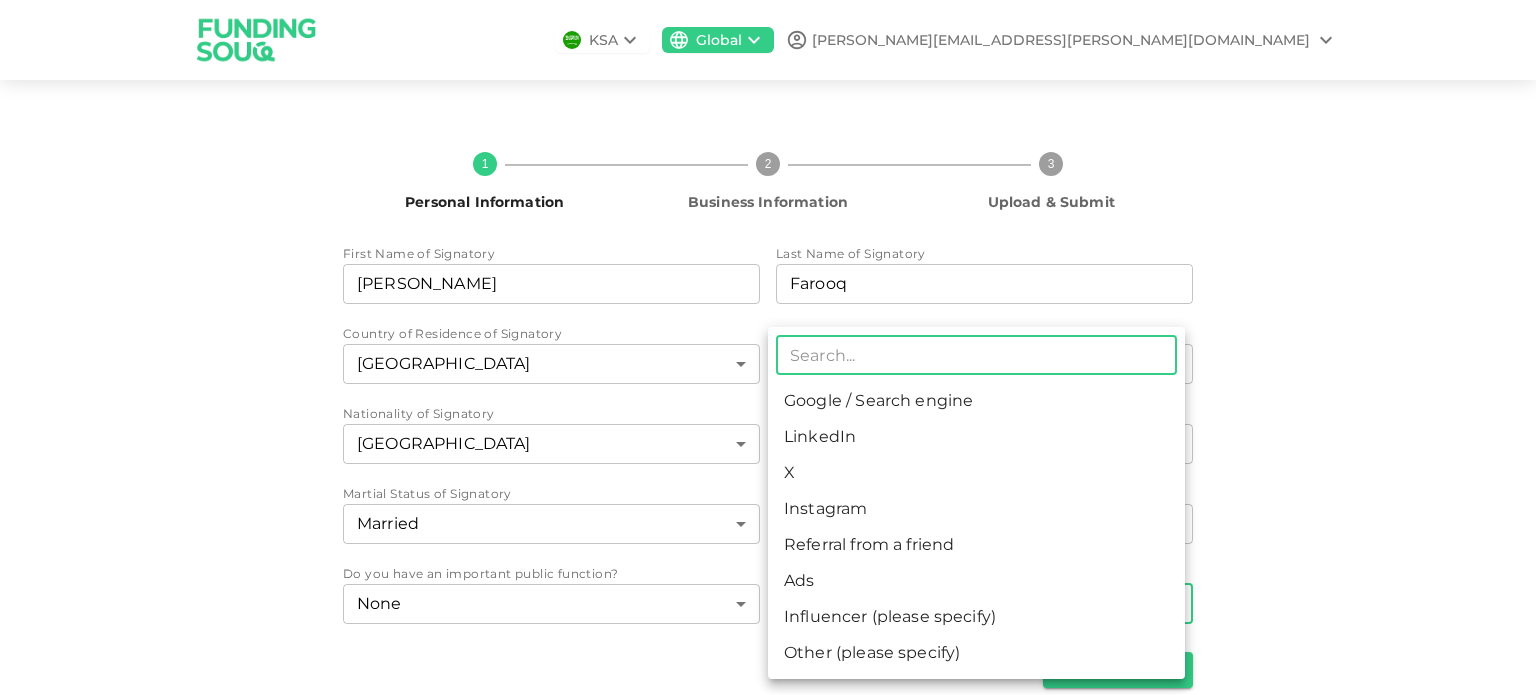 click on "Google / Search engine" at bounding box center (976, 401) 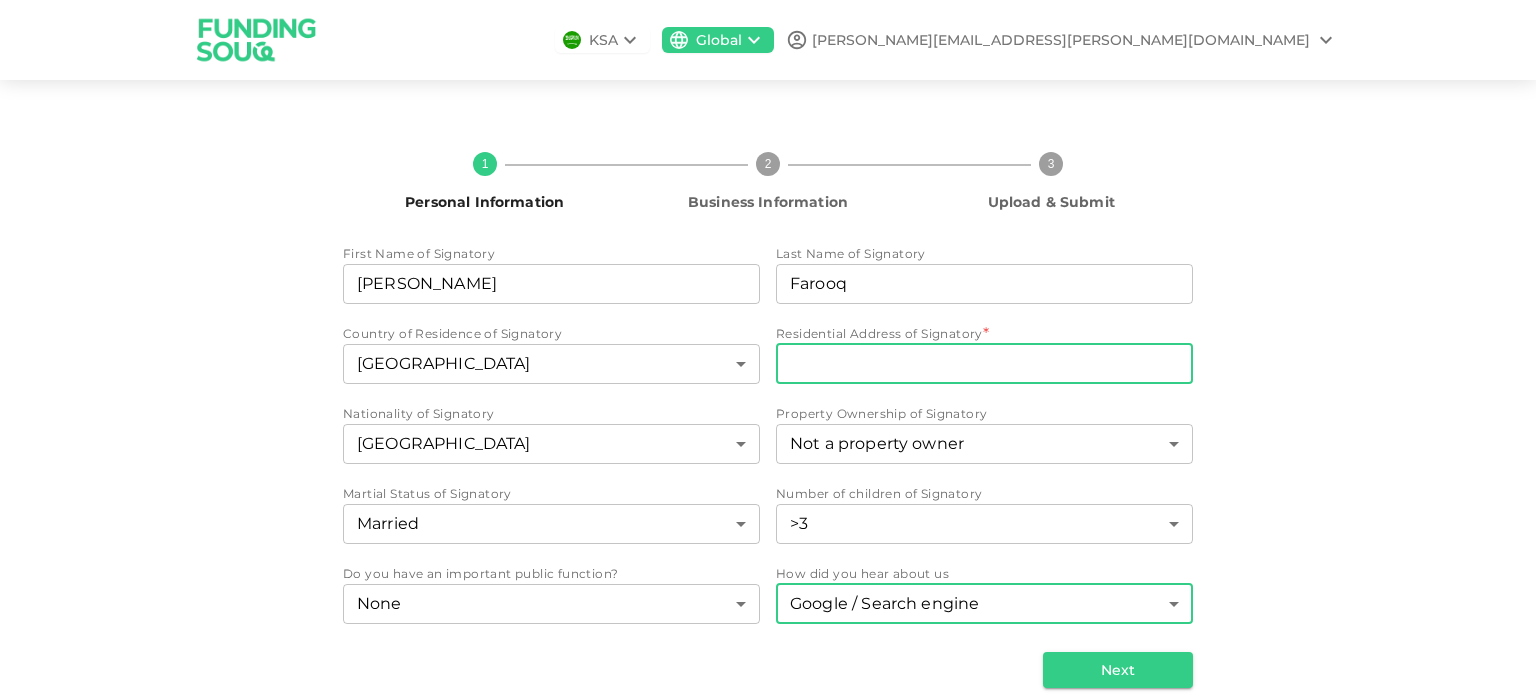 click on "Residential Address of Signatory" at bounding box center (984, 364) 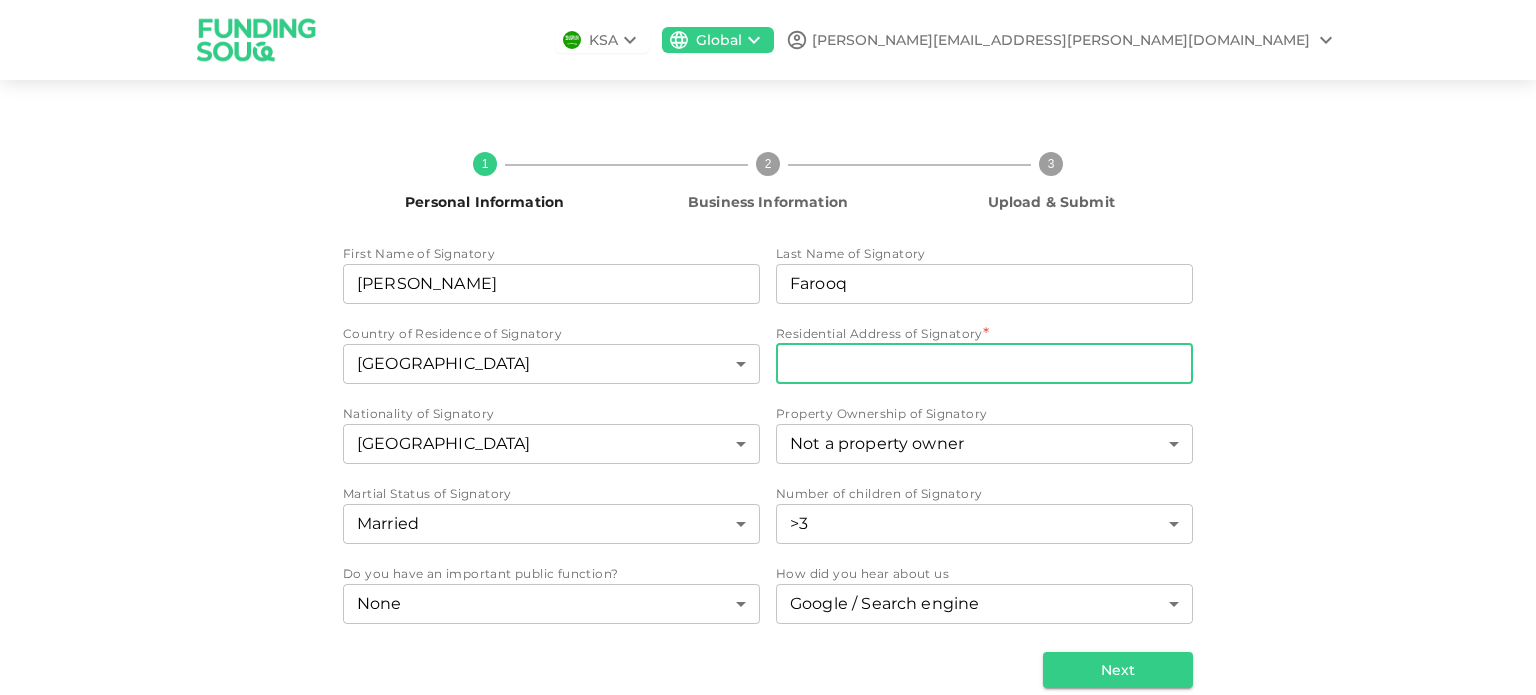 click on "Residential Address of Signatory" at bounding box center (984, 364) 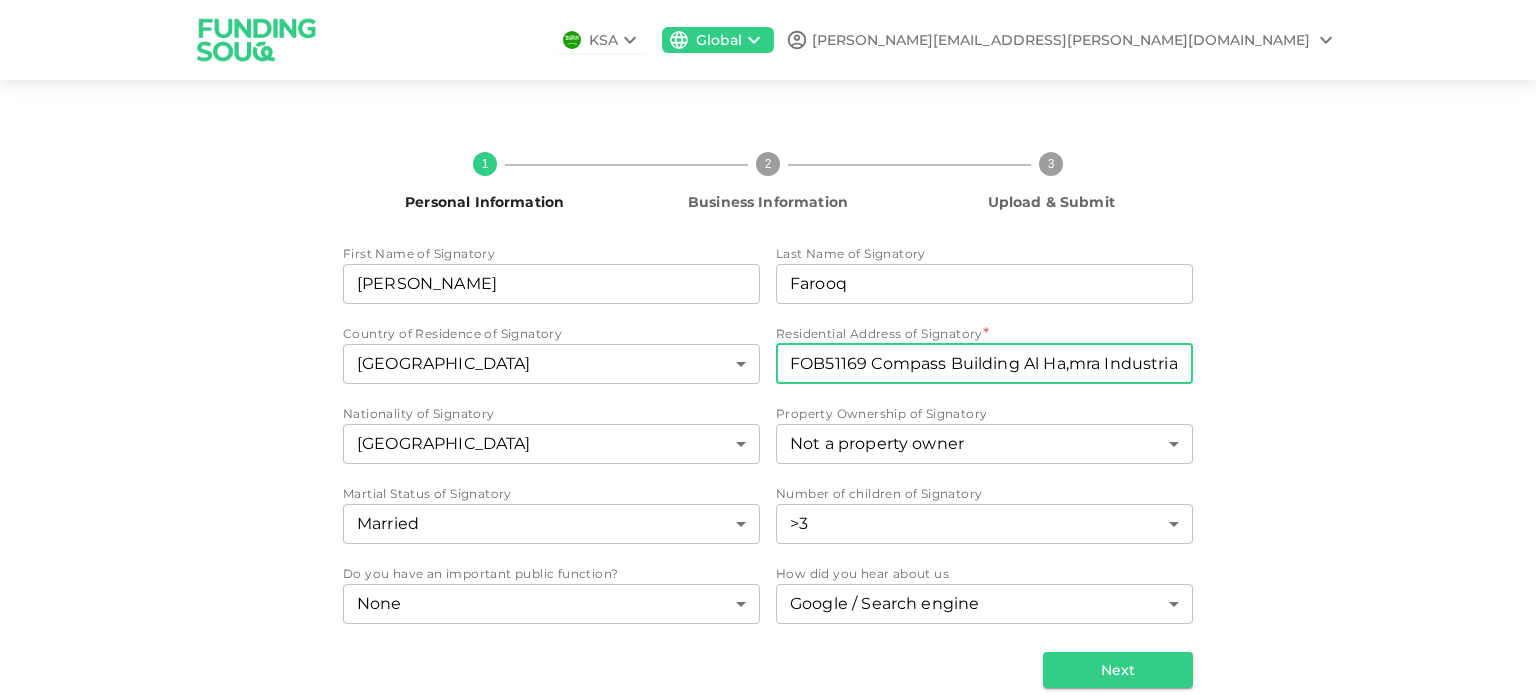 type on "149" 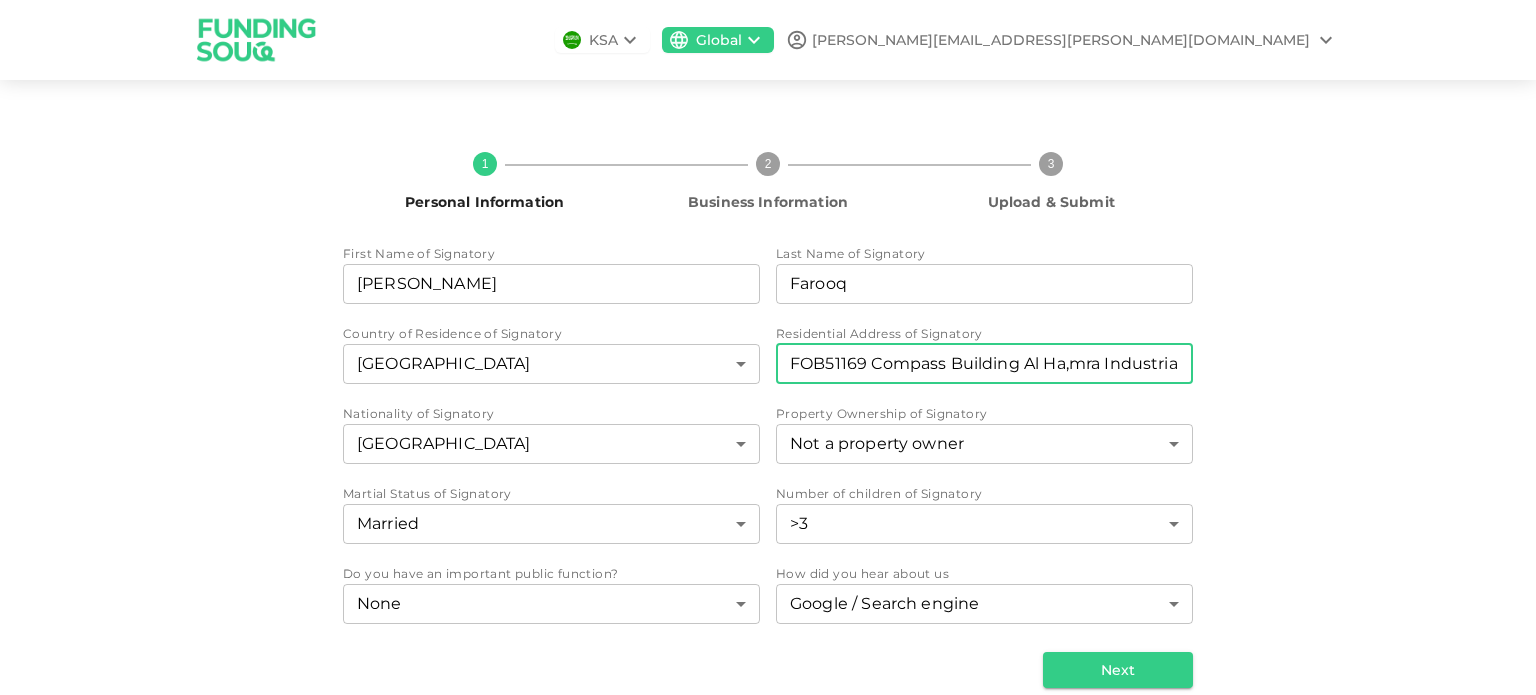 scroll, scrollTop: 24, scrollLeft: 0, axis: vertical 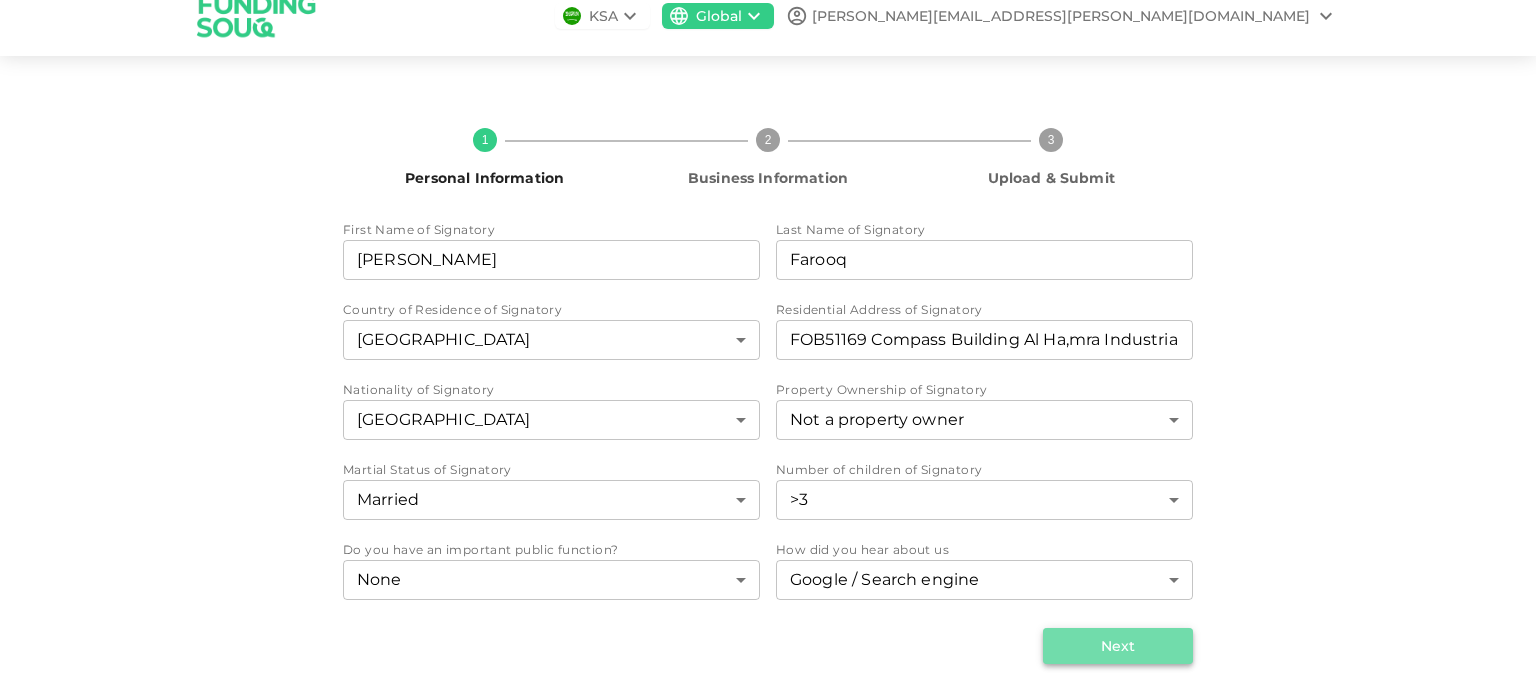 click on "Next" at bounding box center [1118, 646] 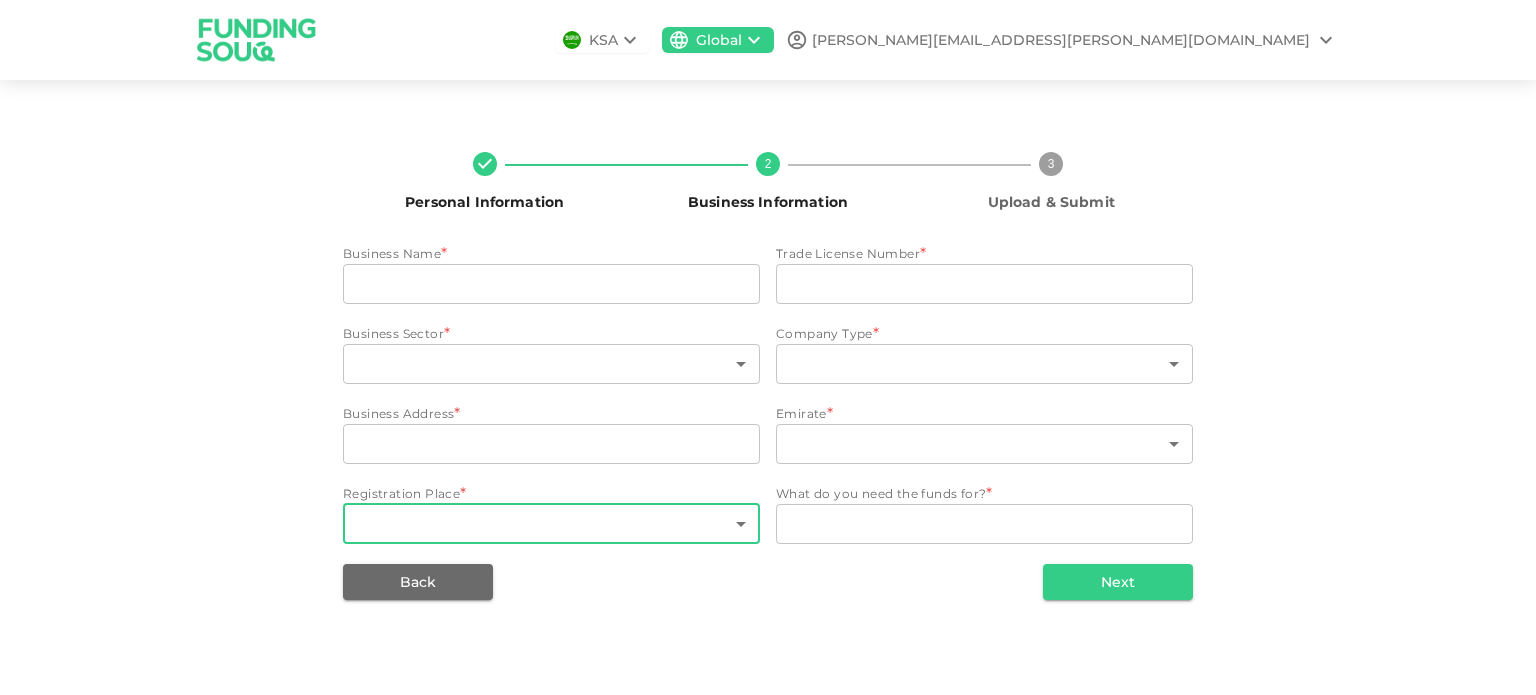 scroll, scrollTop: 0, scrollLeft: 0, axis: both 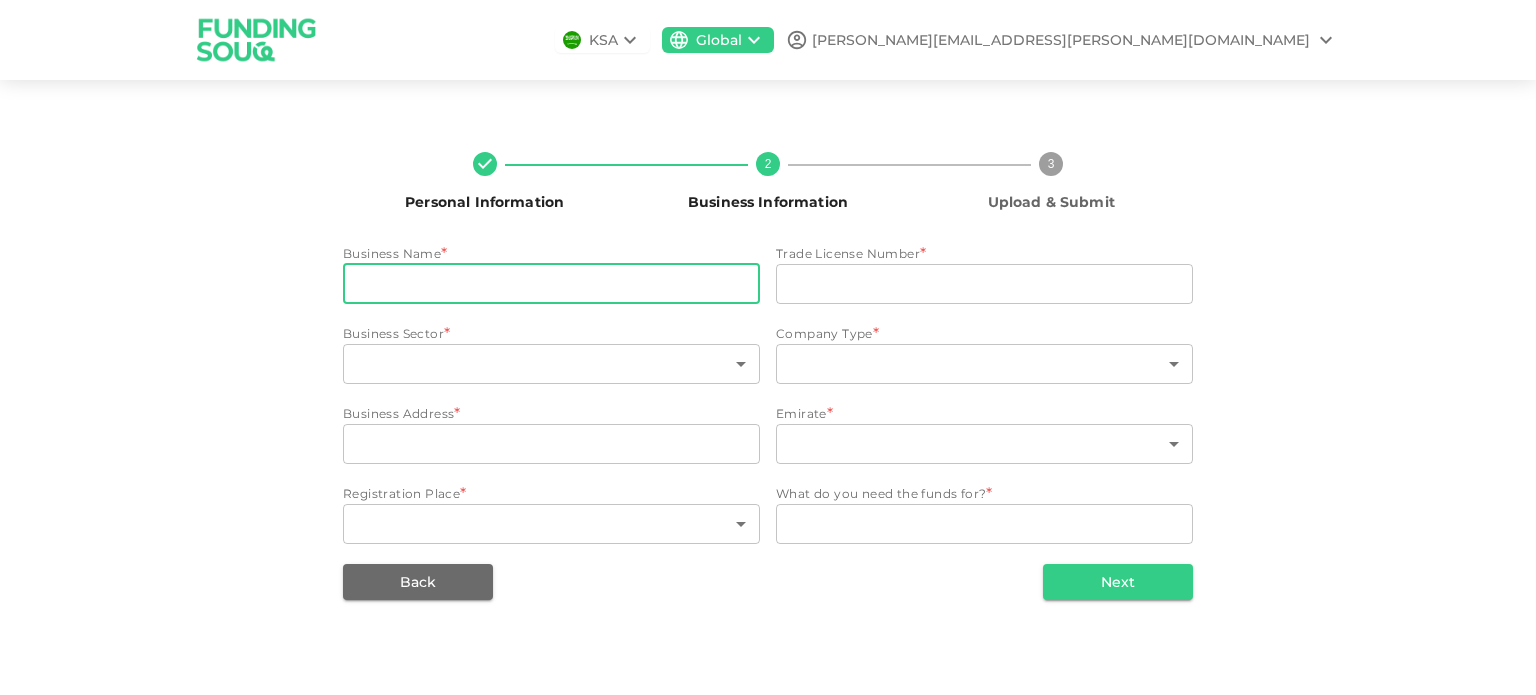 click on "businessName" at bounding box center (551, 284) 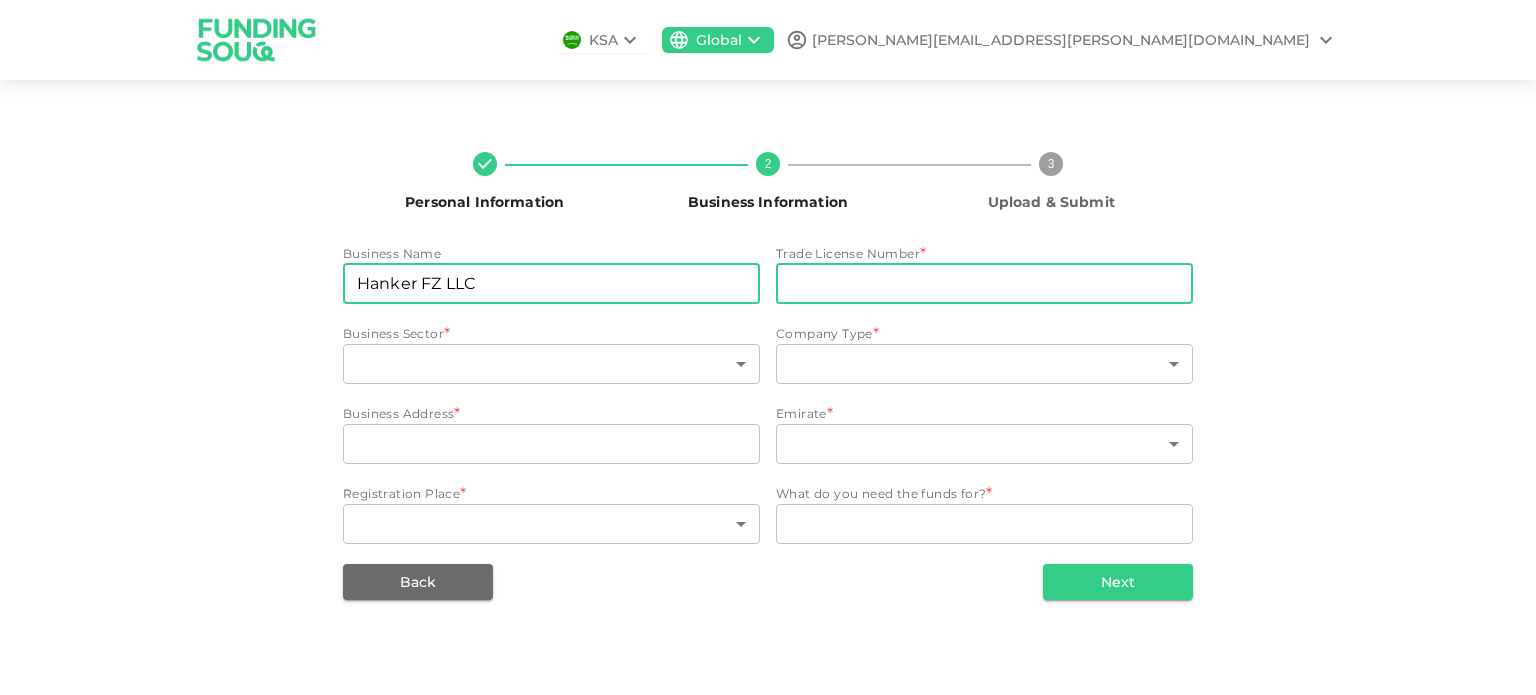 click on "tradeLicenseNumber" at bounding box center [984, 284] 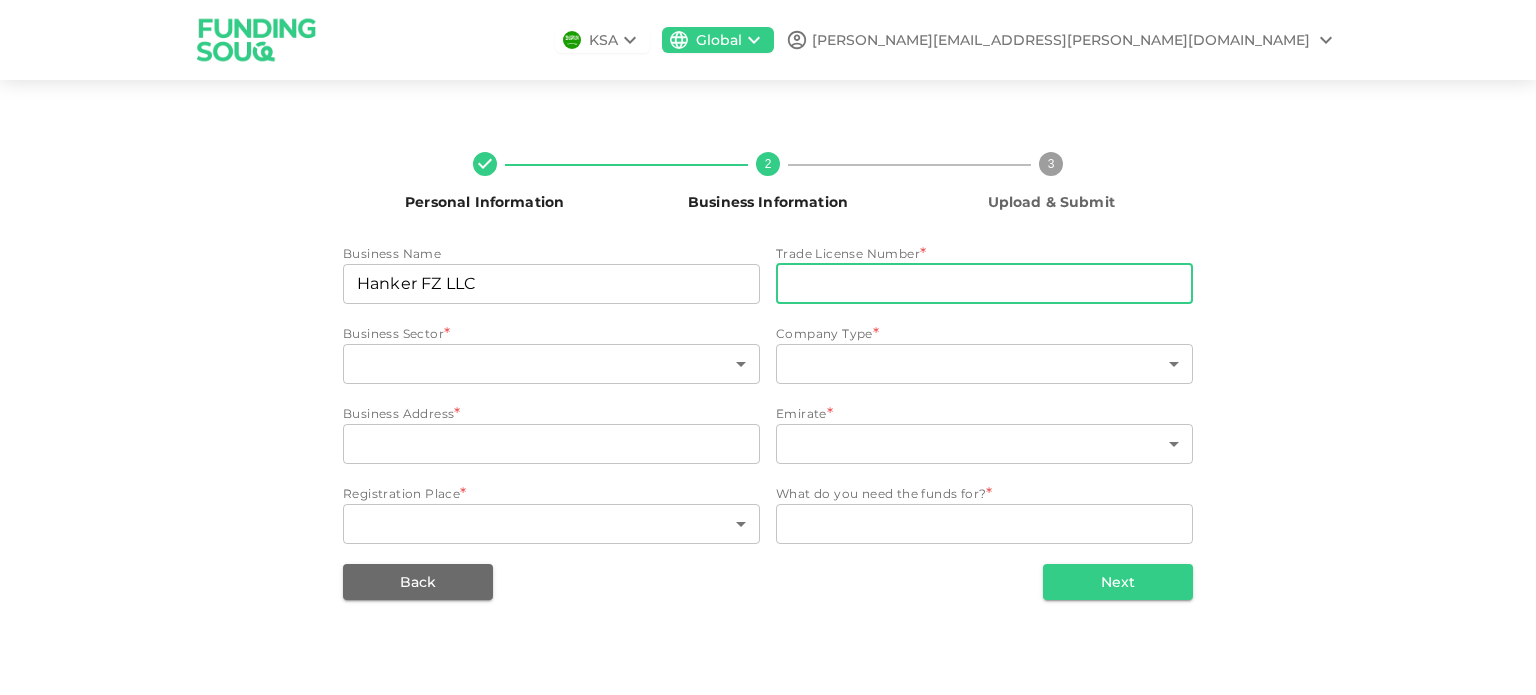 type on "47010136" 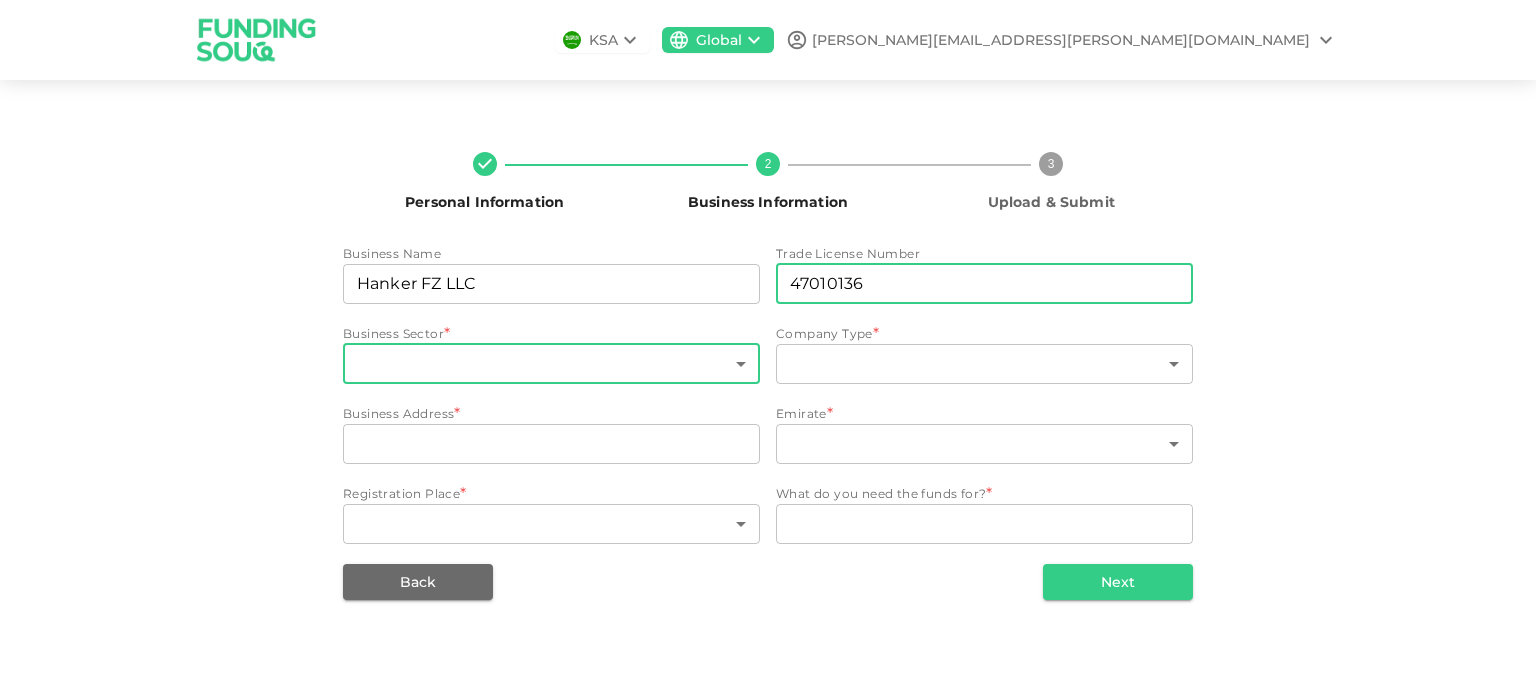 click on "KSA Global [EMAIL_ADDRESS][DOMAIN_NAME] Personal Information 2 Business Information 3 Upload & Submit   Business Name businessName Hanker FZ LLC businessName   Trade License Number tradeLicenseNumber 47010136 tradeLicenseNumber   Business Sector * ​ ​   Company Type * ​ ​   Business Address * businessAddress businessAddress   Emirate * ​ ​   Registration Place * ​ ​   What do you need the funds for? * WhatDoYouNeedFundsFor x WhatDoYouNeedFundsFor Back Next" at bounding box center (768, 347) 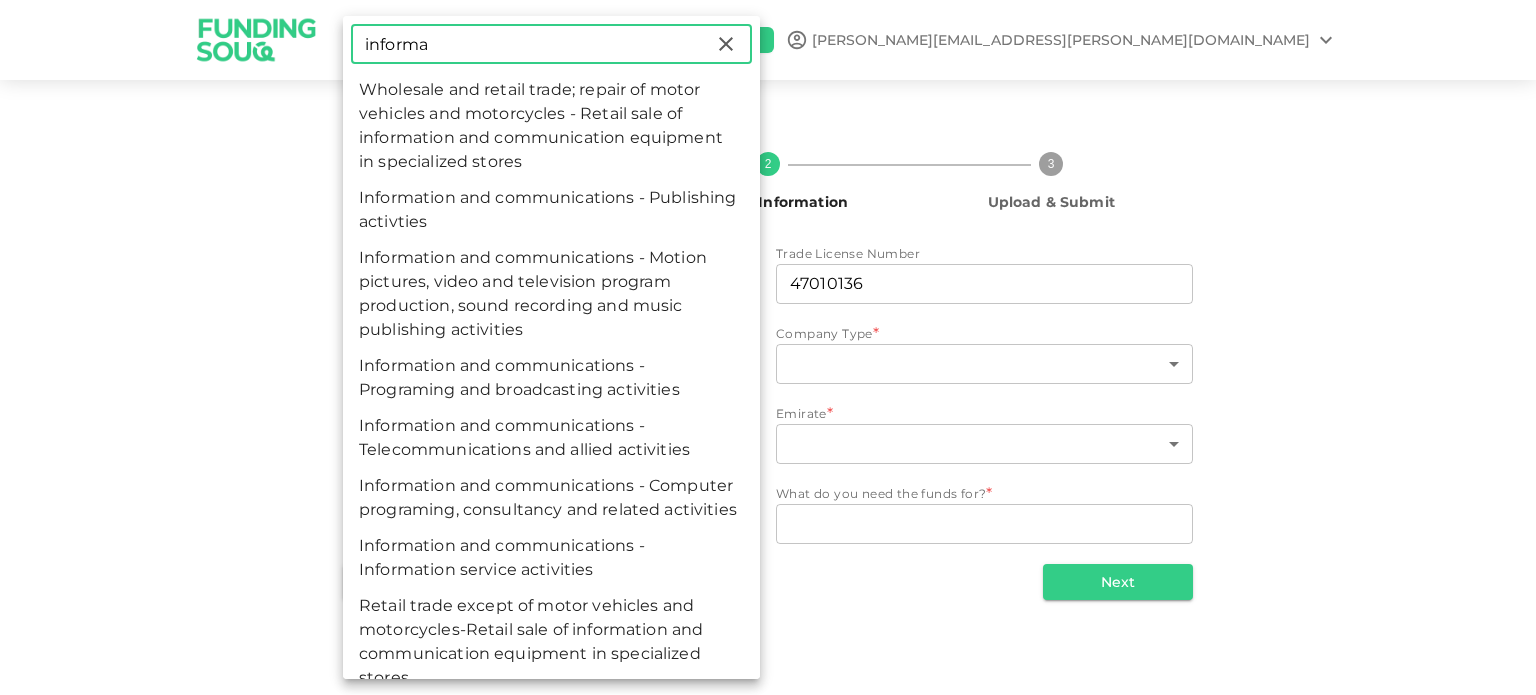 type on "informa" 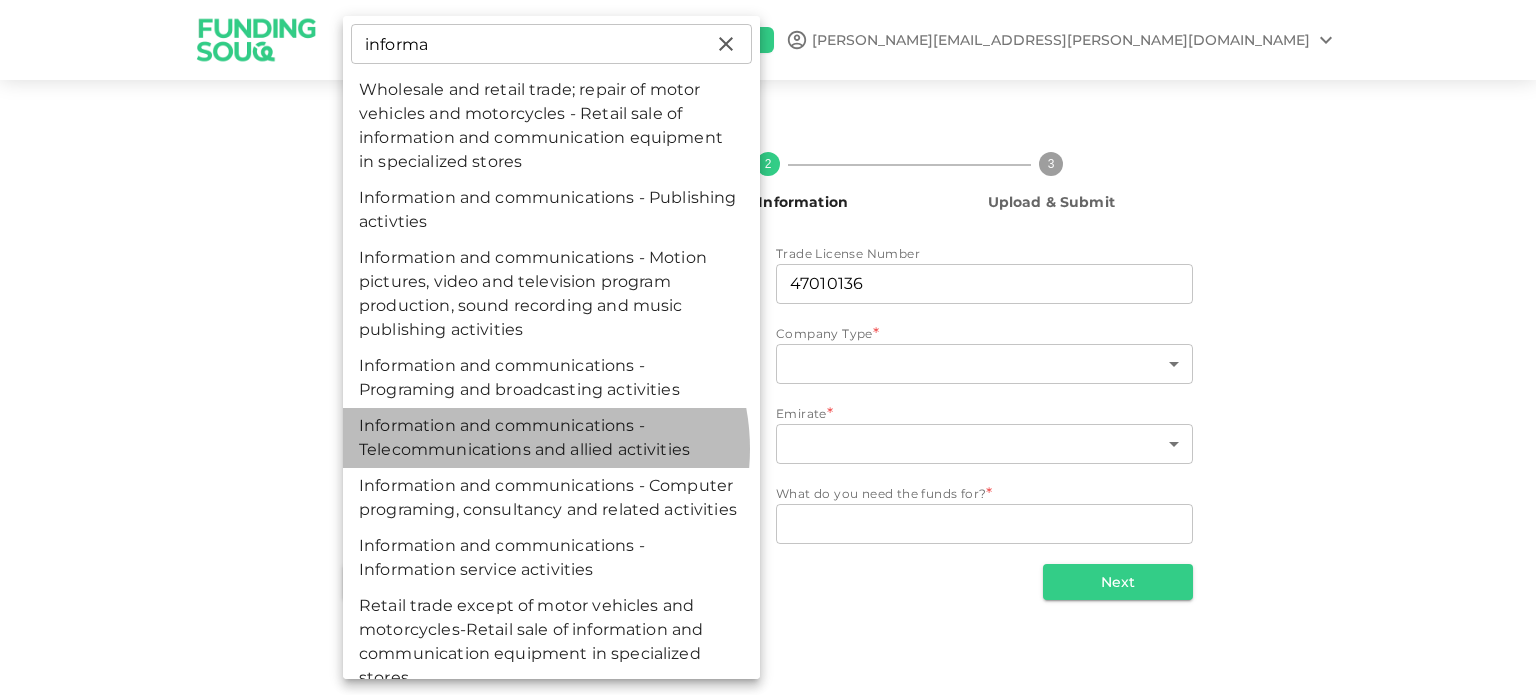 click on "Information and communications - Telecommunications and allied activities" at bounding box center (551, 438) 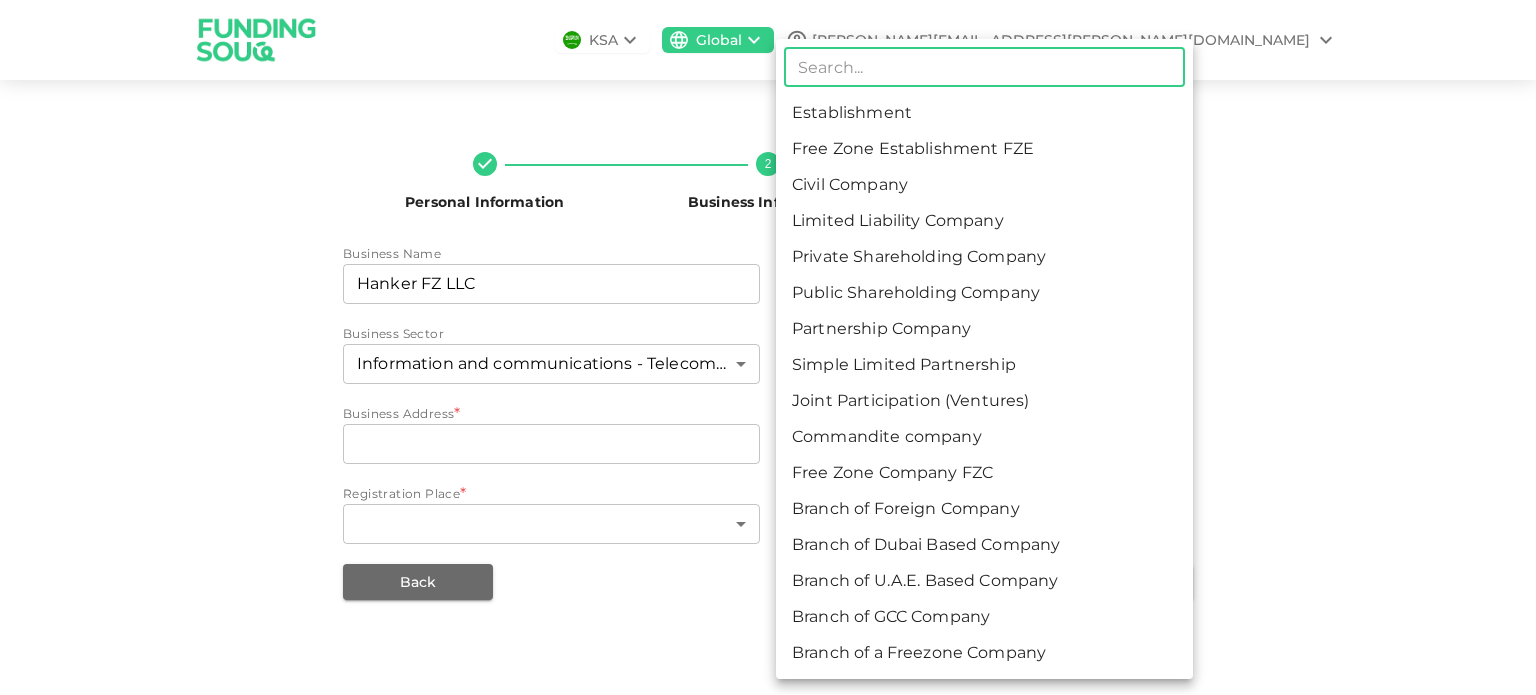 click on "KSA Global [EMAIL_ADDRESS][DOMAIN_NAME] Personal Information 2 Business Information 3 Upload & Submit   Business Name businessName Hanker FZ LLC businessName   Trade License Number tradeLicenseNumber 47010136 tradeLicenseNumber   Business Sector Information and communications - Telecommunications and allied activities 95 ​   Company Type * ​ ​   Business Address * businessAddress businessAddress   Emirate * ​ ​   Registration Place * ​ ​   What do you need the funds for? * WhatDoYouNeedFundsFor x WhatDoYouNeedFundsFor Back Next
​ Establishment Free Zone Establishment FZE Civil Company Limited Liability Company Private Shareholding Company Public Shareholding Company Partnership Company Simple Limited Partnership Joint Participation (Ventures) Commandite company Free Zone Company FZC Branch of Foreign Company Branch of Dubai Based Company Branch of U.A.E. Based Company Branch of GCC Company Branch of a Freezone Company" at bounding box center (768, 347) 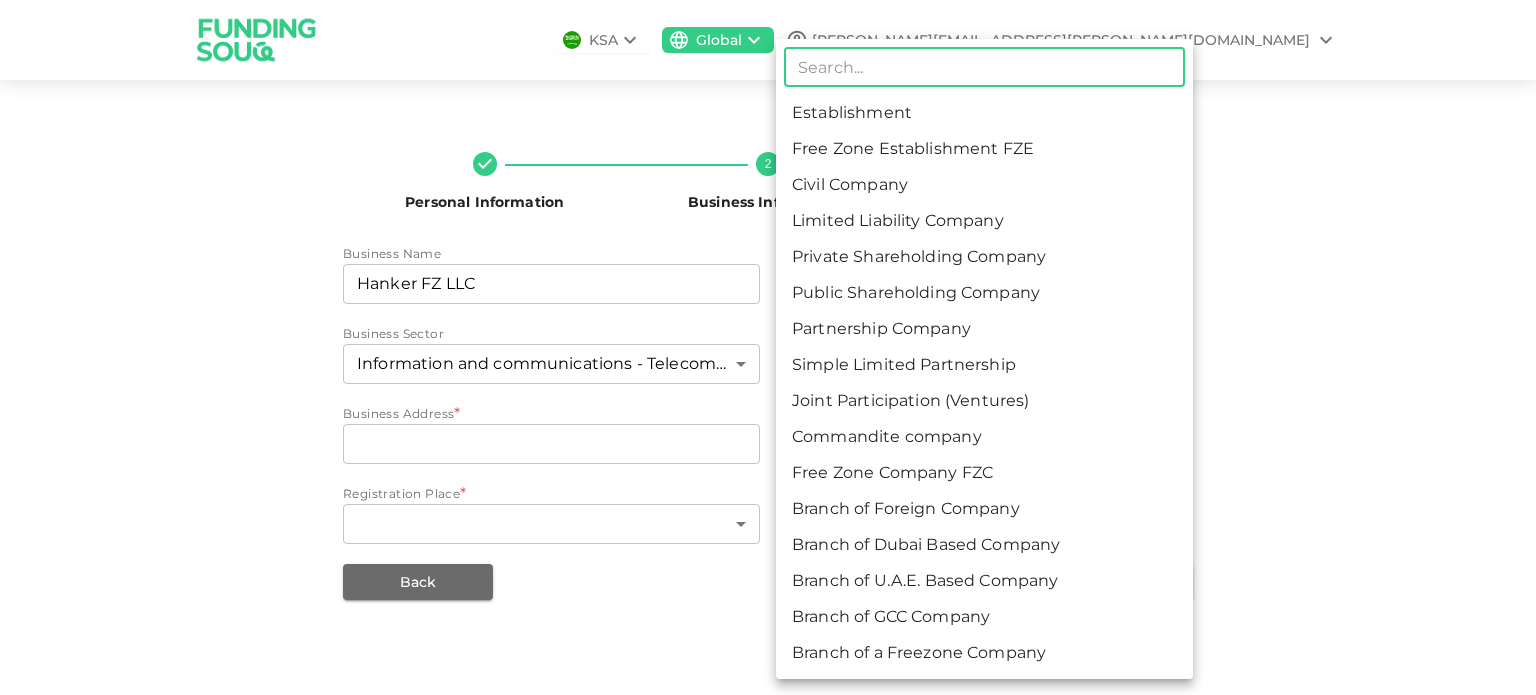 click at bounding box center (768, 347) 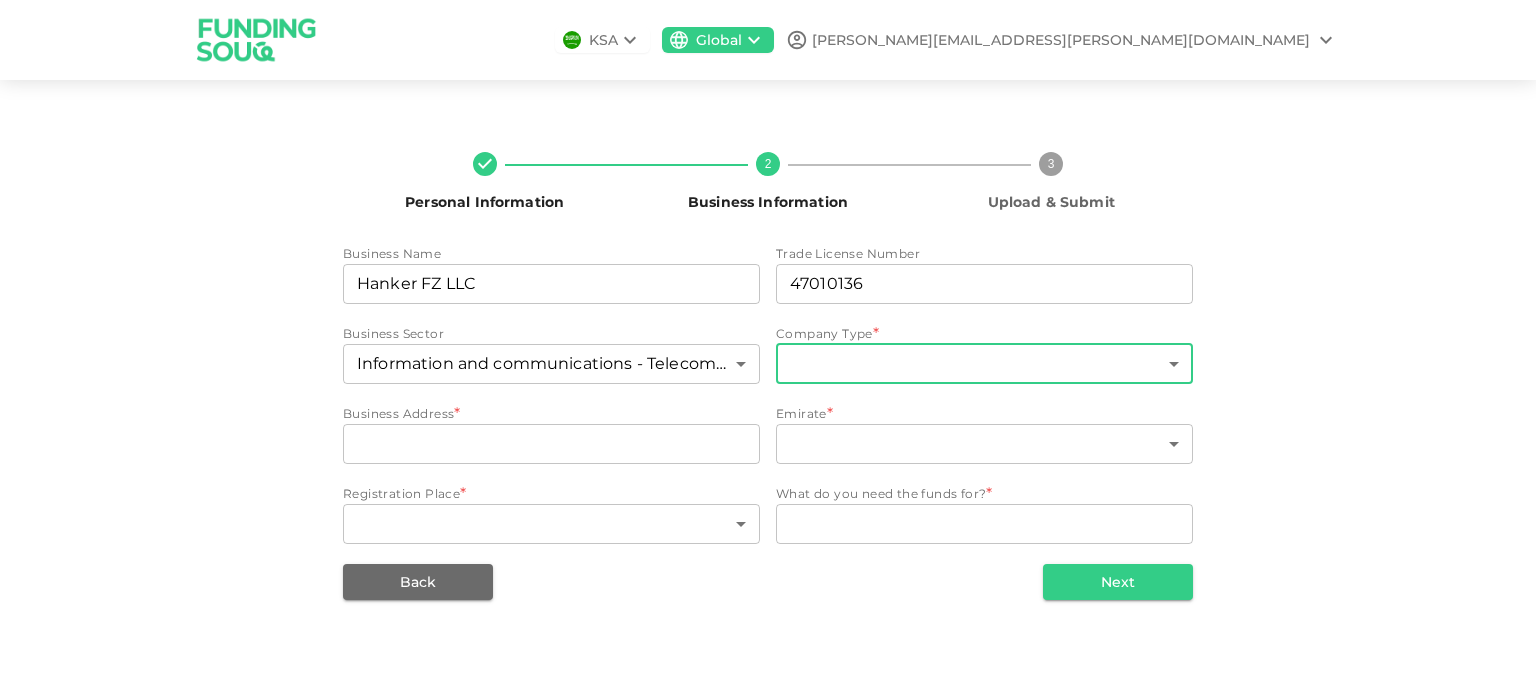 click on "KSA Global [EMAIL_ADDRESS][DOMAIN_NAME] Personal Information 2 Business Information 3 Upload & Submit   Business Name businessName Hanker FZ LLC businessName   Trade License Number tradeLicenseNumber 47010136 tradeLicenseNumber   Business Sector Information and communications - Telecommunications and allied activities 95 ​   Company Type * ​ ​   Business Address * businessAddress businessAddress   Emirate * ​ ​   Registration Place * ​ ​   What do you need the funds for? * WhatDoYouNeedFundsFor x WhatDoYouNeedFundsFor Back Next" at bounding box center (768, 347) 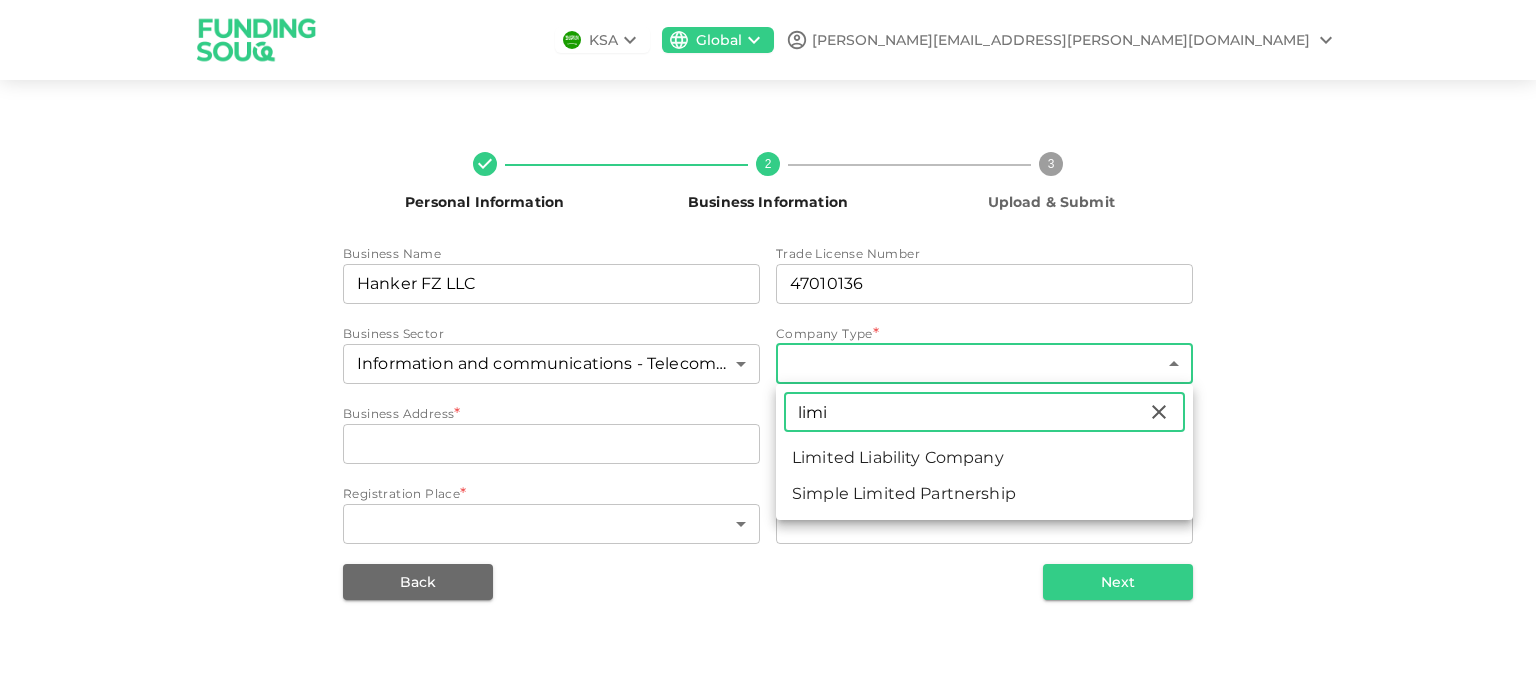 type on "limi" 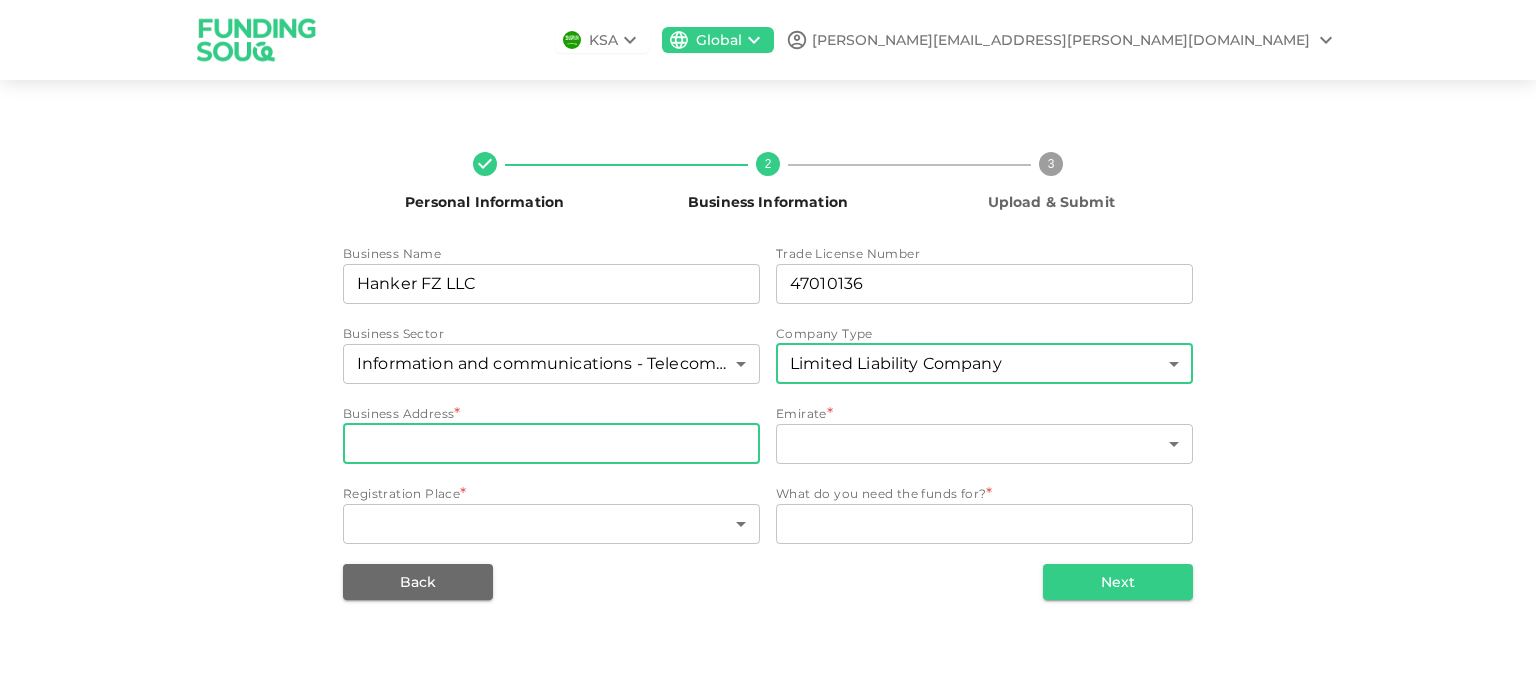 click on "businessAddress" at bounding box center [551, 444] 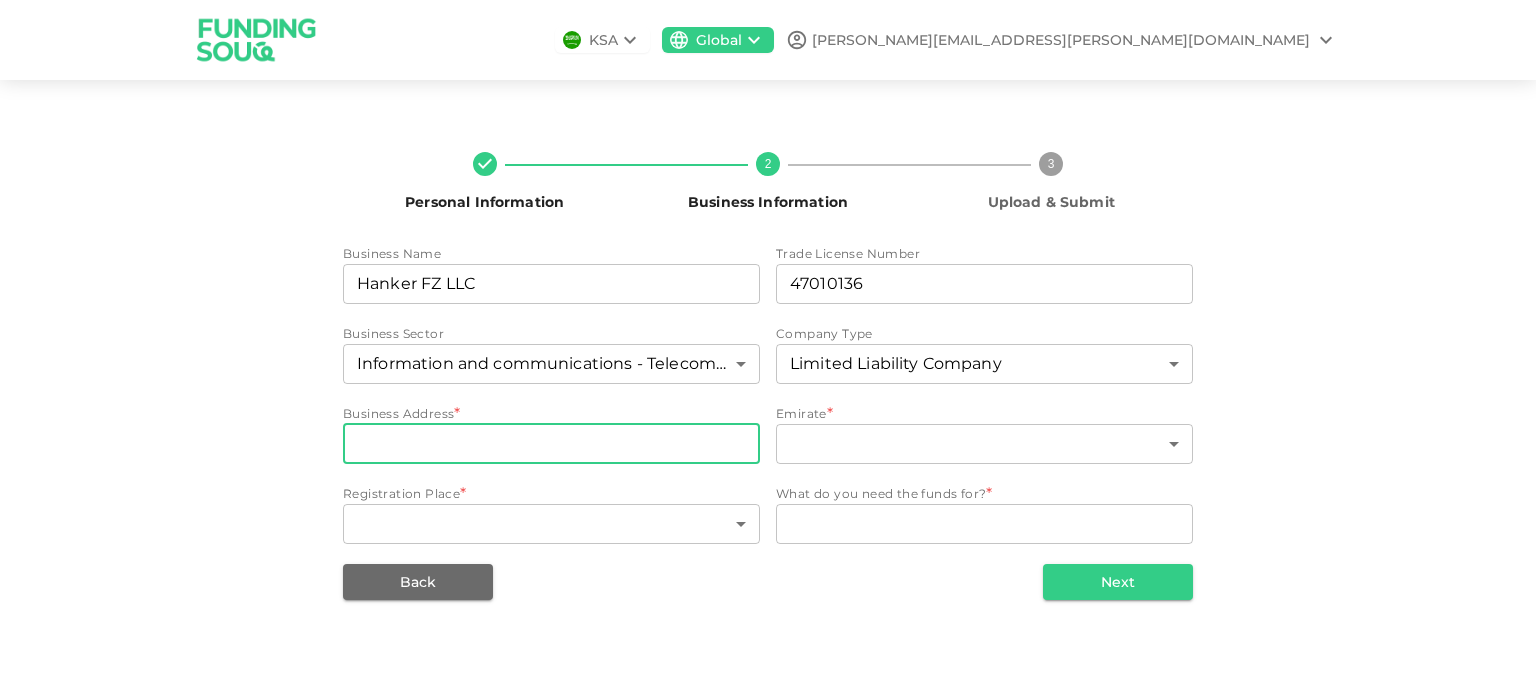 type on "FOB51169 Compass Building Al Ha,mra Industrial Zone FZ [GEOGRAPHIC_DATA]" 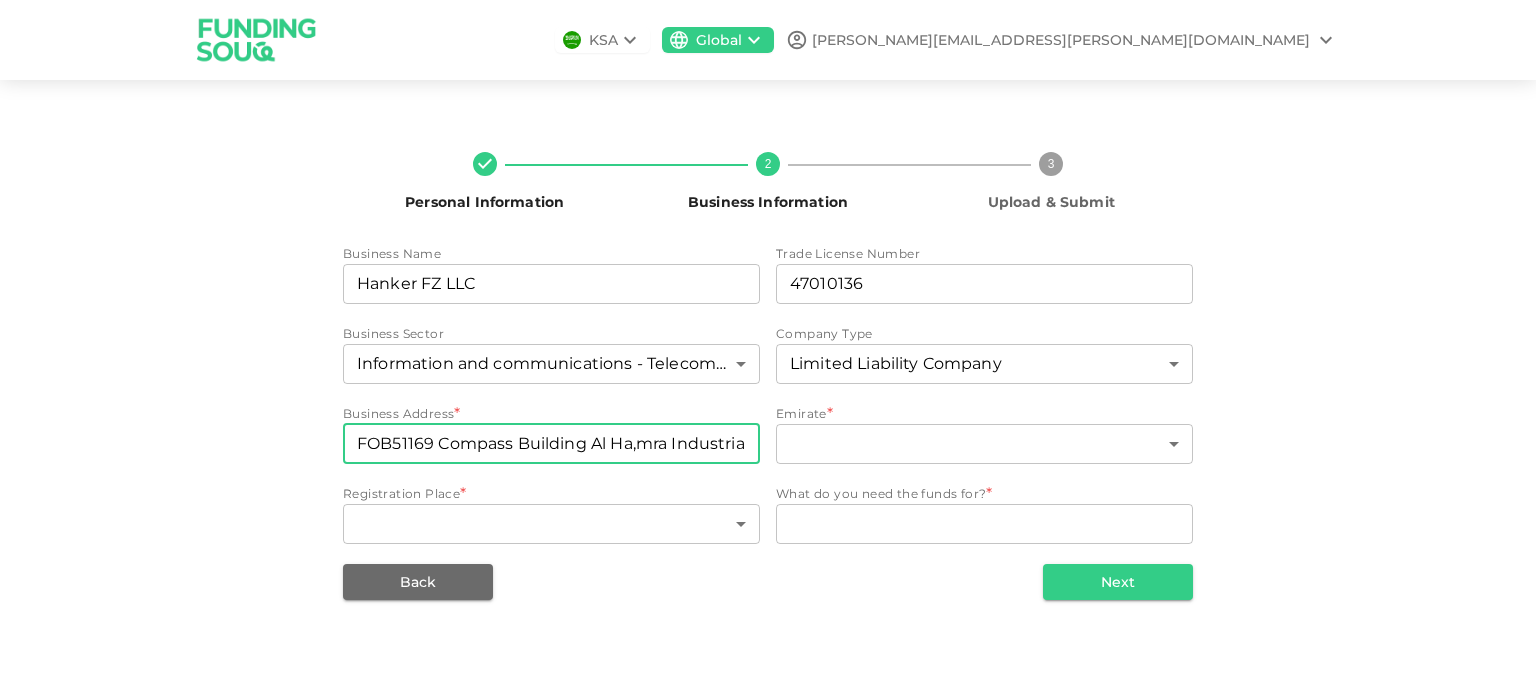 type on "4" 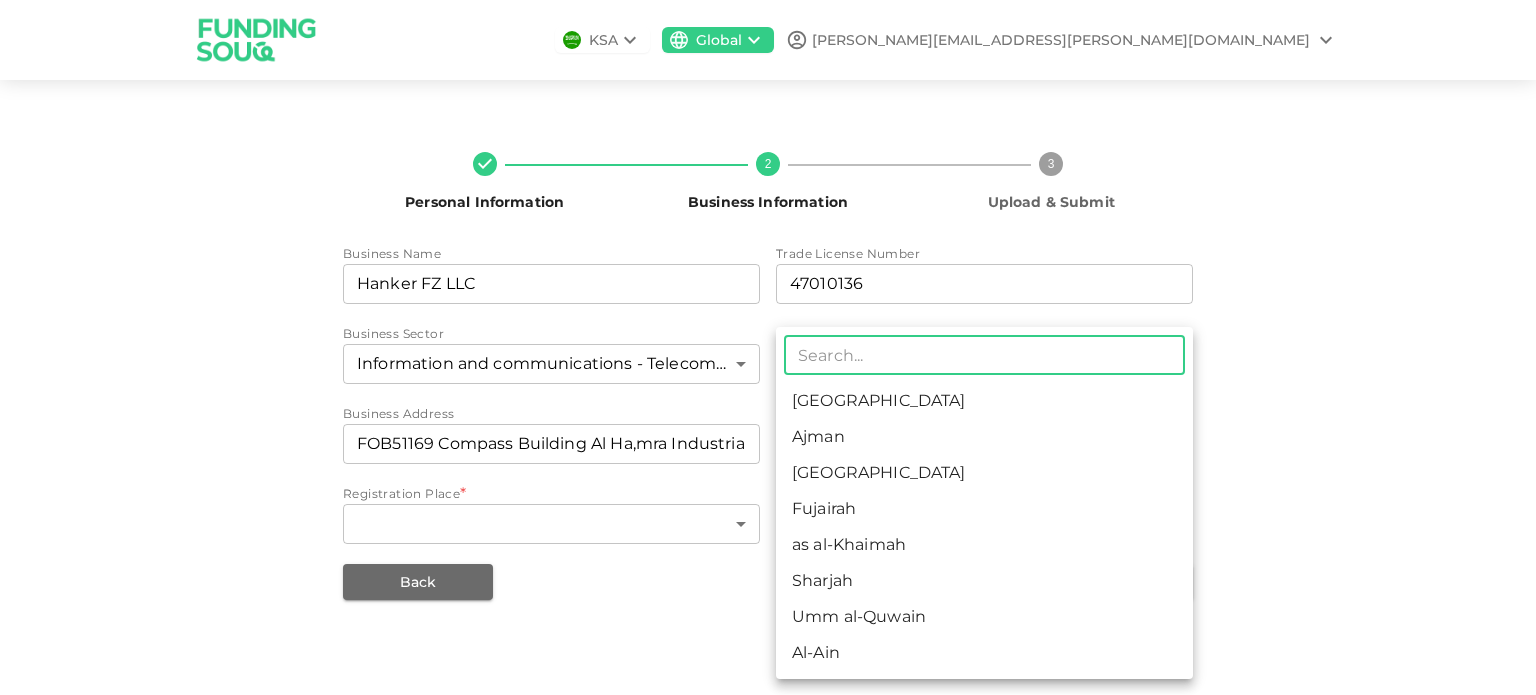 click on "KSA Global [EMAIL_ADDRESS][DOMAIN_NAME] Personal Information 2 Business Information 3 Upload & Submit   Business Name businessName Hanker FZ LLC businessName   Trade License Number tradeLicenseNumber 47010136 tradeLicenseNumber   Business Sector Information and communications - Telecommunications and allied activities 95 ​   Company Type Limited Liability Company 4 ​   Business Address businessAddress FOB51169 [GEOGRAPHIC_DATA] FZ [GEOGRAPHIC_DATA] businessAddress   Emirate * ​ [GEOGRAPHIC_DATA] ​   Registration Place * ​ ​   What do you need the funds for? * WhatDoYouNeedFundsFor x WhatDoYouNeedFundsFor Back Next
​ [GEOGRAPHIC_DATA] Ajman [GEOGRAPHIC_DATA] [GEOGRAPHIC_DATA] as al-Khaimah [GEOGRAPHIC_DATA] [GEOGRAPHIC_DATA] [GEOGRAPHIC_DATA]" at bounding box center (768, 347) 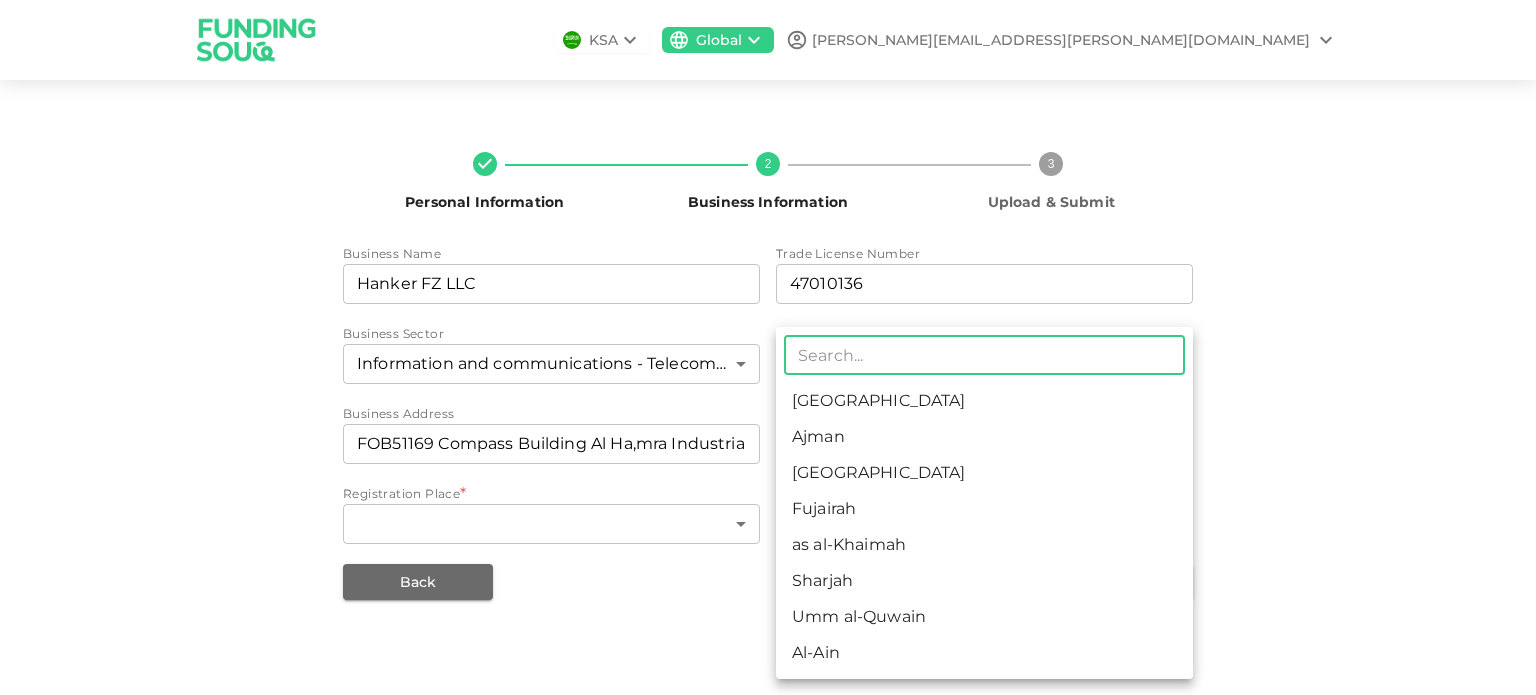 click on "as al-Khaimah" at bounding box center [984, 545] 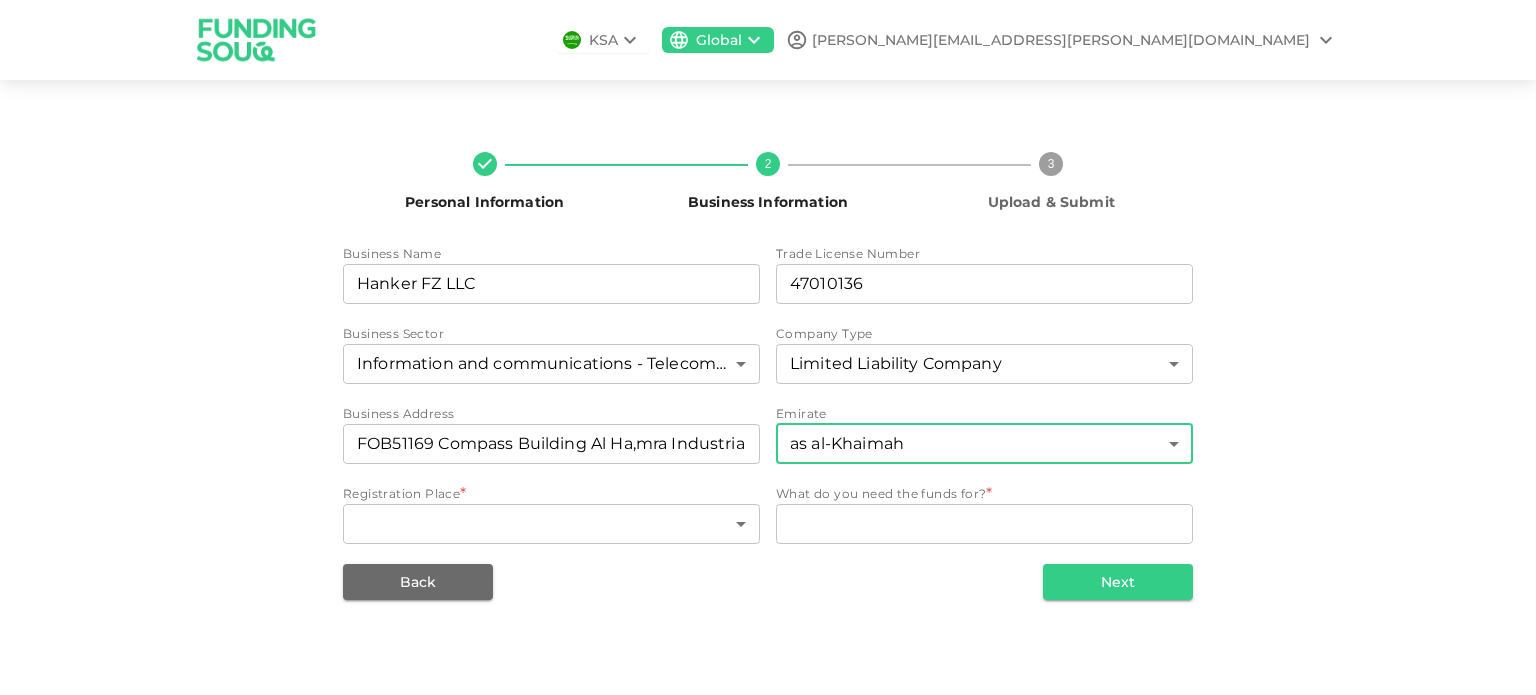 type on "5" 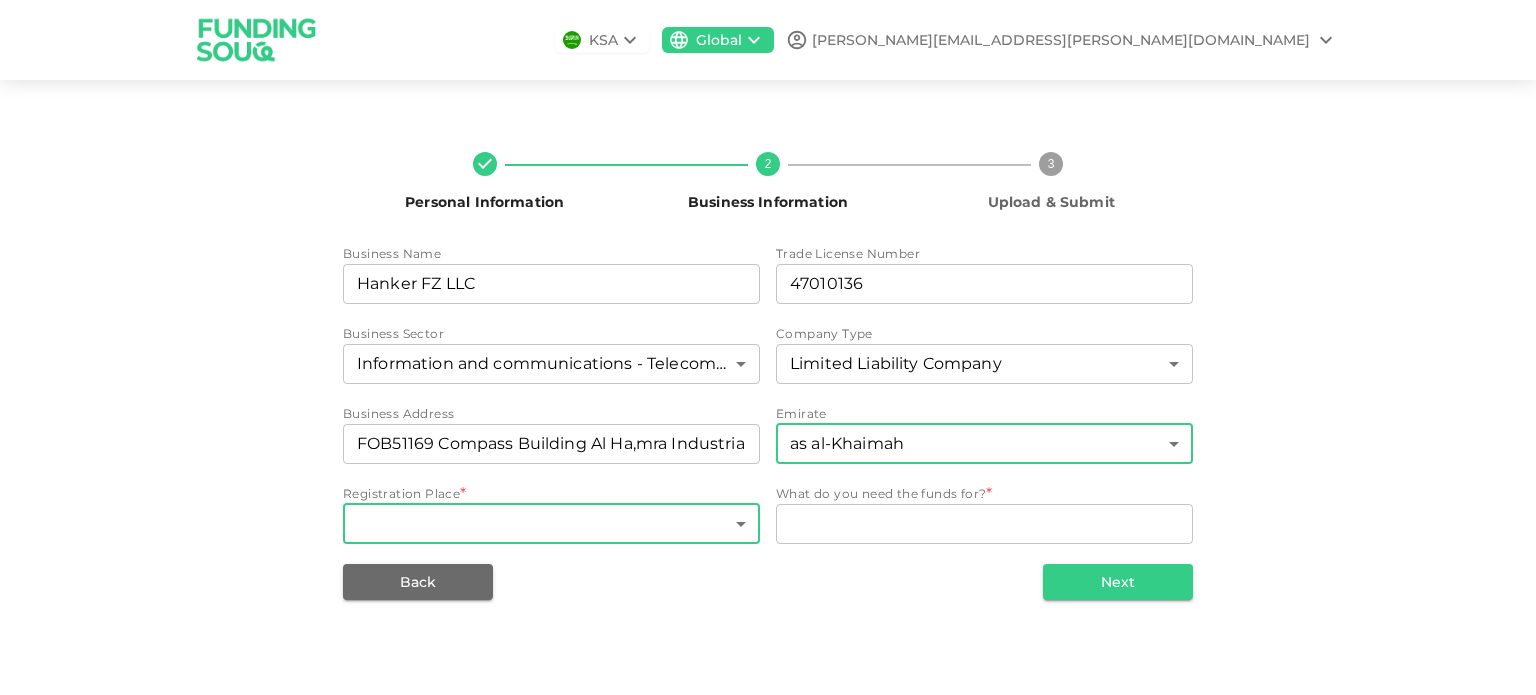 click on "KSA Global [EMAIL_ADDRESS][DOMAIN_NAME] Personal Information 2 Business Information 3 Upload & Submit   Business Name businessName Hanker FZ LLC businessName   Trade License Number tradeLicenseNumber 47010136 tradeLicenseNumber   Business Sector Information and communications - Telecommunications and allied activities 95 ​   Company Type Limited Liability Company 4 ​   Business Address businessAddress FOB51169 [GEOGRAPHIC_DATA] FZ [GEOGRAPHIC_DATA] businessAddress   Emirate as al-Khaimah 5 ​   Registration Place * ​ ​   What do you need the funds for? * WhatDoYouNeedFundsFor x WhatDoYouNeedFundsFor Back Next" at bounding box center [768, 347] 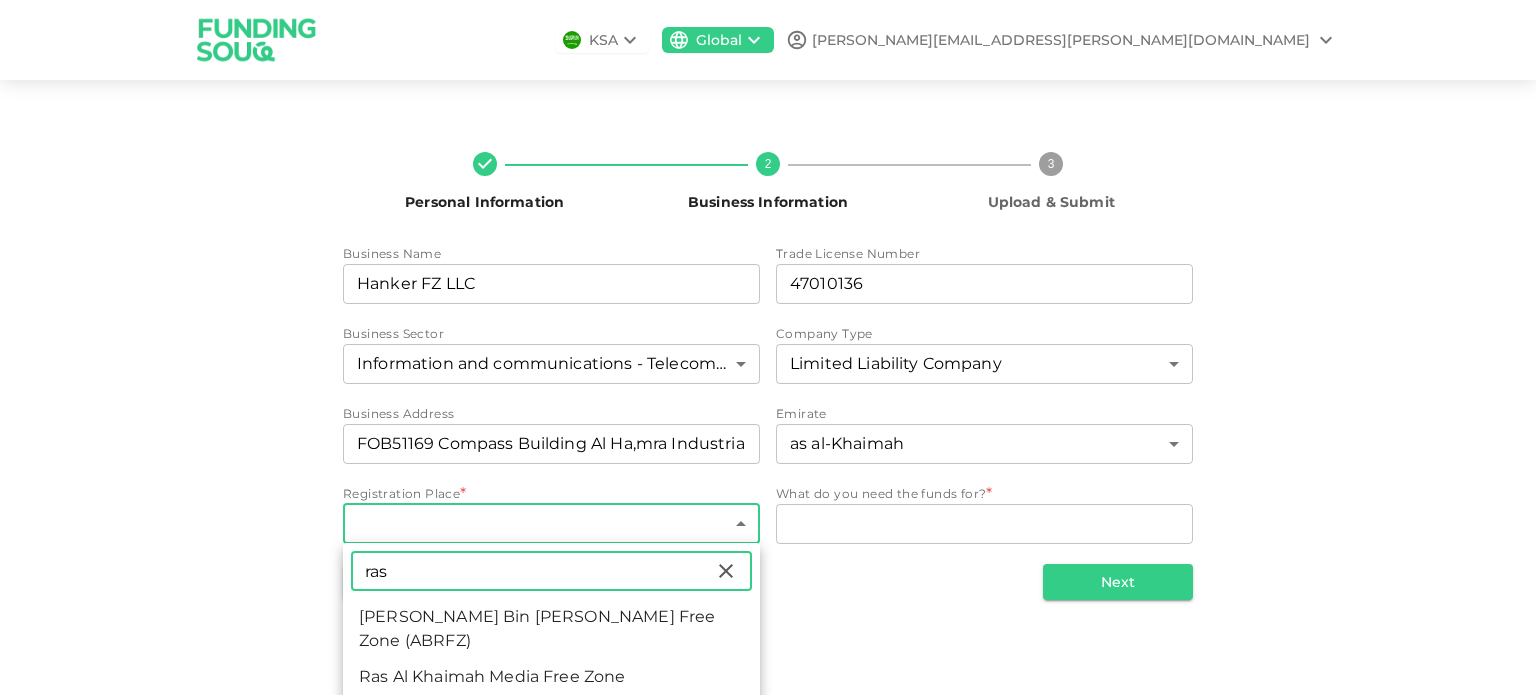 type on "ras" 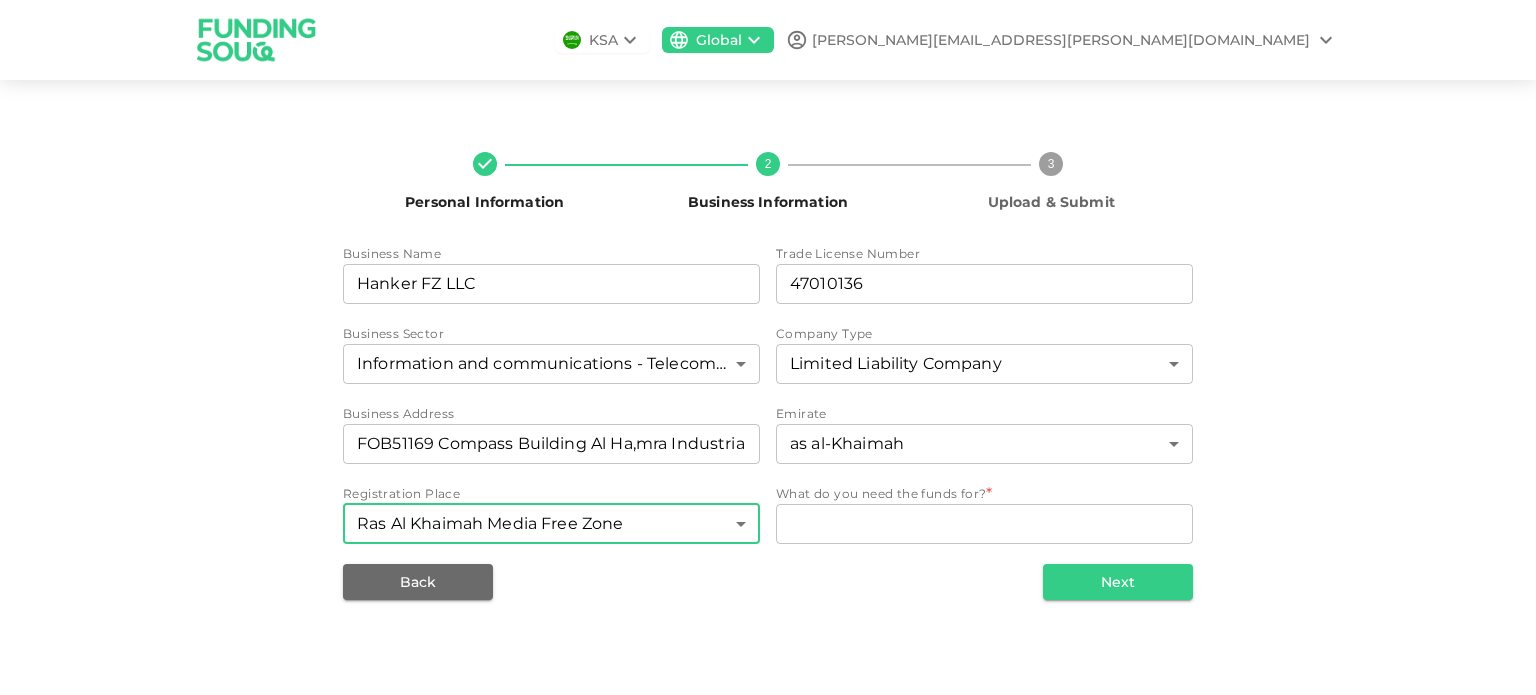 type on "98" 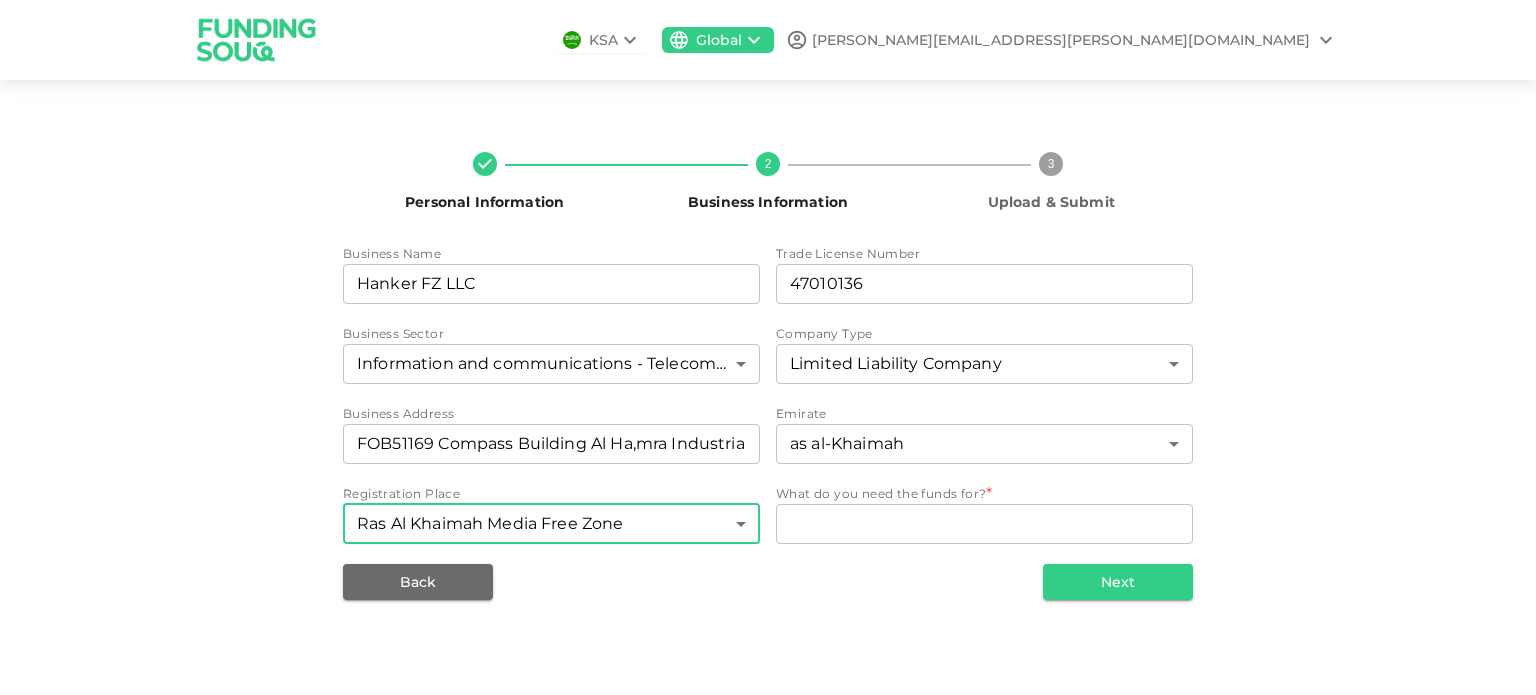 click on "KSA Global [EMAIL_ADDRESS][DOMAIN_NAME] Personal Information 2 Business Information 3 Upload & Submit   Business Name businessName Hanker FZ LLC businessName   Trade License Number tradeLicenseNumber 47010136 tradeLicenseNumber   Business Sector Information and communications - Telecommunications and allied activities 95 ​   Company Type Limited Liability Company 4 ​   Business Address businessAddress FOB51169 [GEOGRAPHIC_DATA] FZ [GEOGRAPHIC_DATA] businessAddress   Emirate as al-Khaimah 5 ​   Registration Place [GEOGRAPHIC_DATA] Media Free Zone 98 ​   What do you need the funds for? * WhatDoYouNeedFundsFor x WhatDoYouNeedFundsFor Back Next" at bounding box center [768, 347] 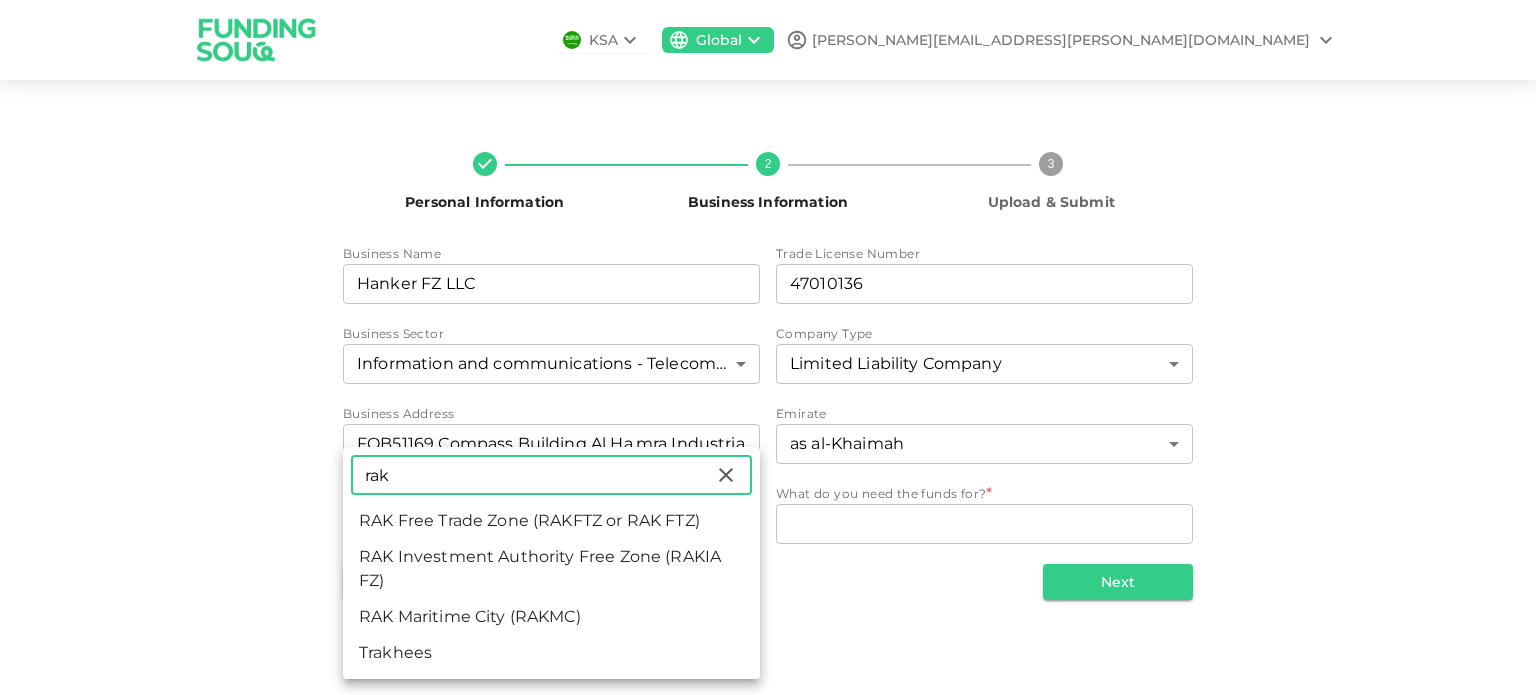 scroll, scrollTop: 0, scrollLeft: 0, axis: both 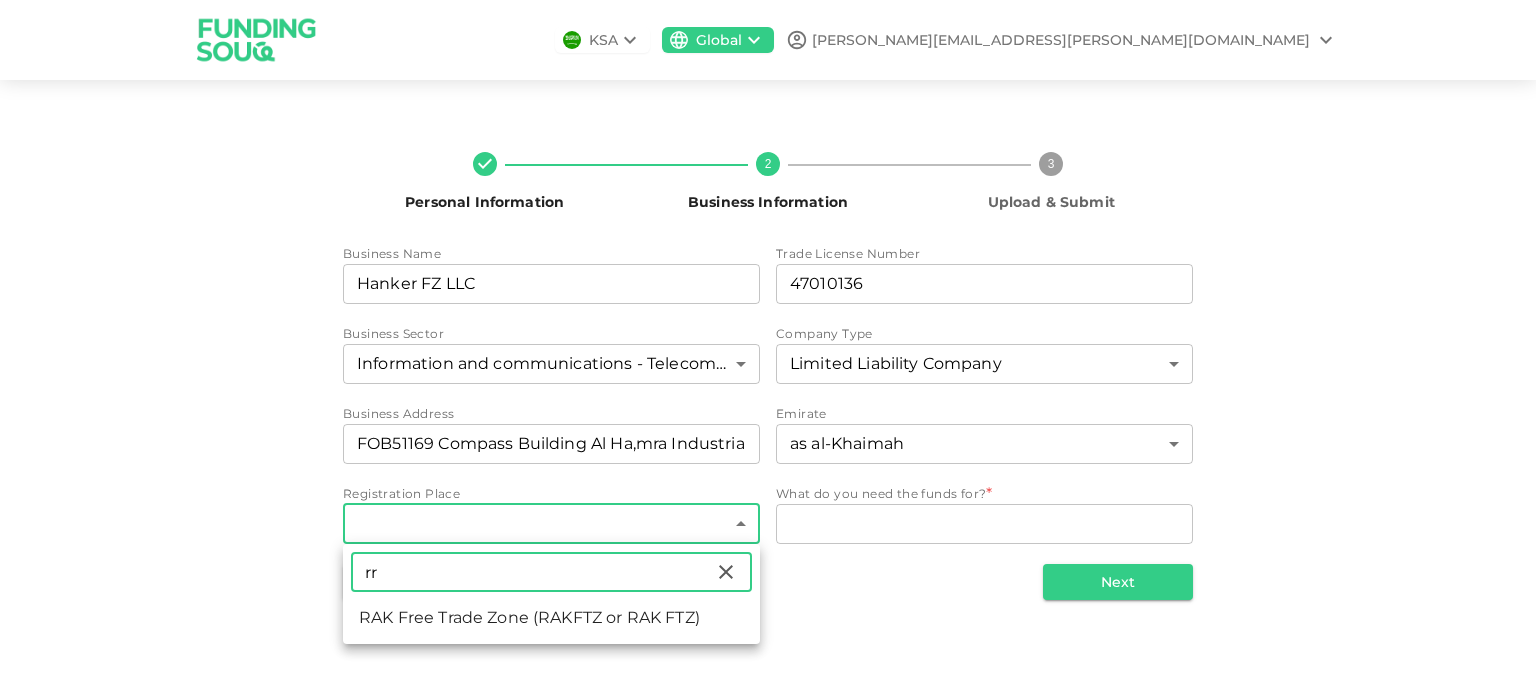 type on "r" 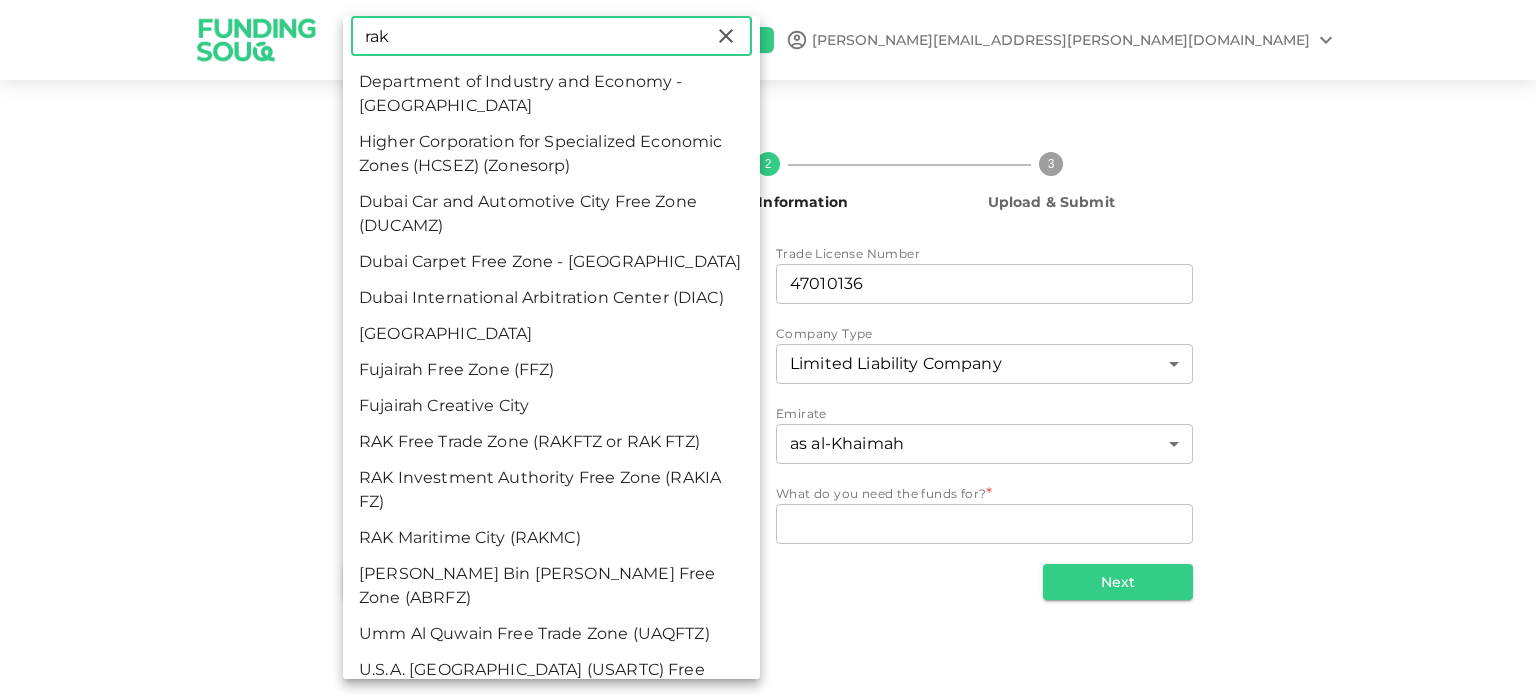 scroll, scrollTop: 0, scrollLeft: 0, axis: both 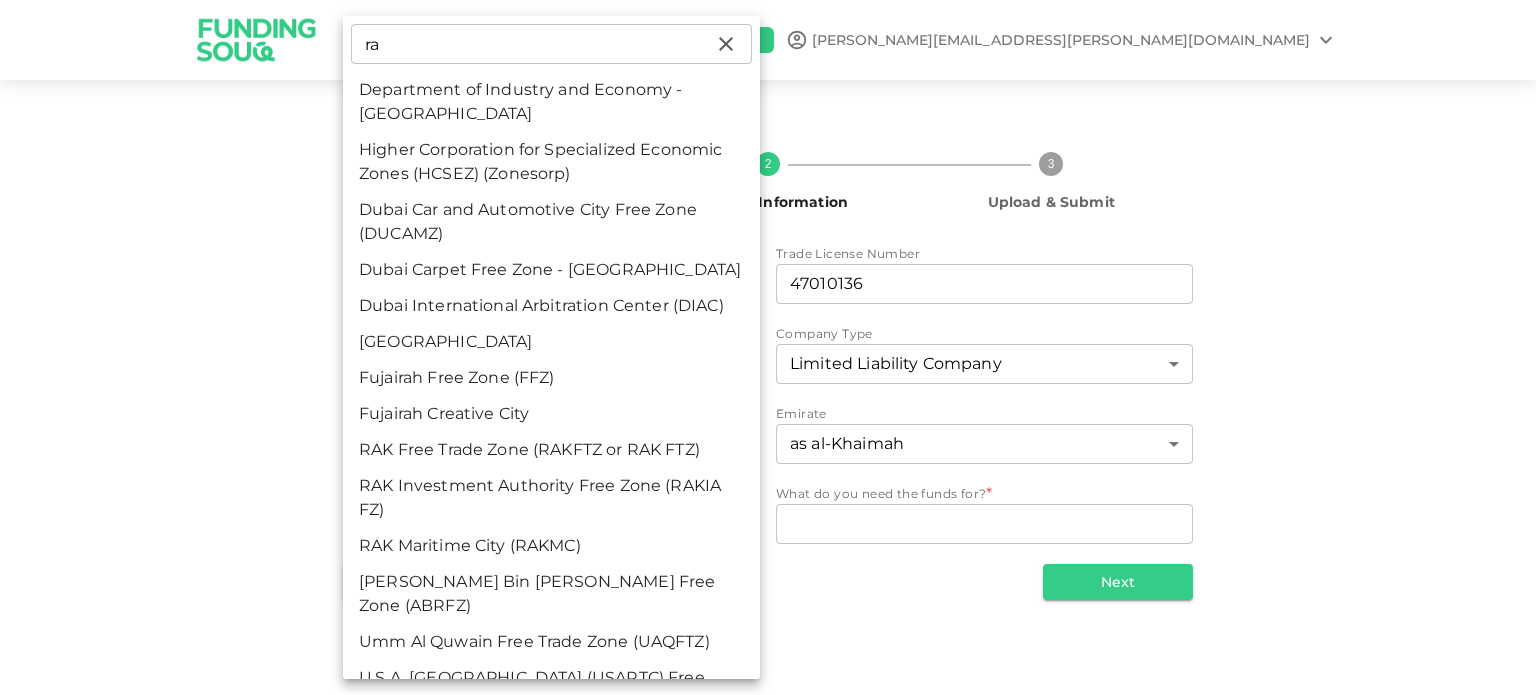 type on "r" 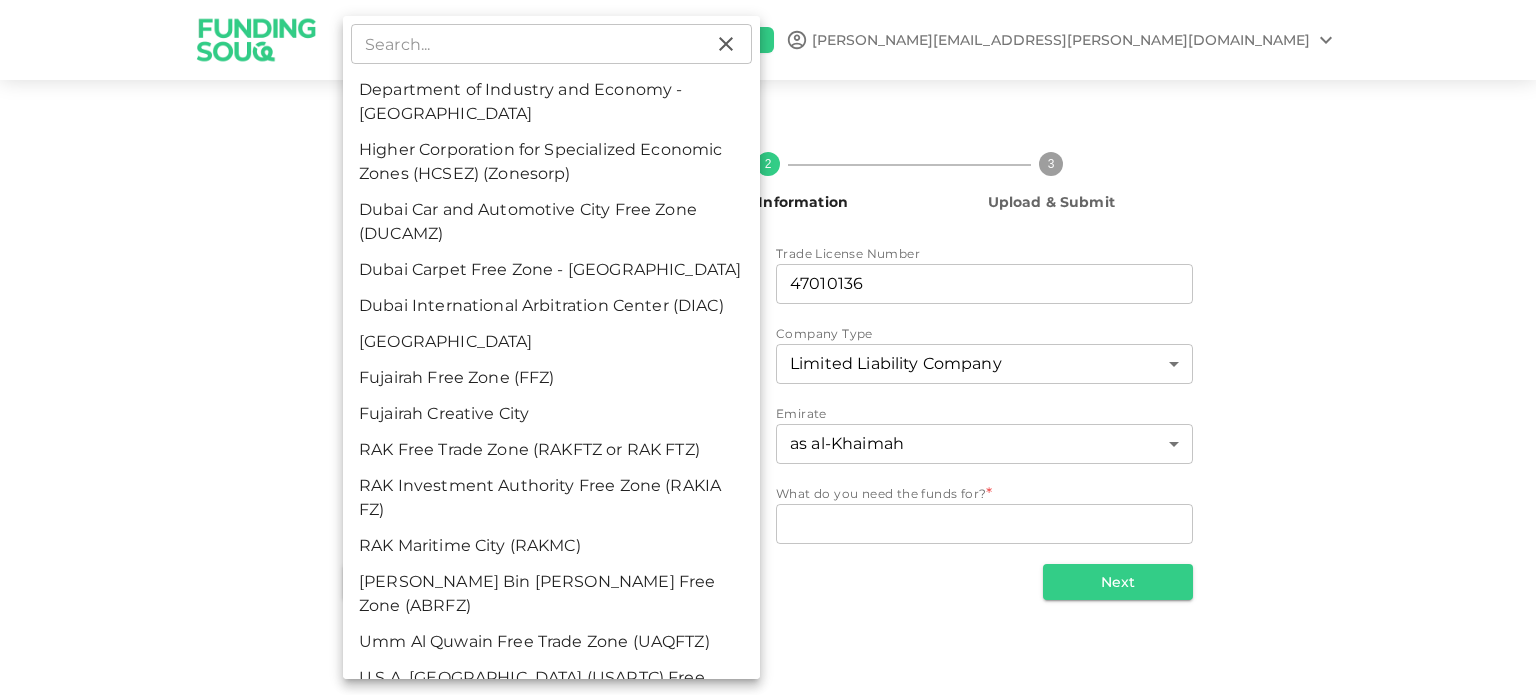 scroll, scrollTop: 8, scrollLeft: 0, axis: vertical 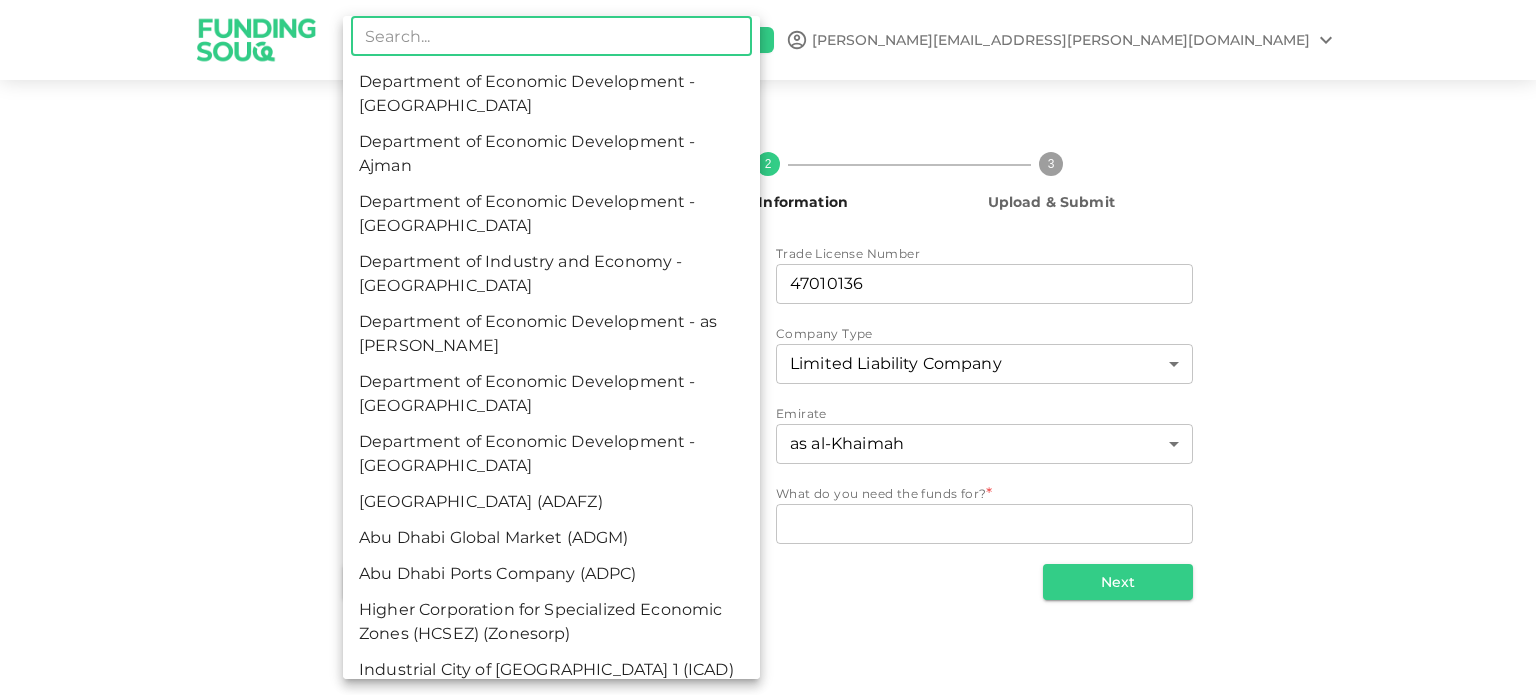 type on "R" 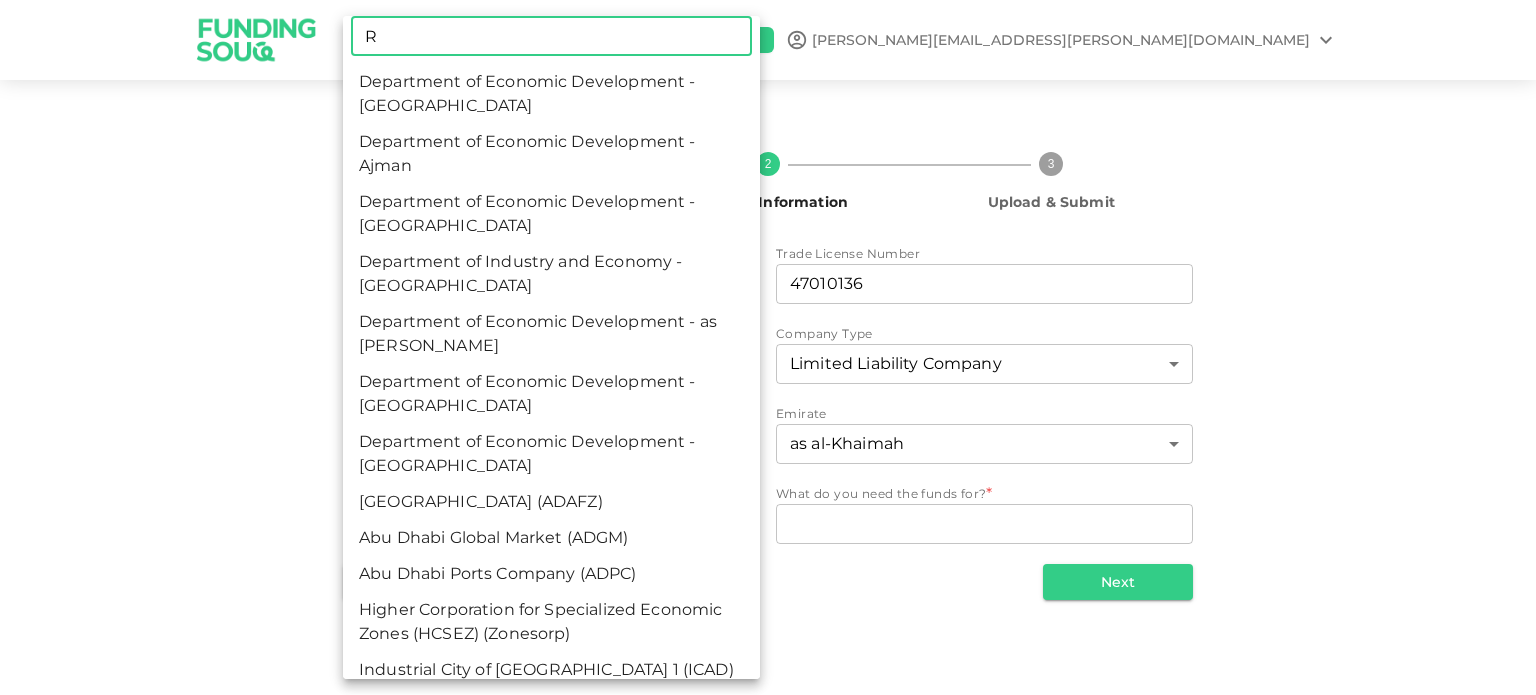 type 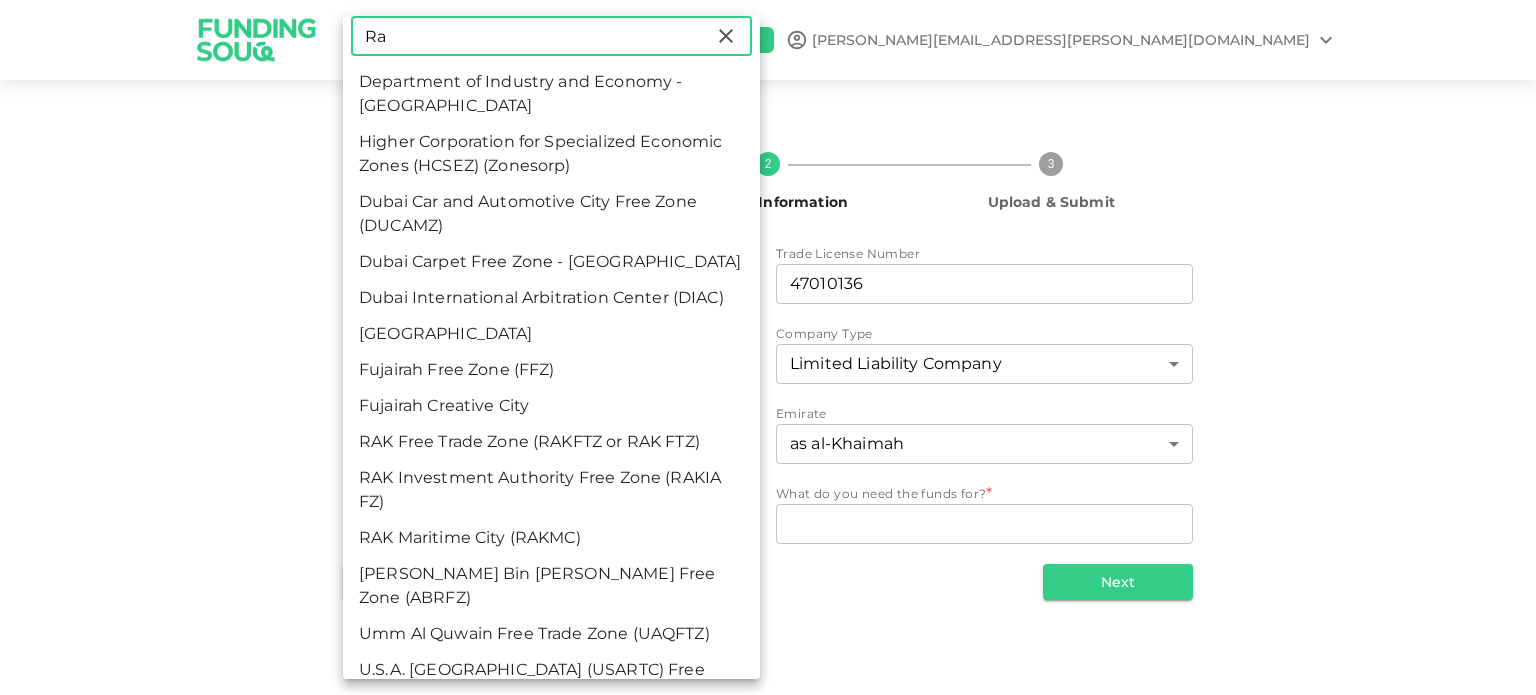 scroll, scrollTop: 8, scrollLeft: 0, axis: vertical 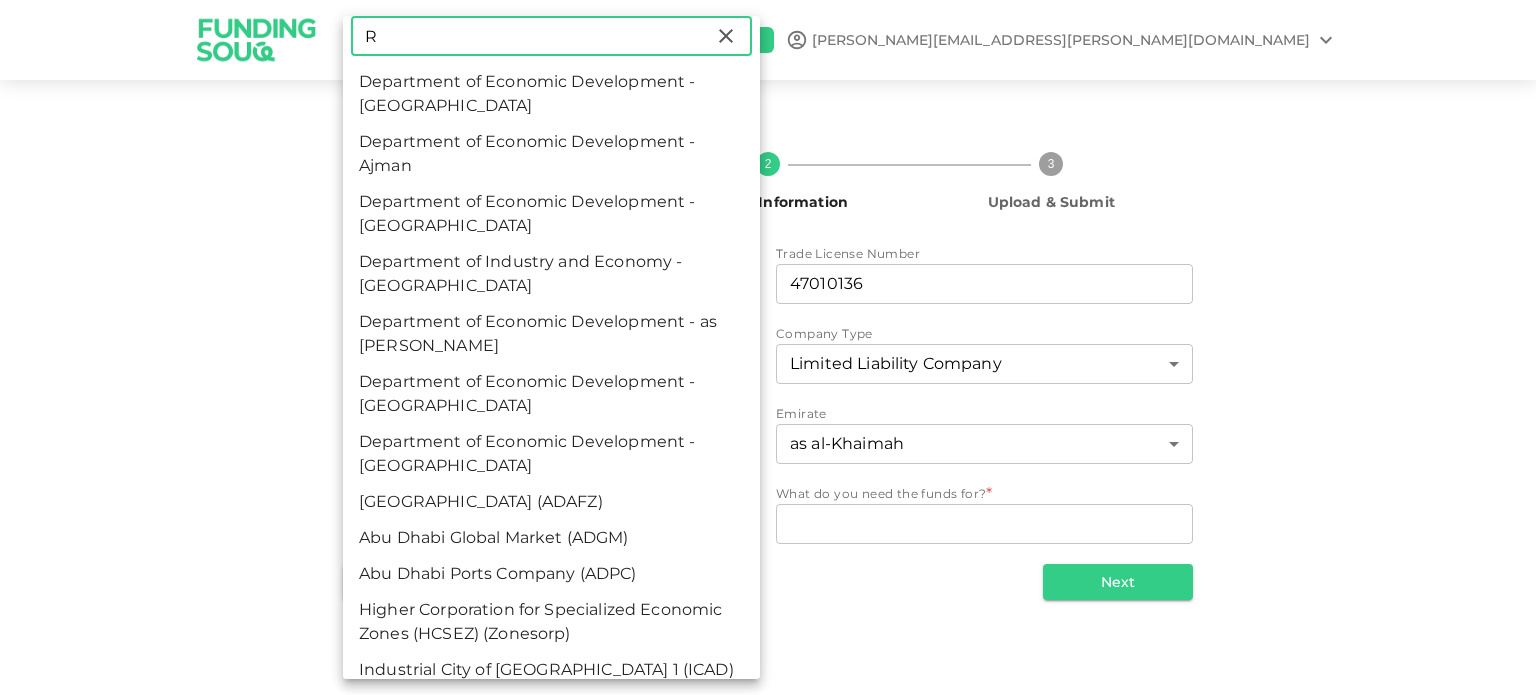 type 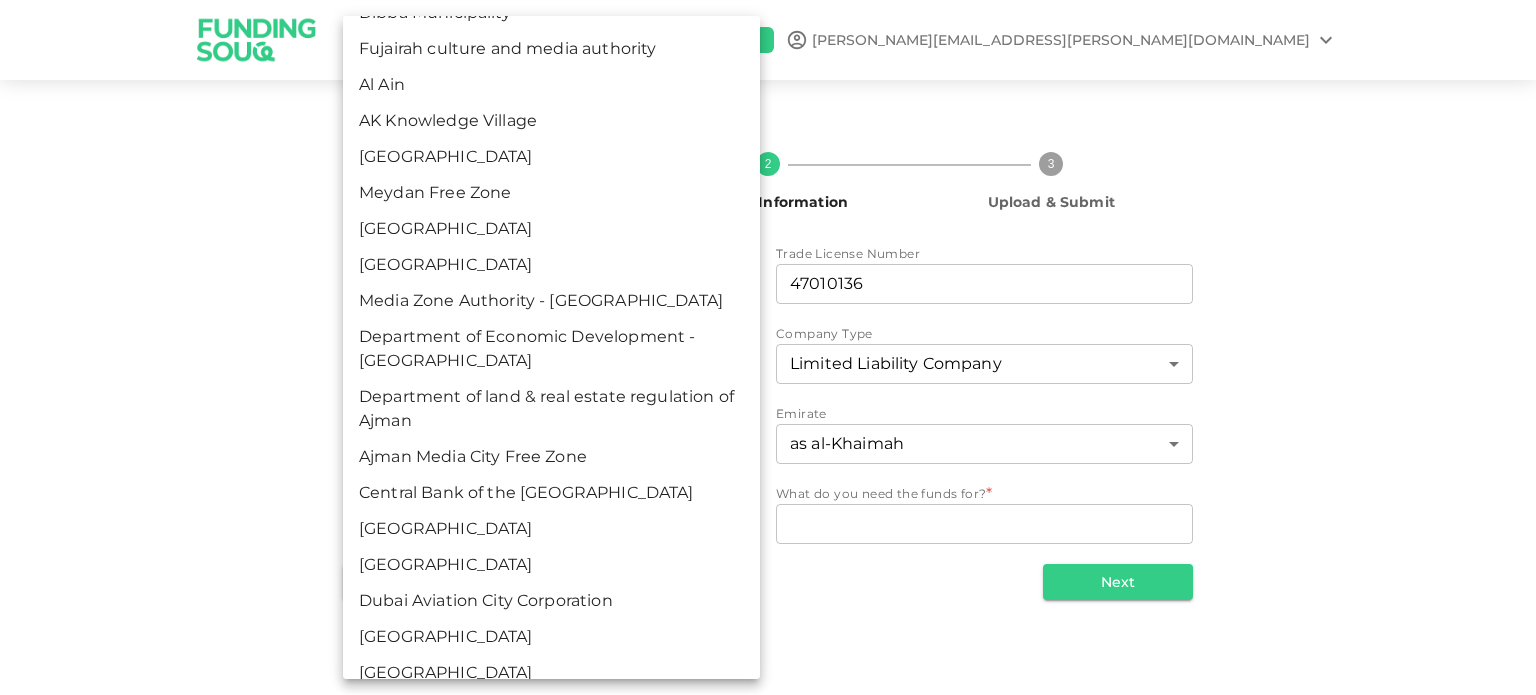 scroll, scrollTop: 3648, scrollLeft: 0, axis: vertical 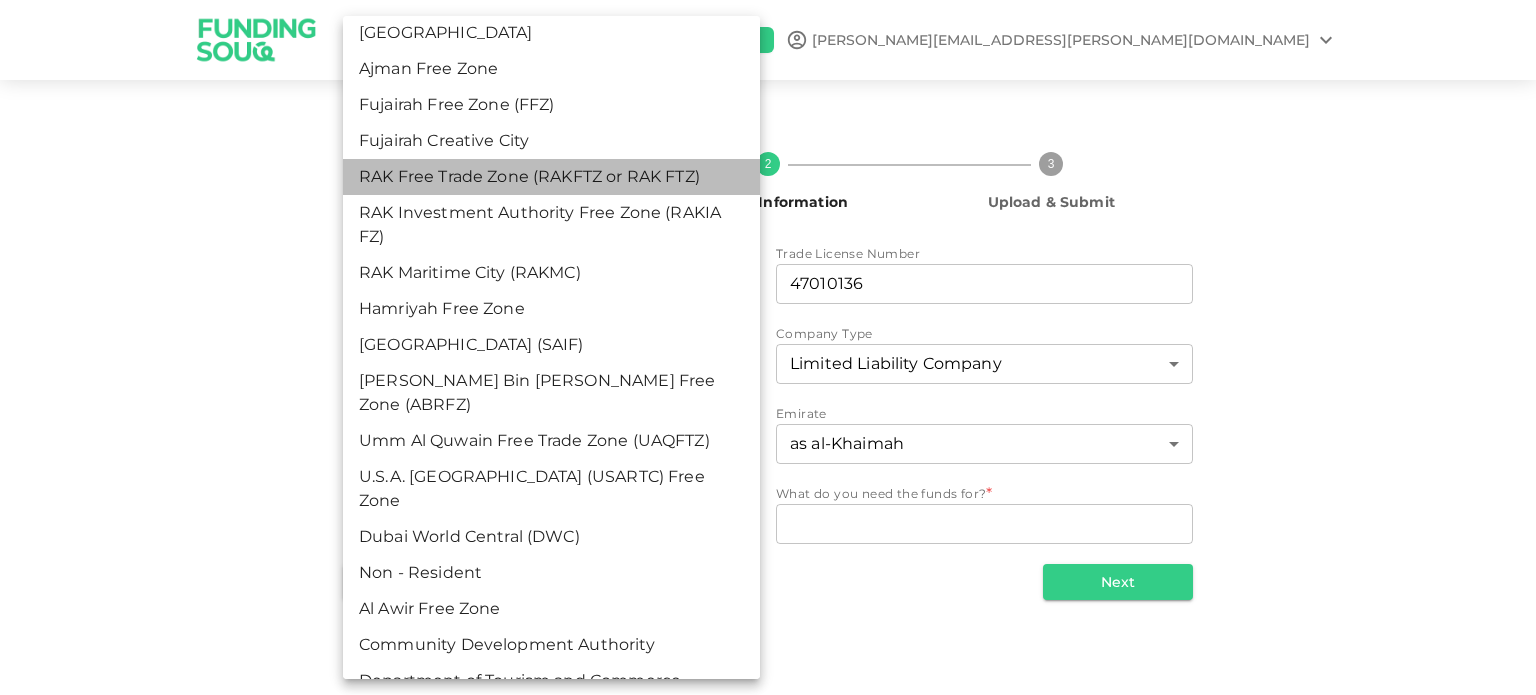 click on "RAK Free Trade Zone (RAKFTZ or RAK FTZ)" at bounding box center [551, 177] 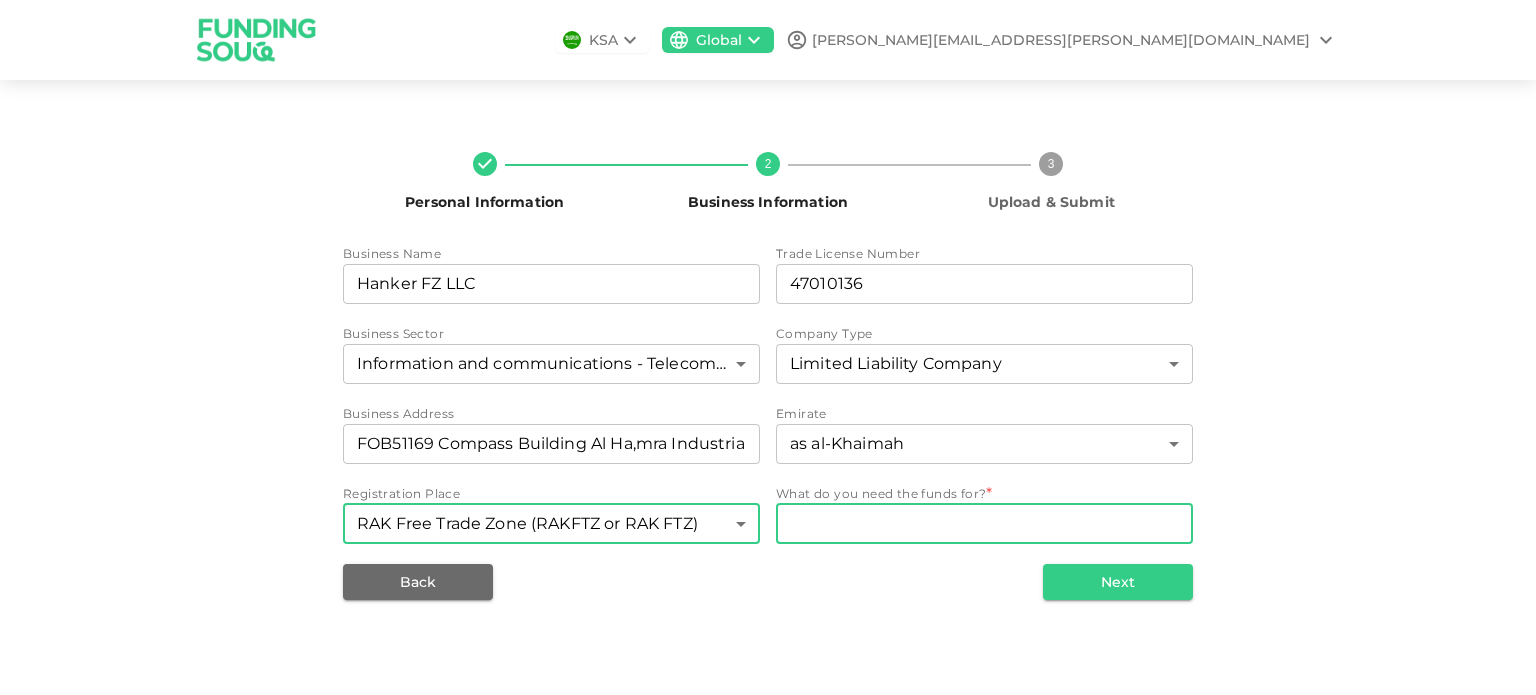 click on "x WhatDoYouNeedFundsFor" at bounding box center [984, 524] 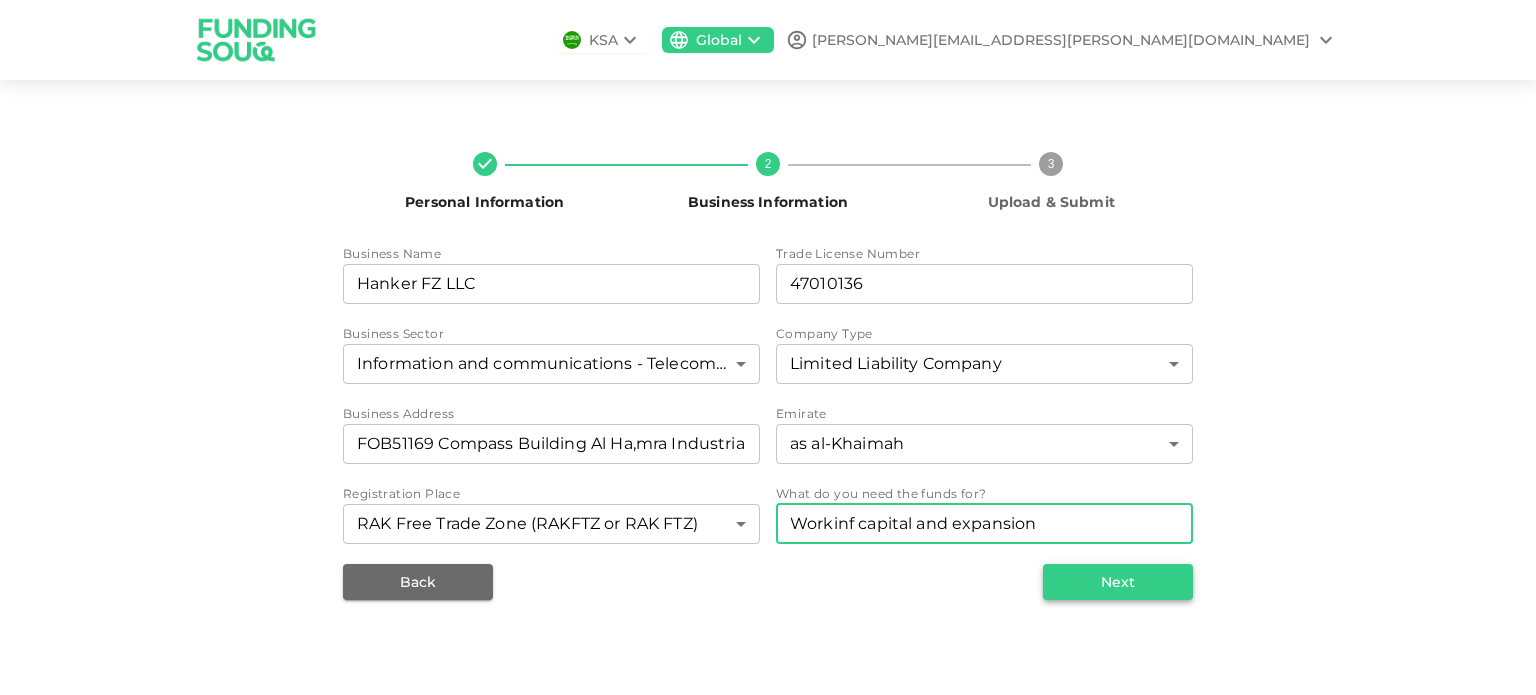 type on "Workinf capital and expansion" 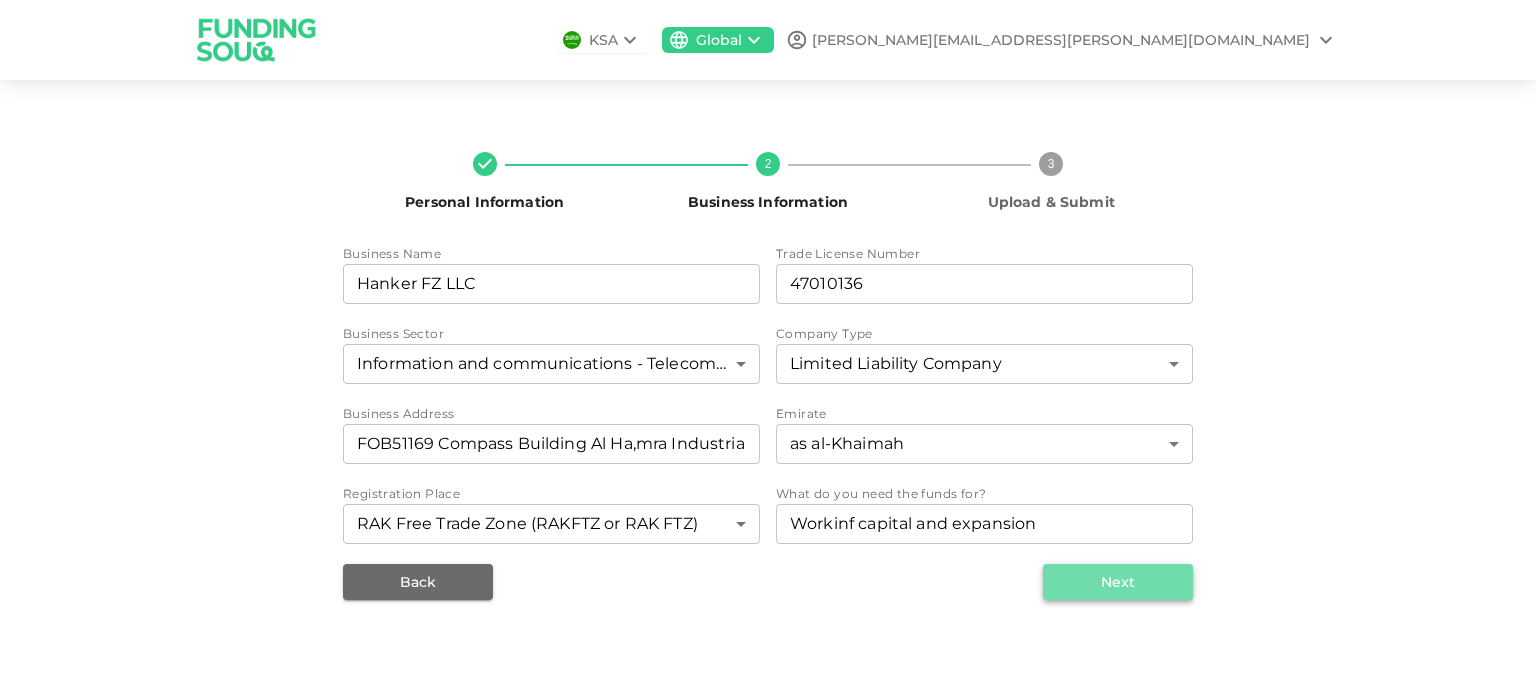 click on "Next" at bounding box center (1118, 582) 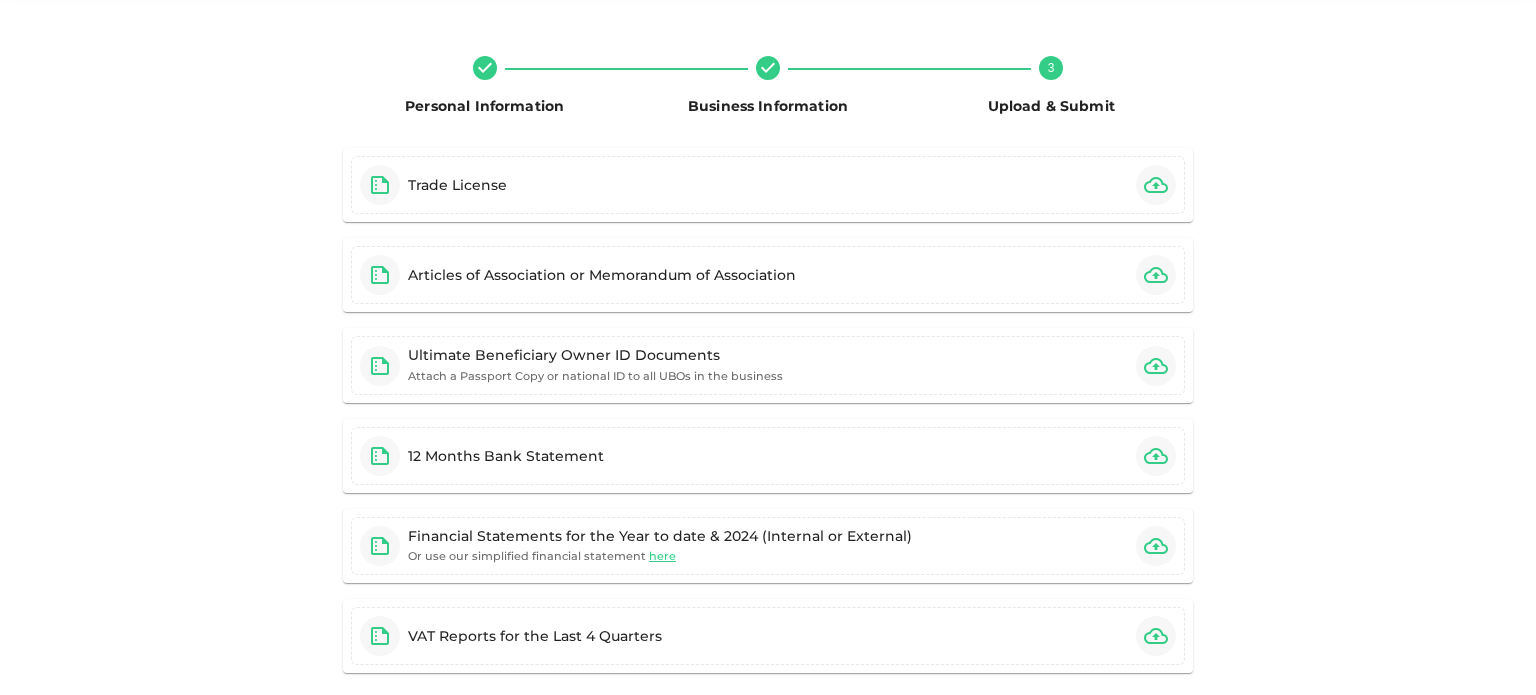 scroll, scrollTop: 92, scrollLeft: 0, axis: vertical 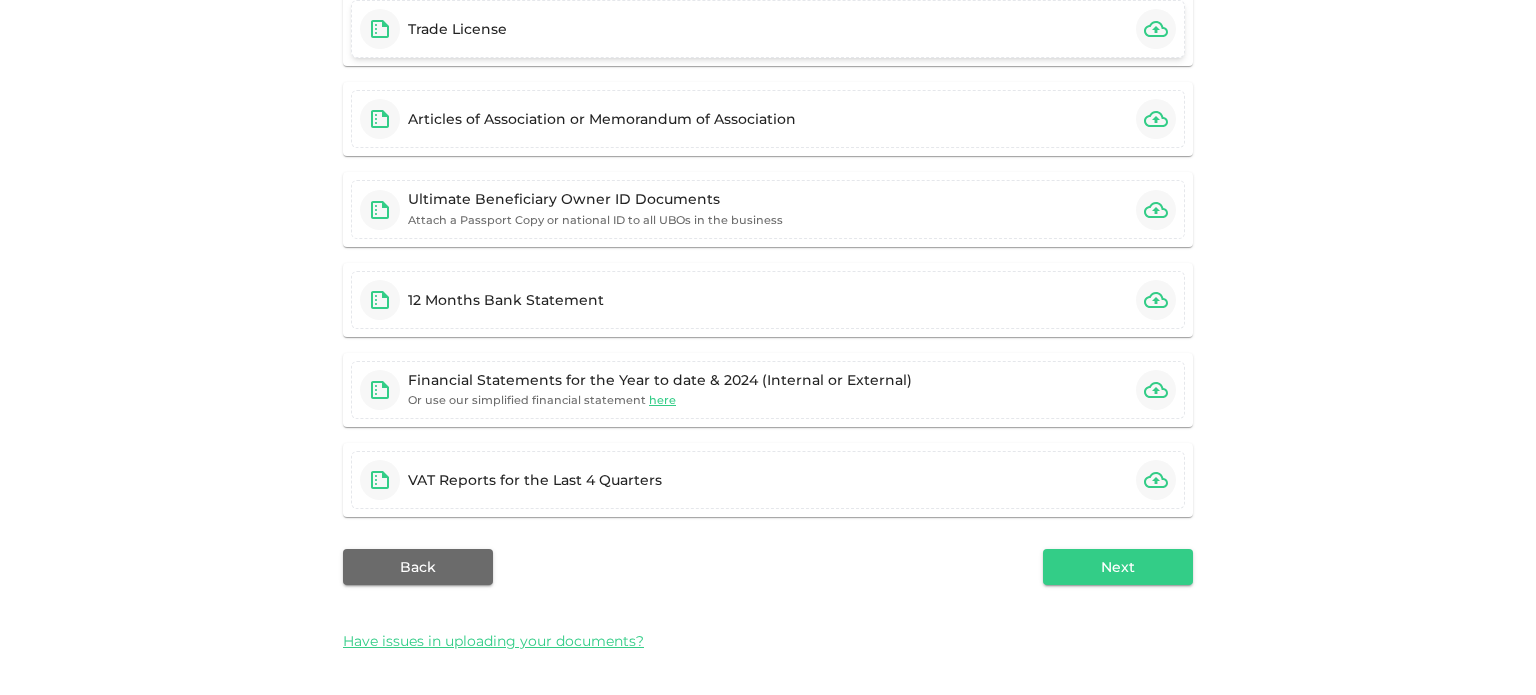 click 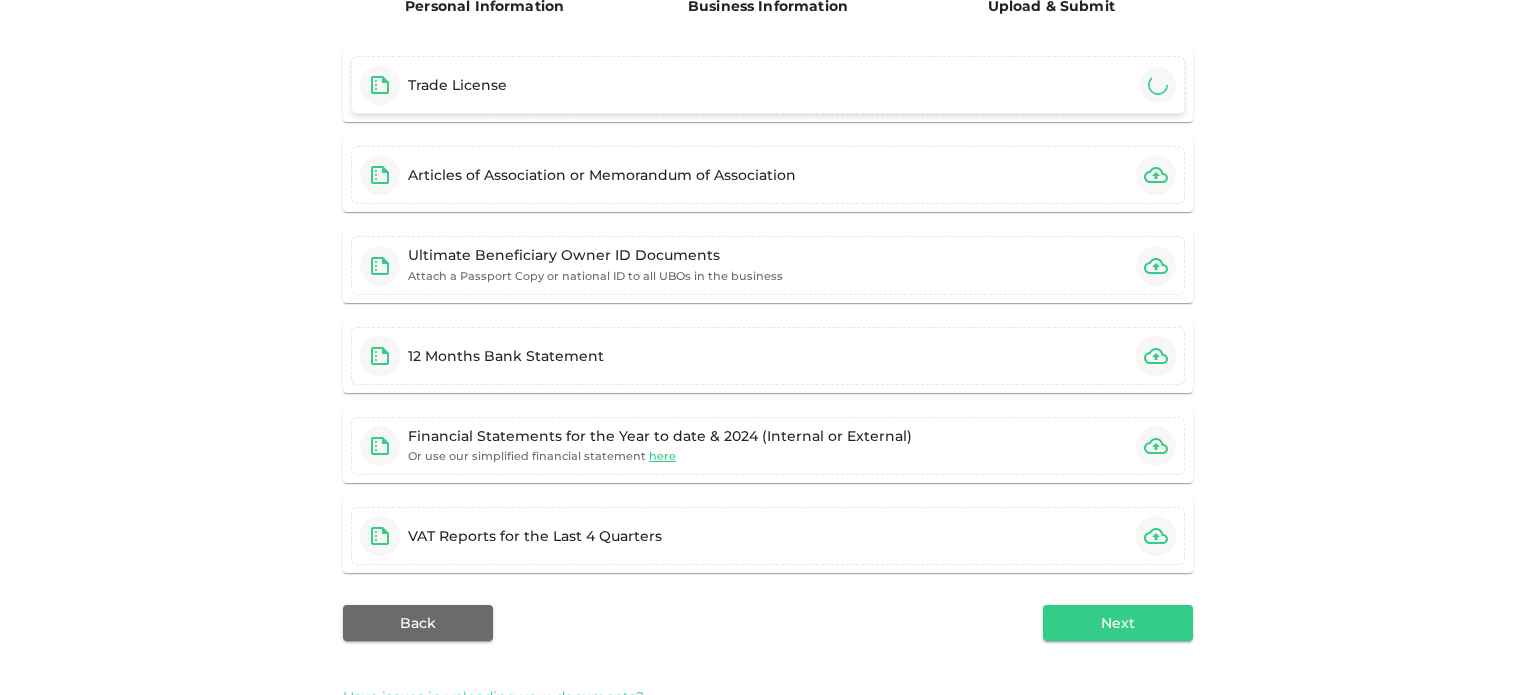 scroll, scrollTop: 196, scrollLeft: 0, axis: vertical 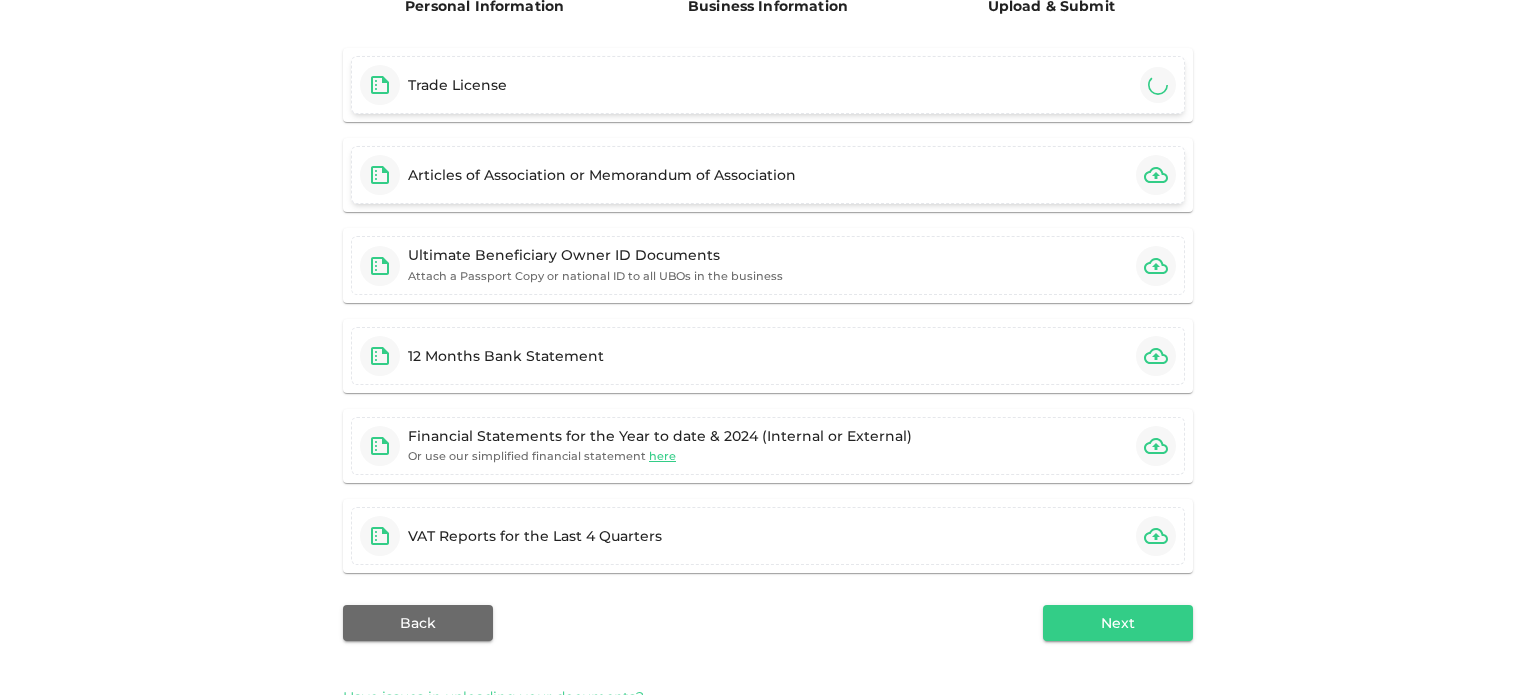 click 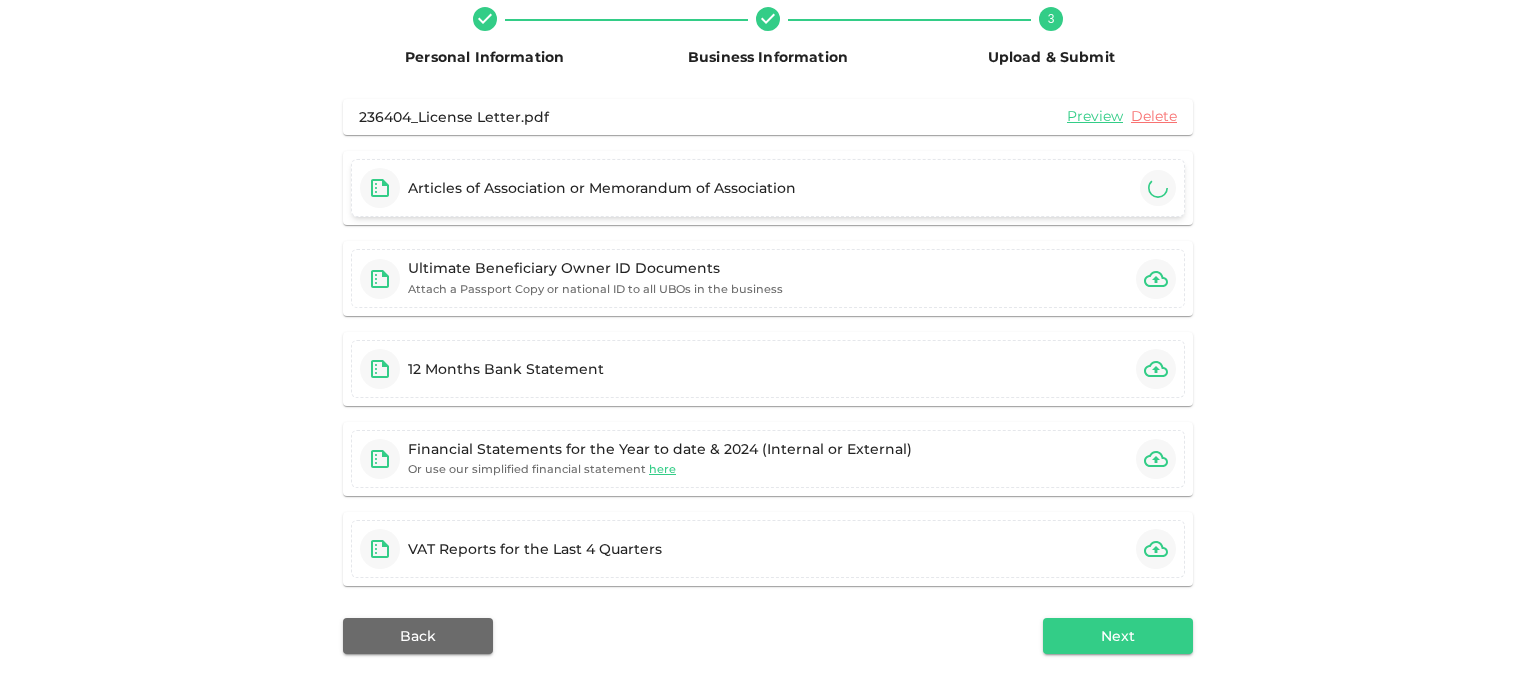 scroll, scrollTop: 137, scrollLeft: 0, axis: vertical 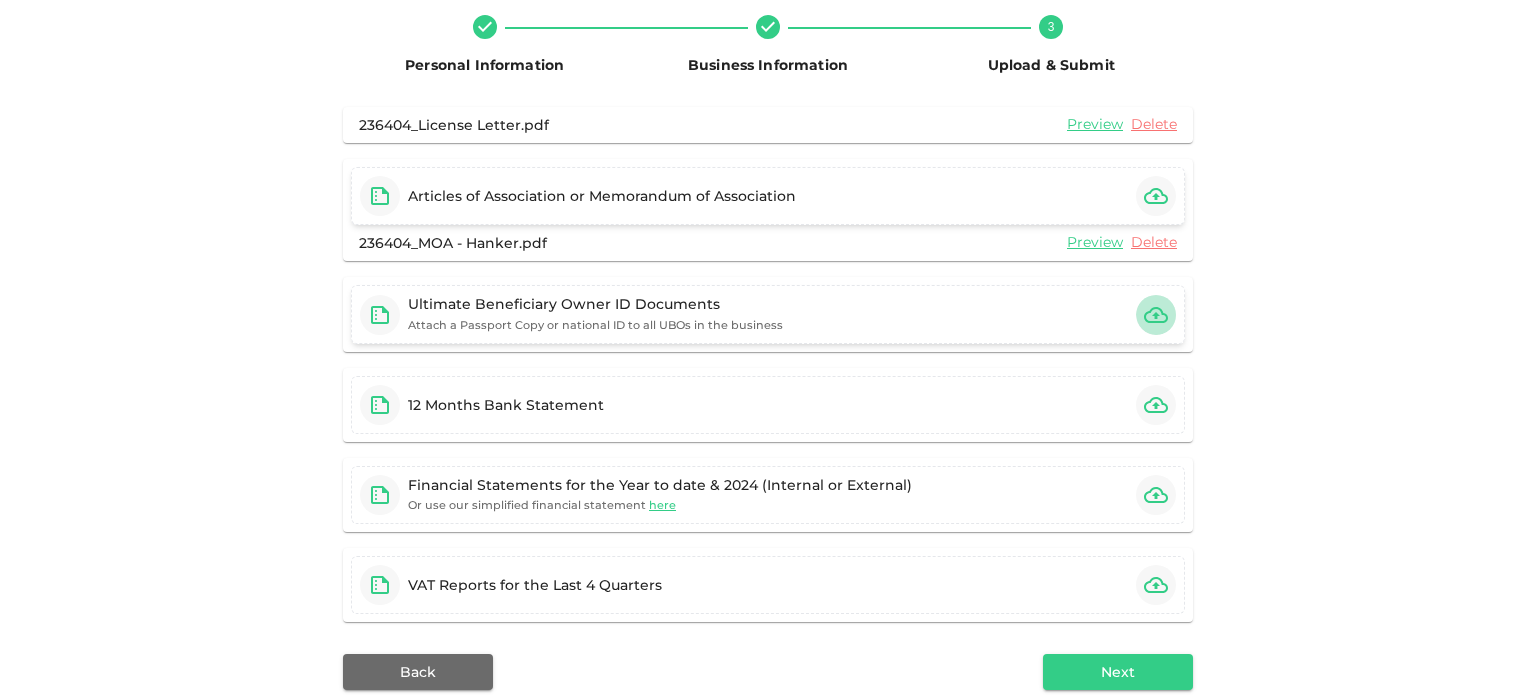 click 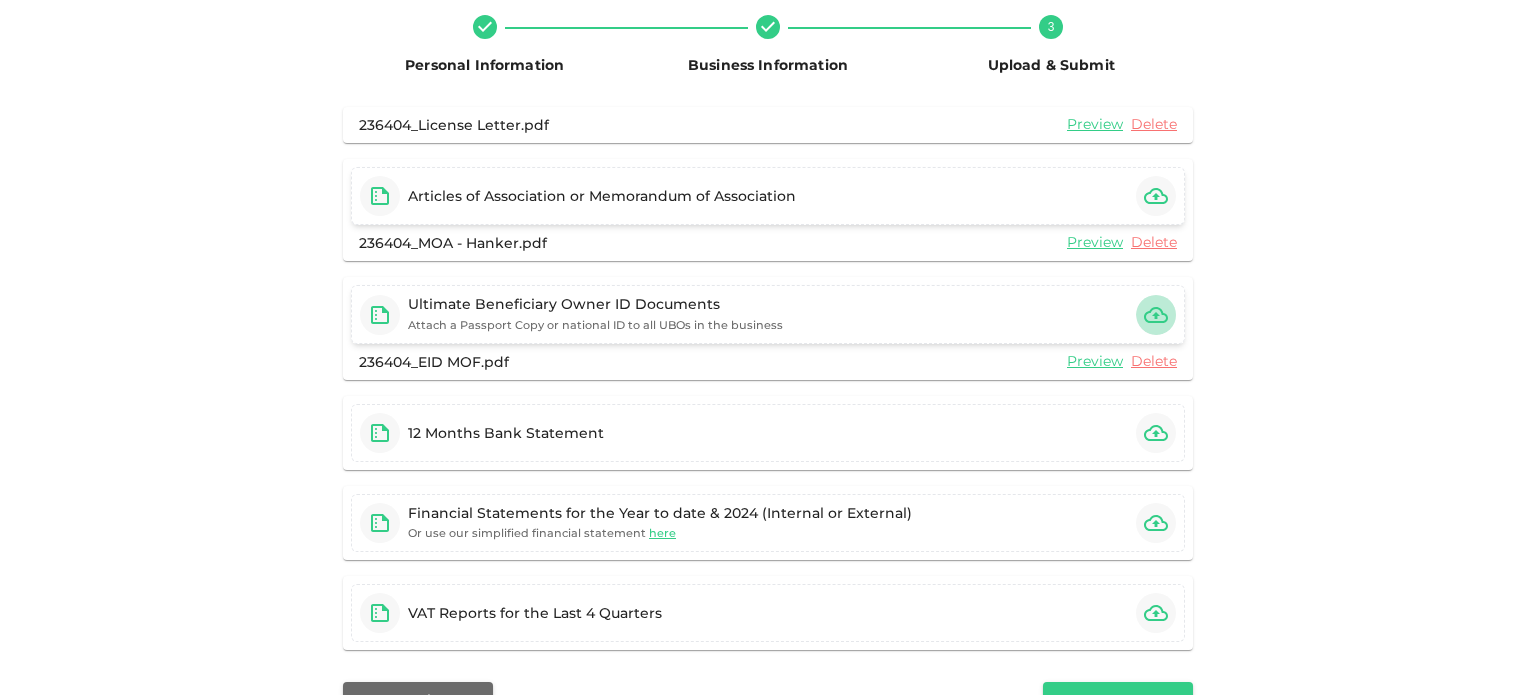 click 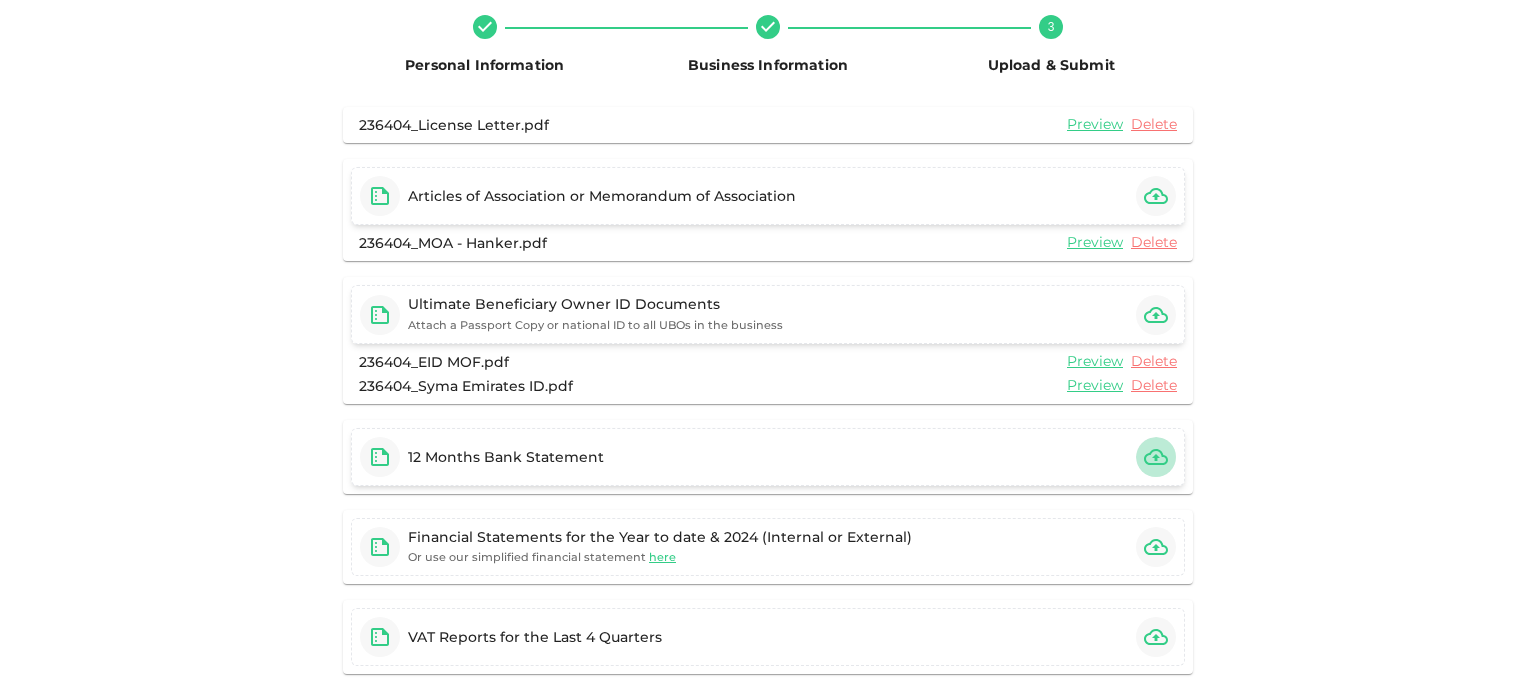 click 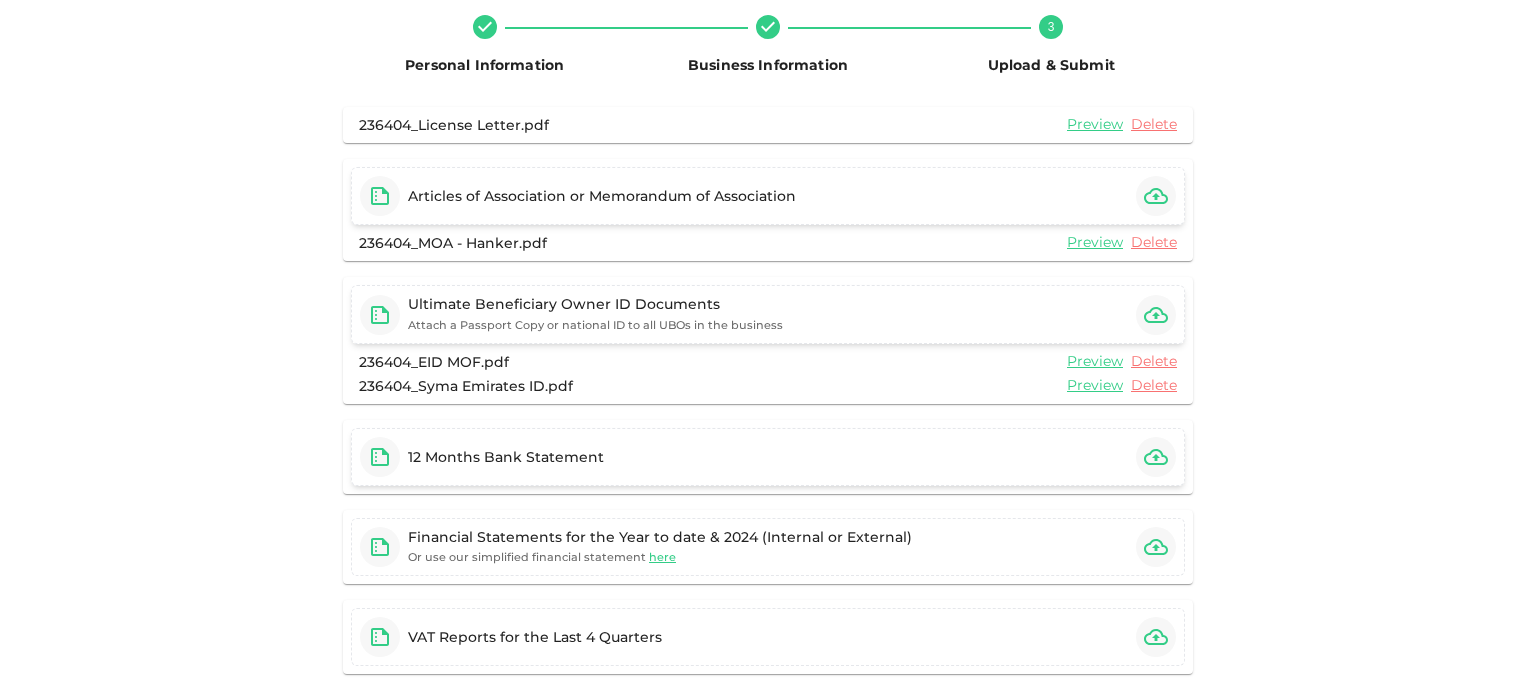 type 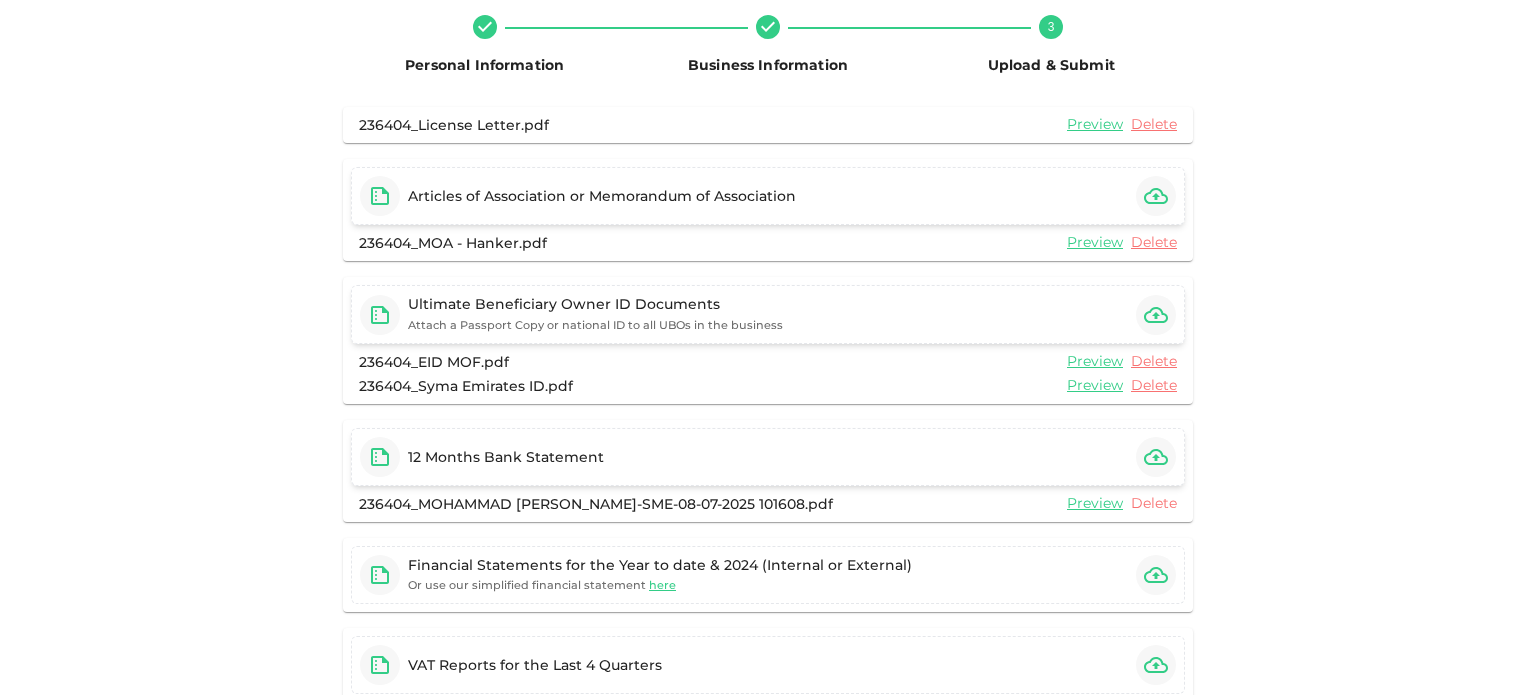 click on "Delete" at bounding box center (1154, 503) 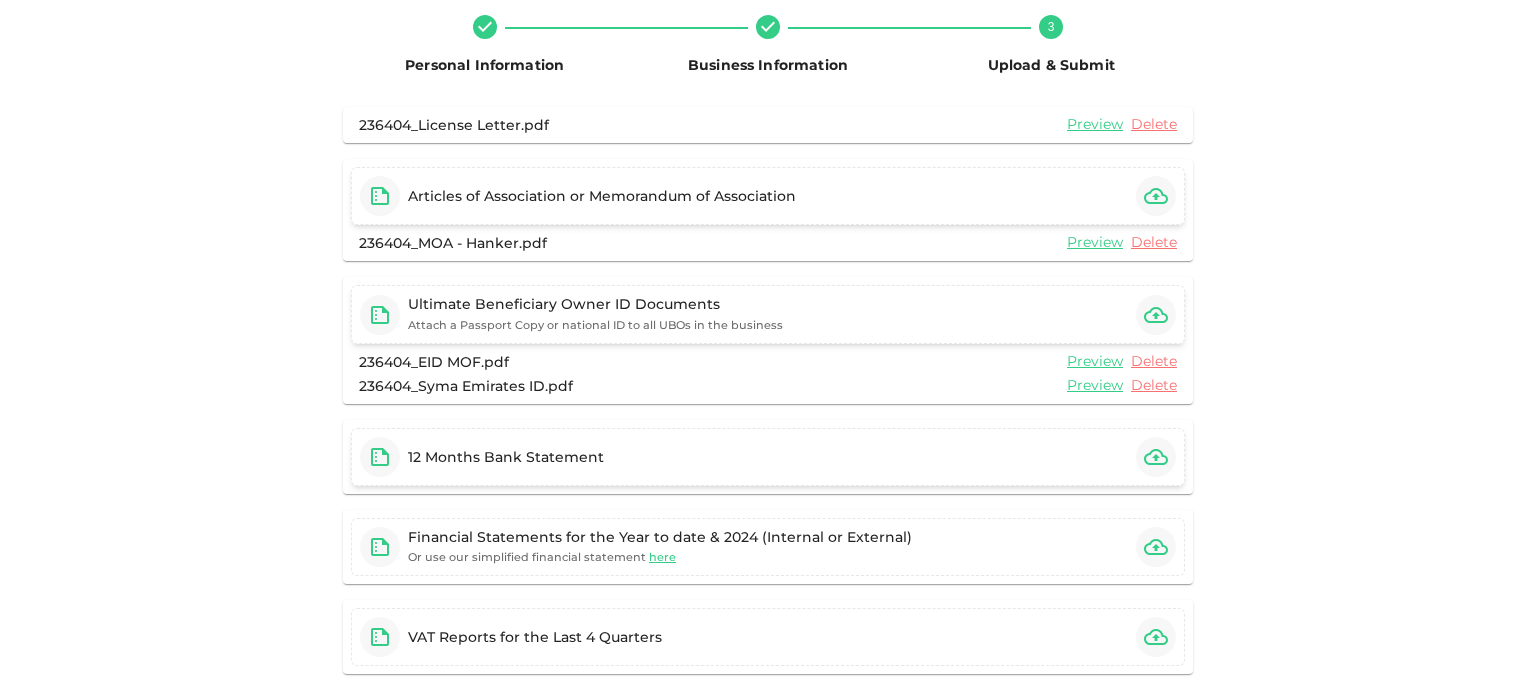click 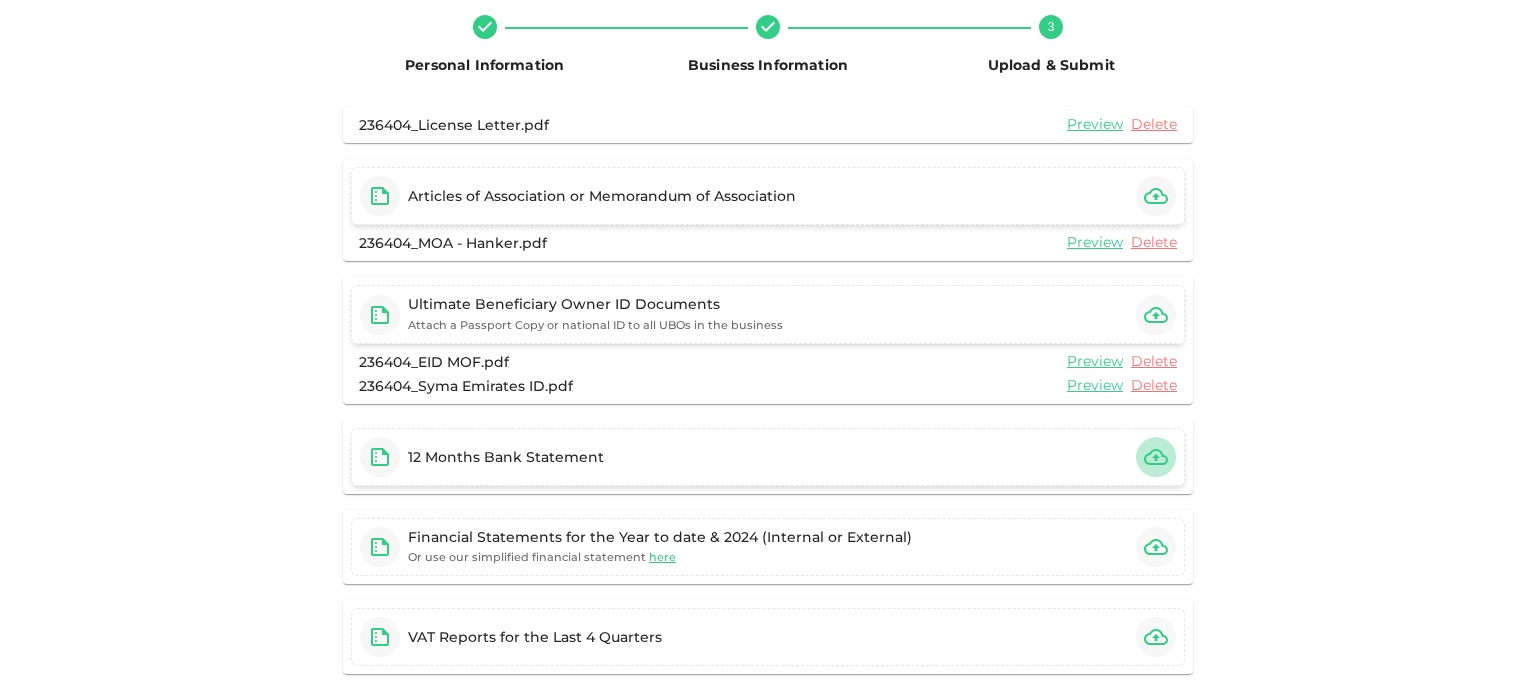 click 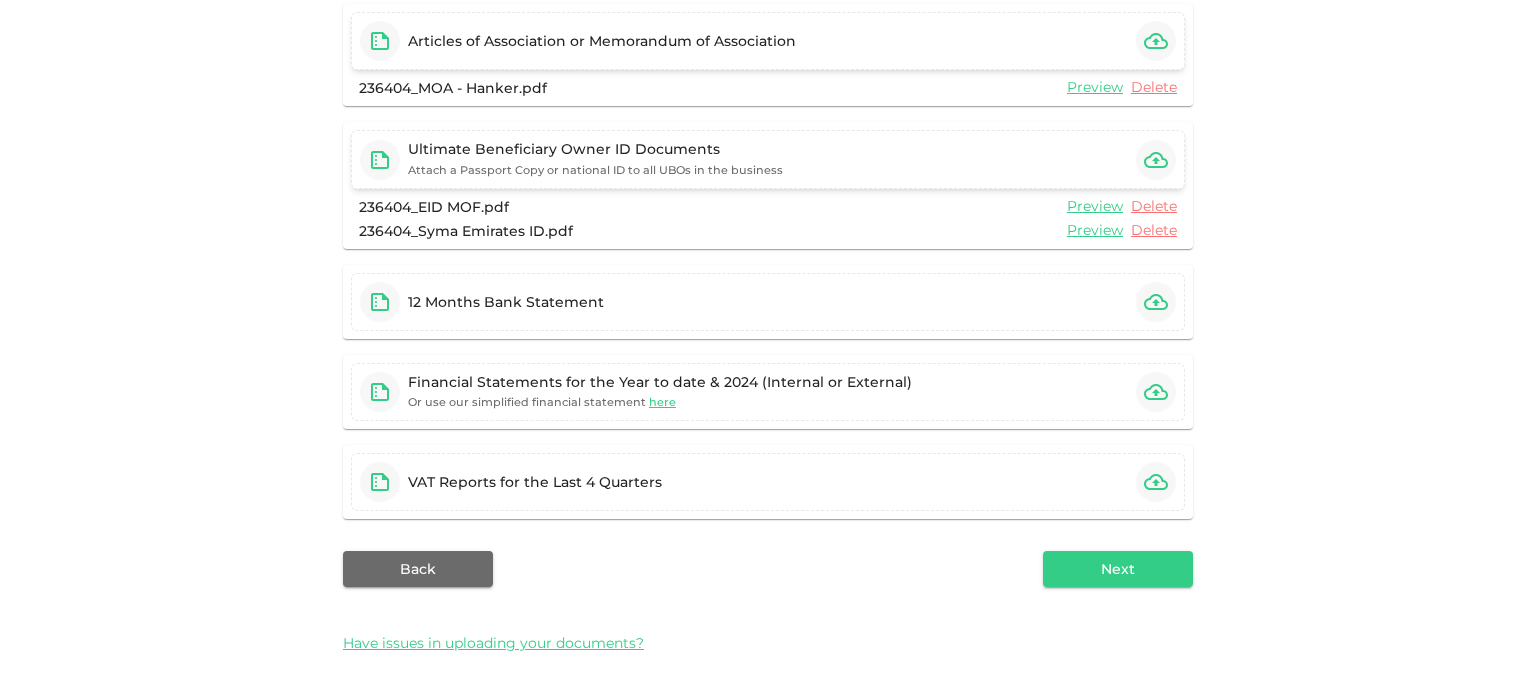 scroll, scrollTop: 294, scrollLeft: 0, axis: vertical 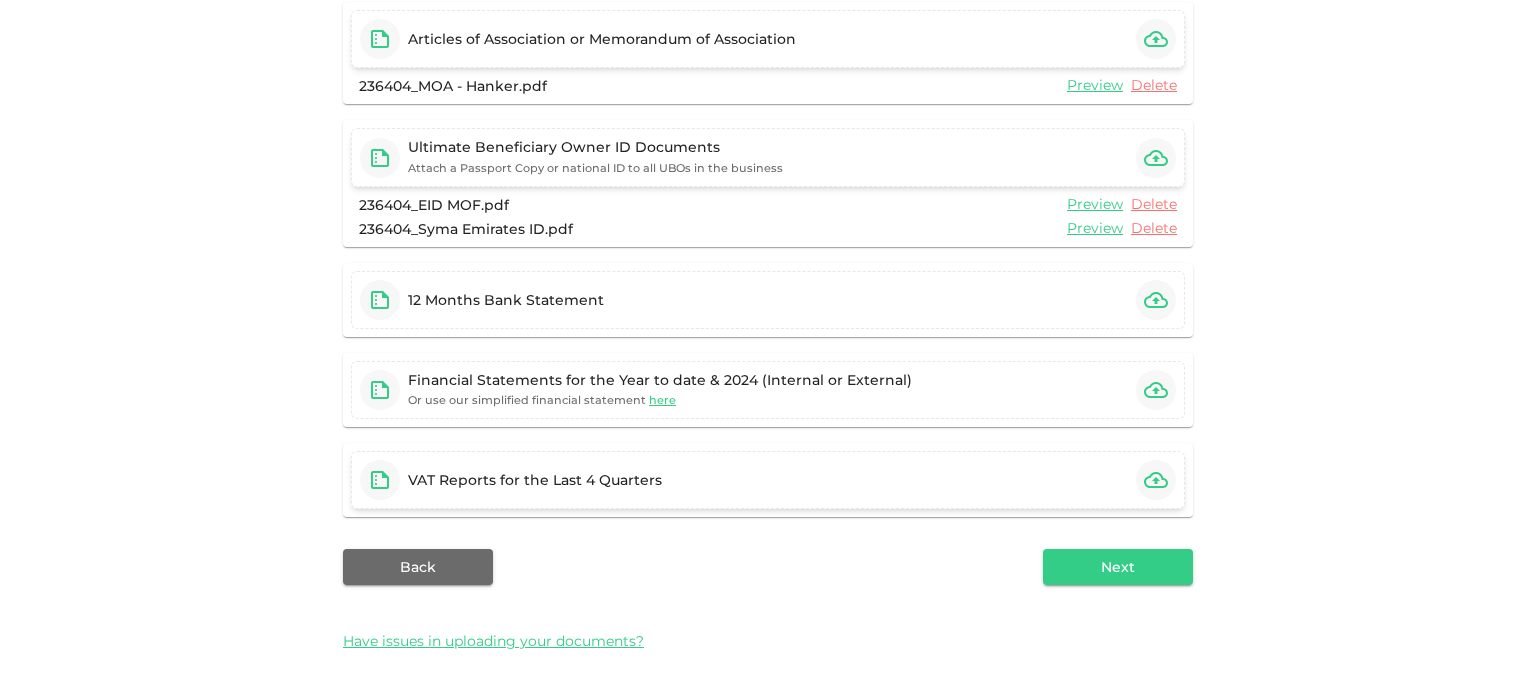 click 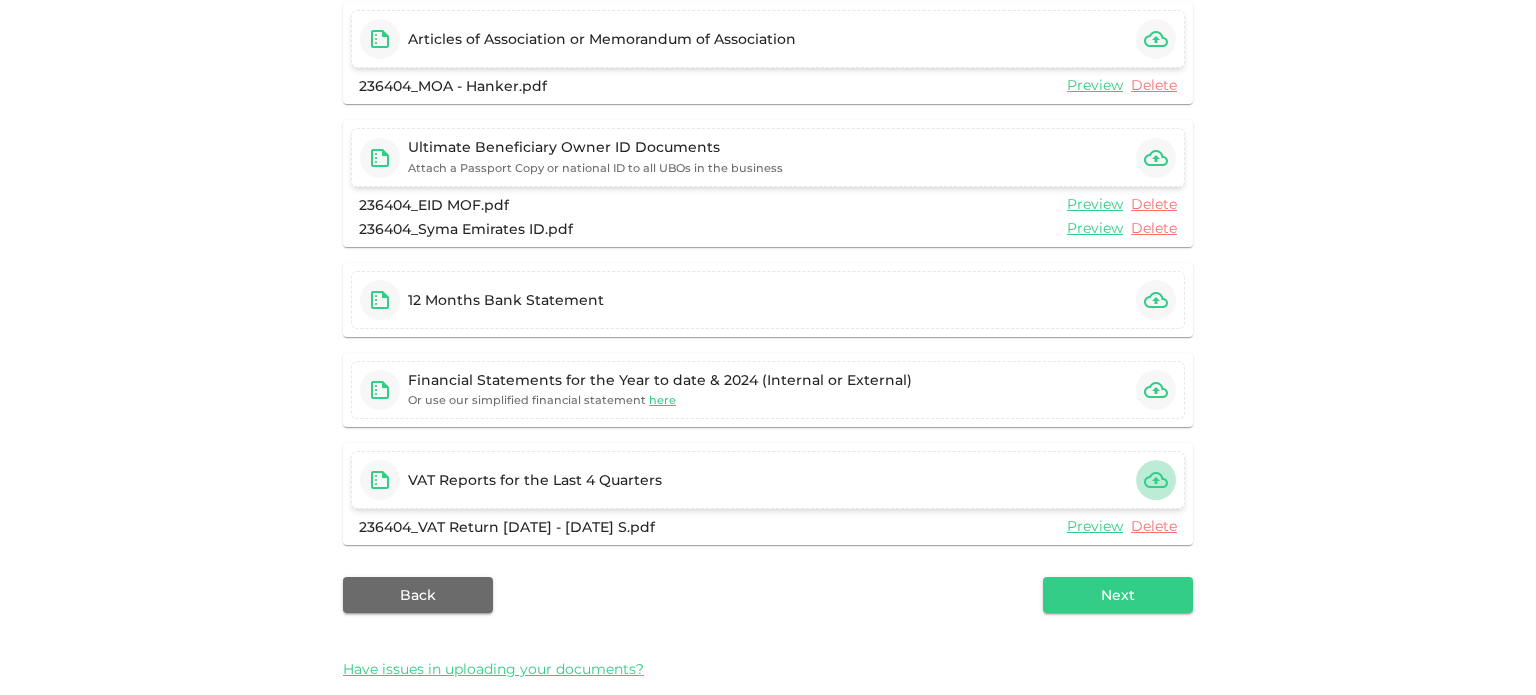click 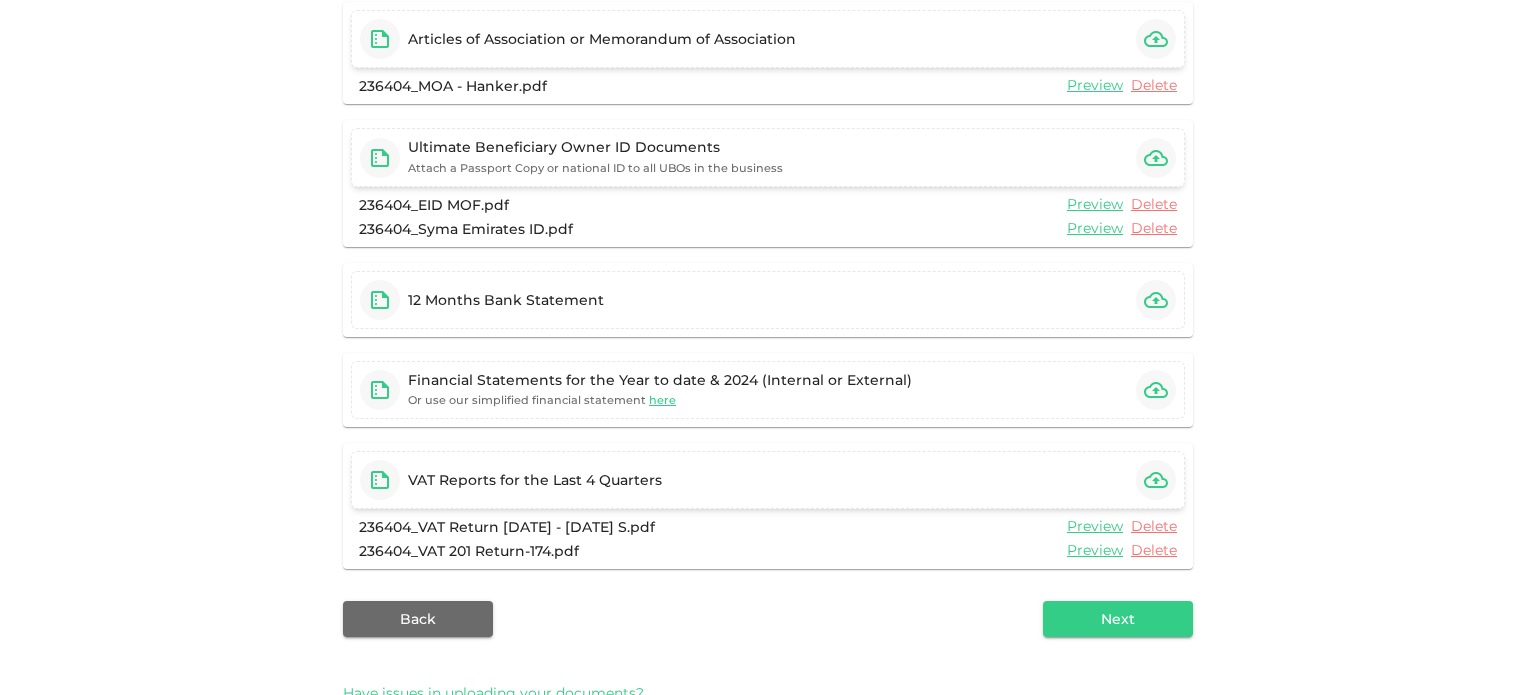 click 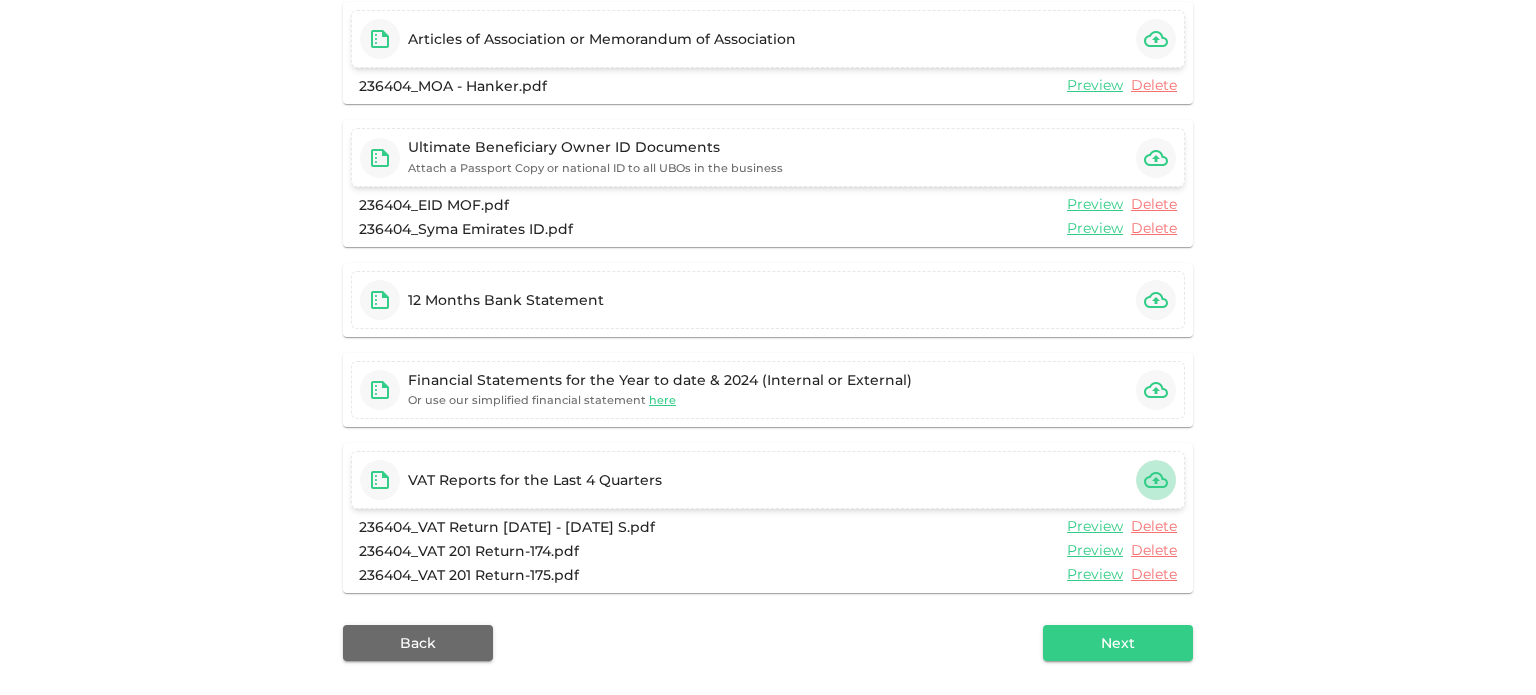 click 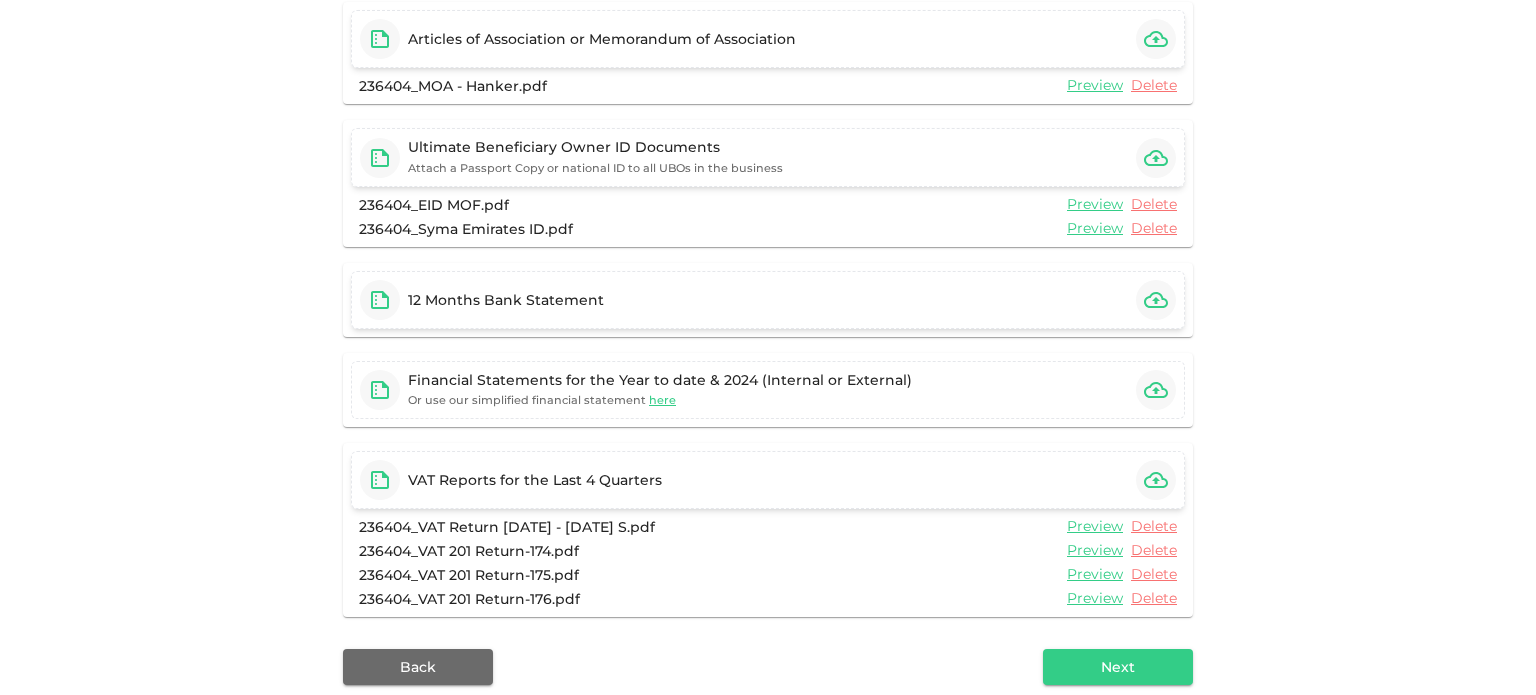 click 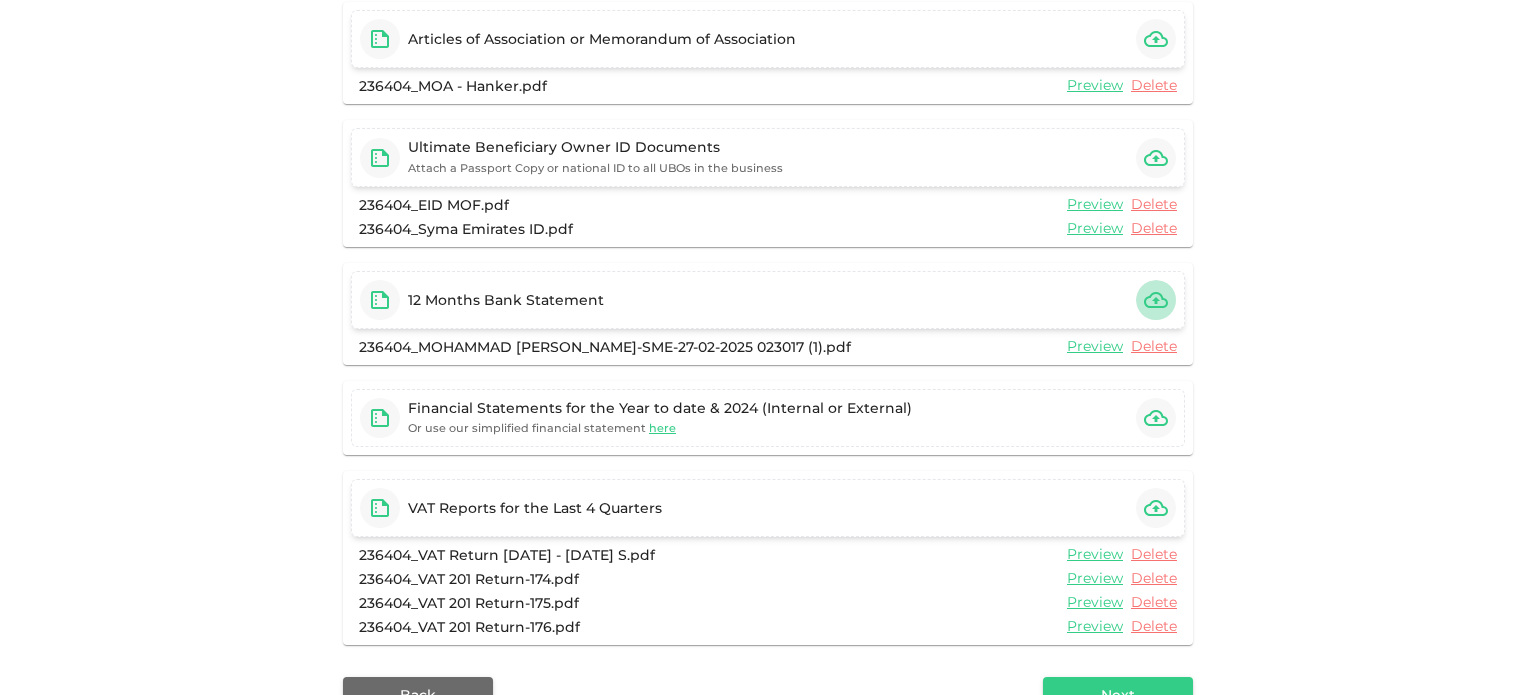 click 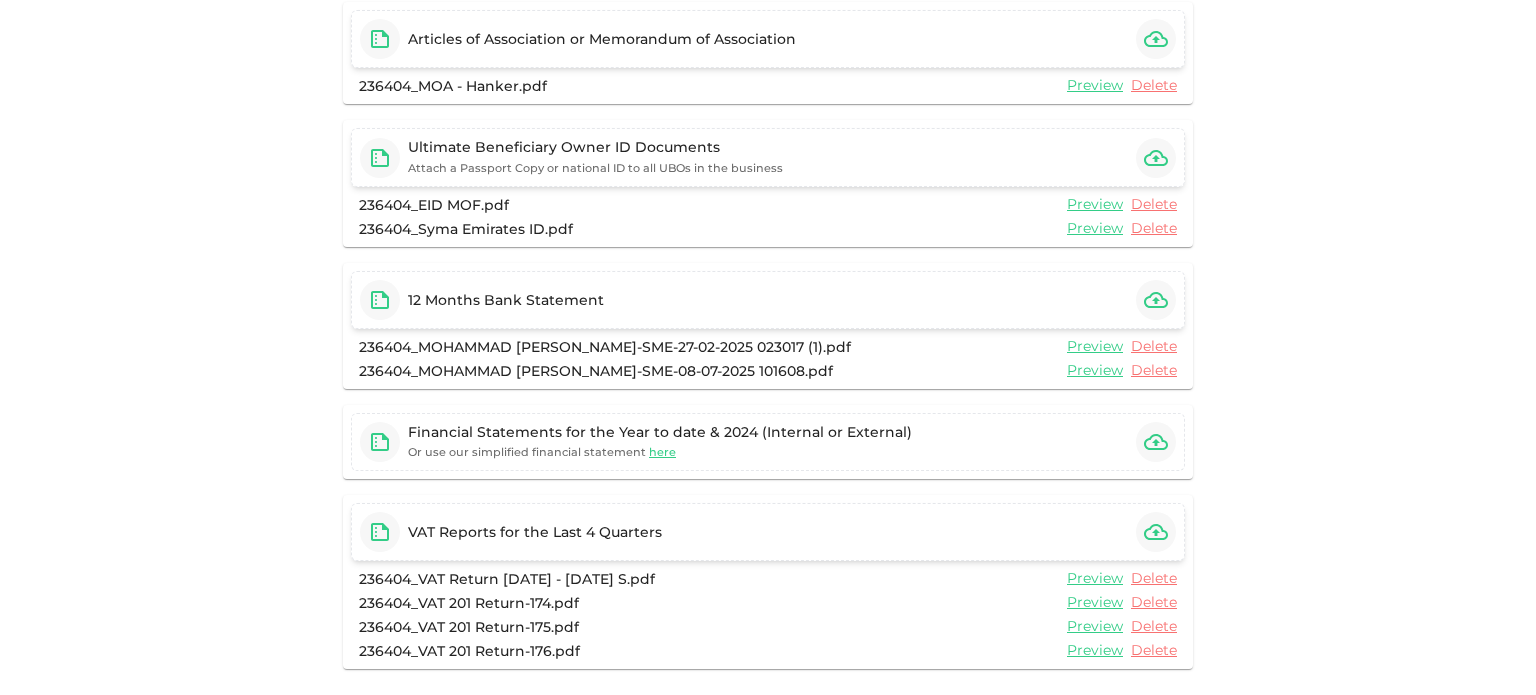 click 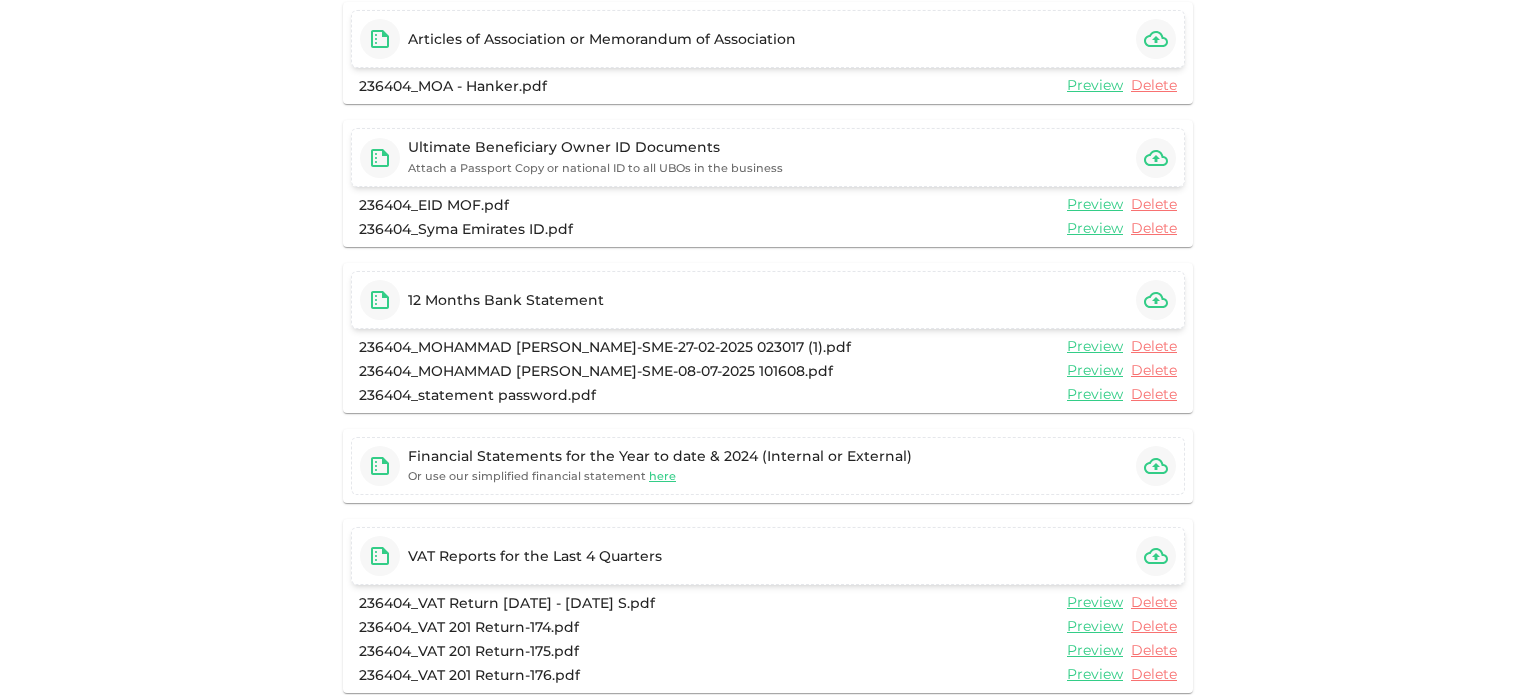scroll, scrollTop: 470, scrollLeft: 0, axis: vertical 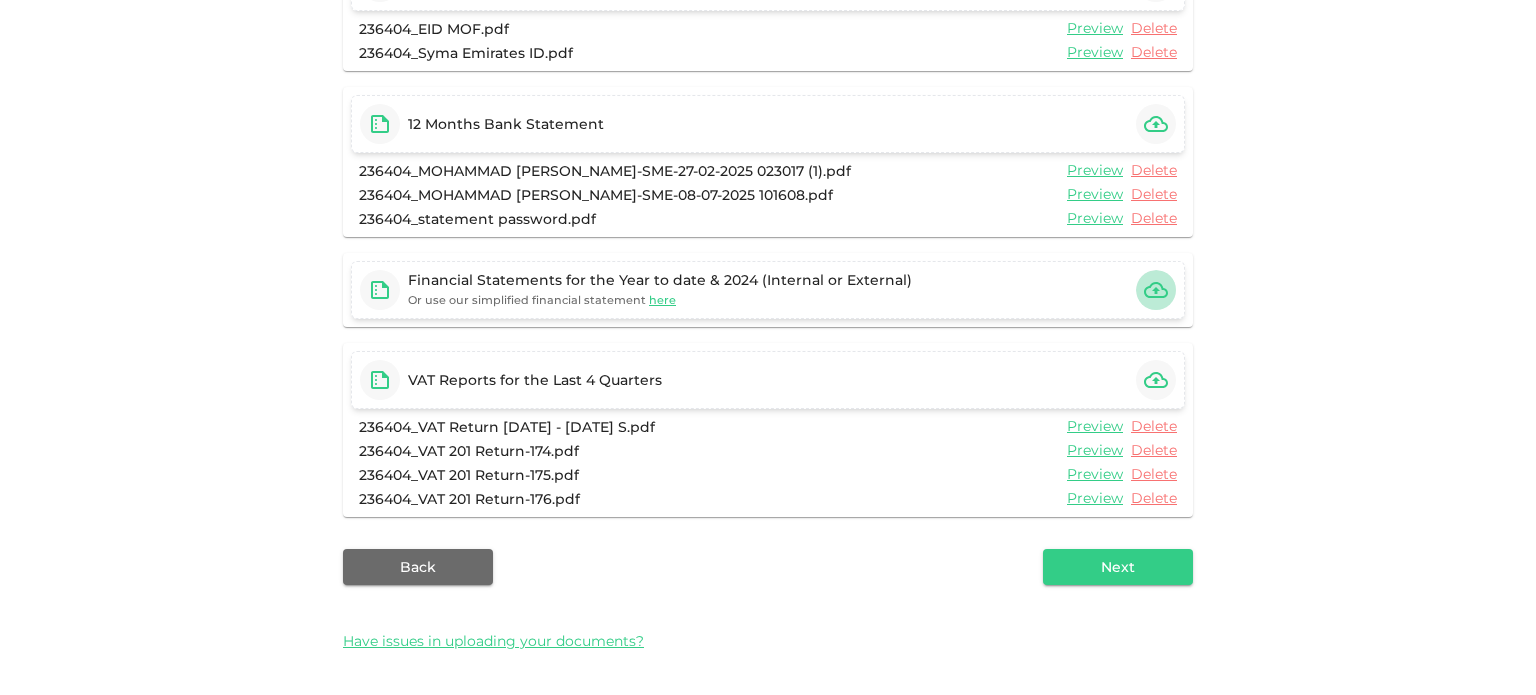 click 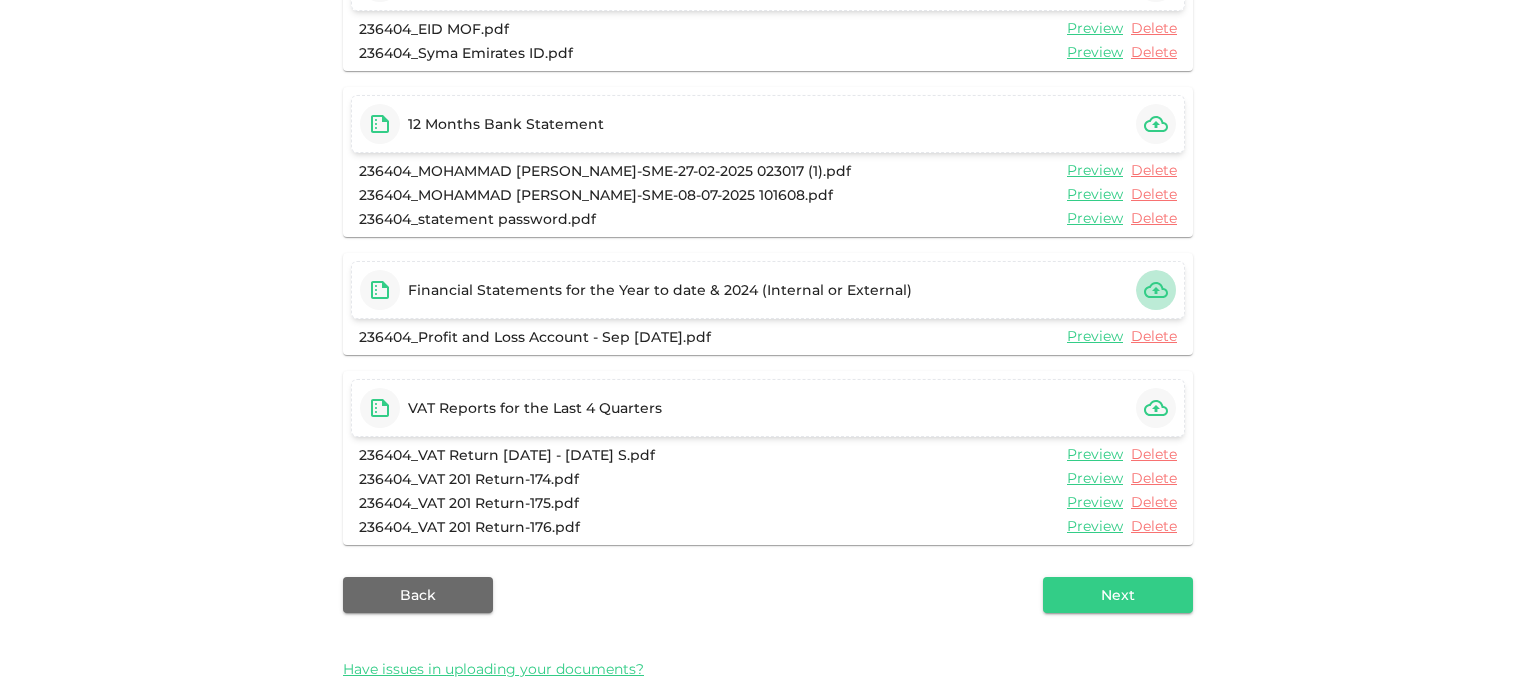 click 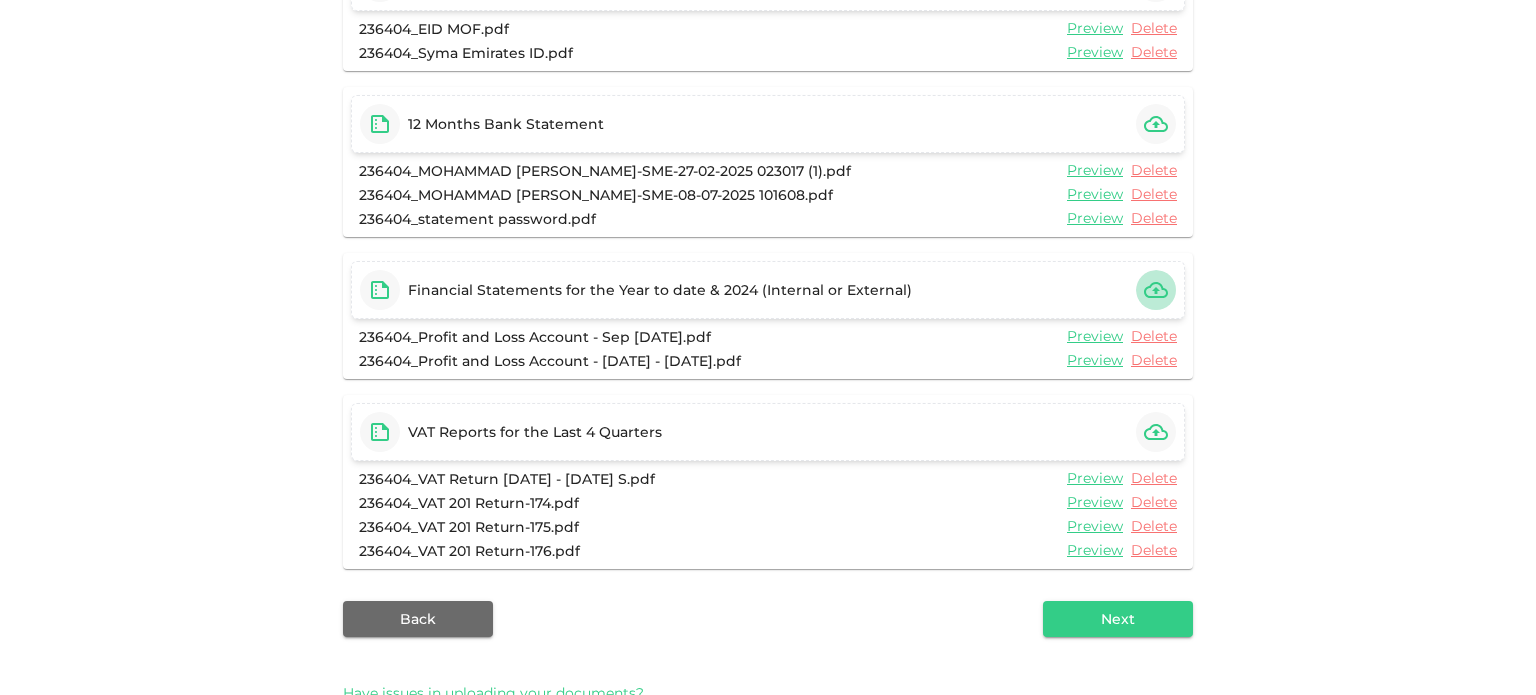 click 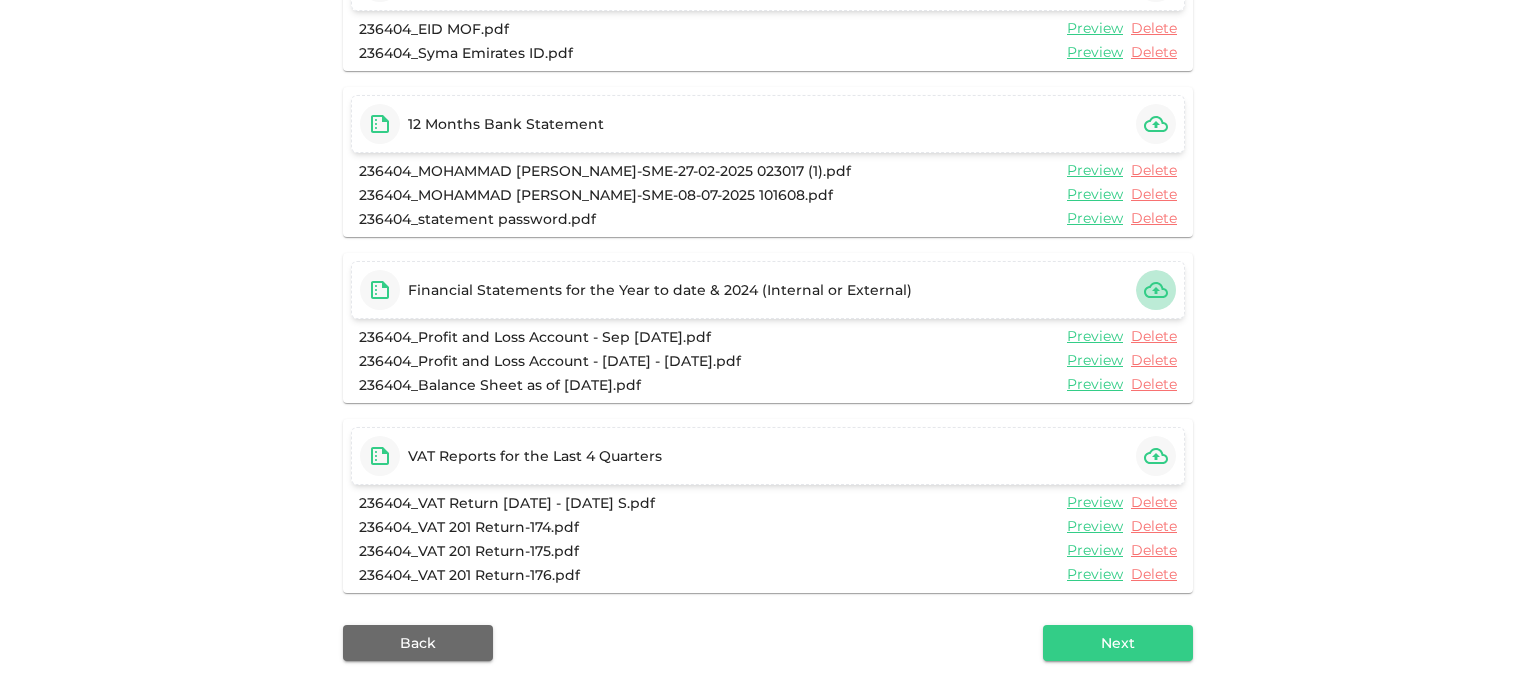click 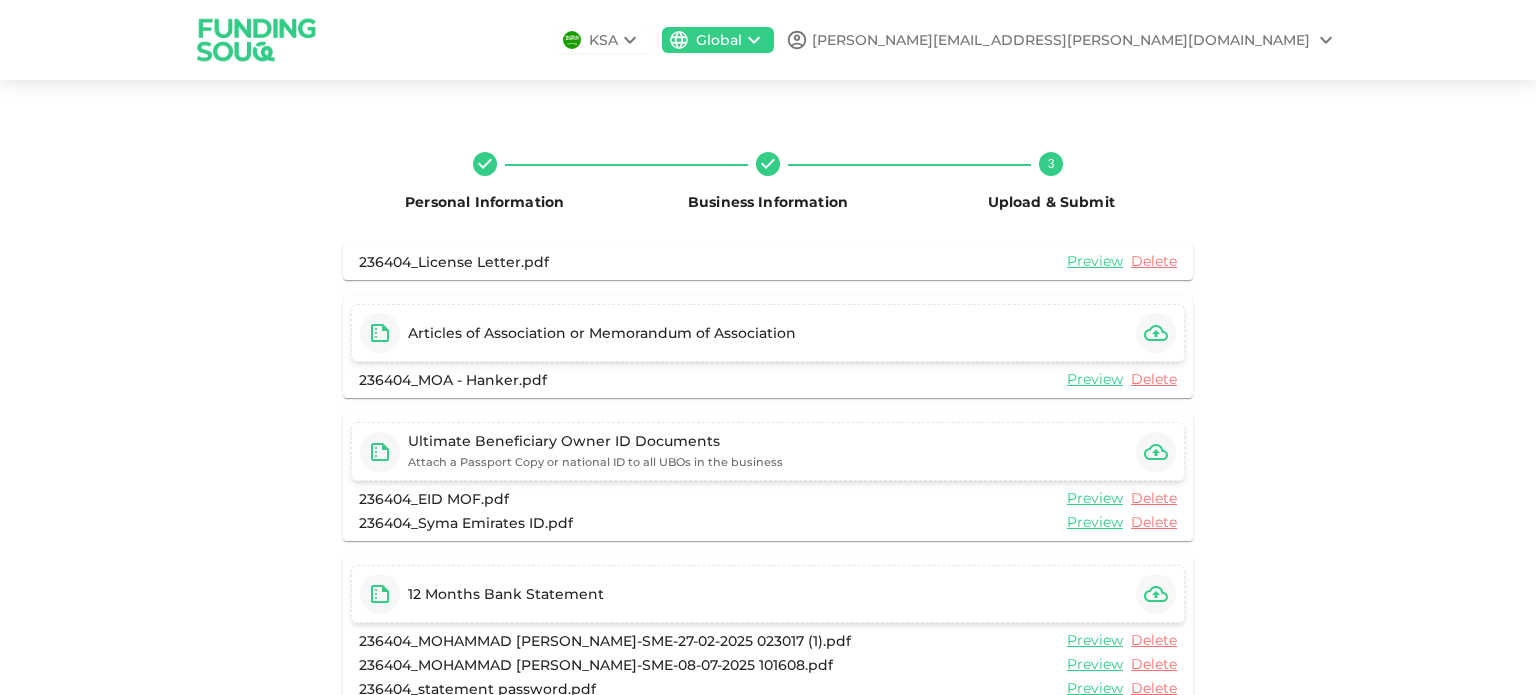 scroll, scrollTop: 570, scrollLeft: 0, axis: vertical 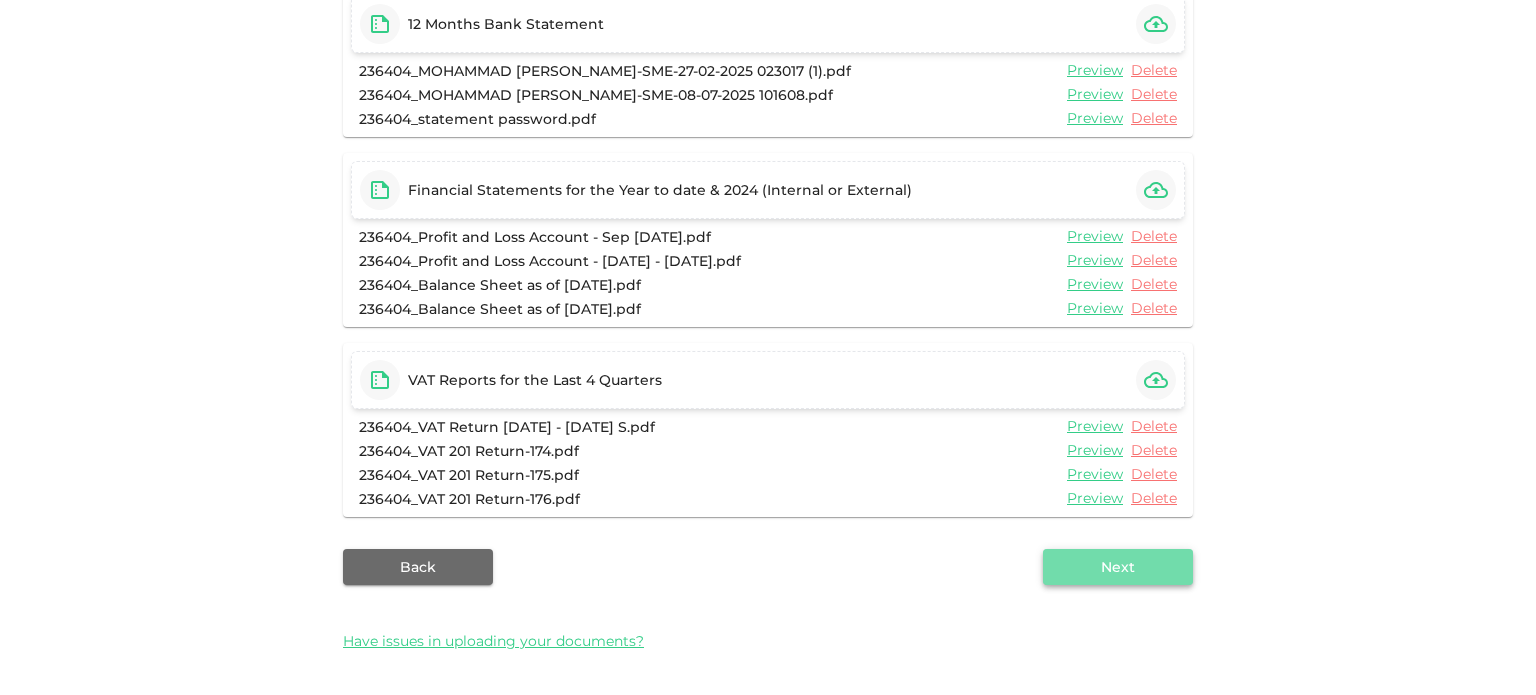 click on "Next" at bounding box center [1118, 567] 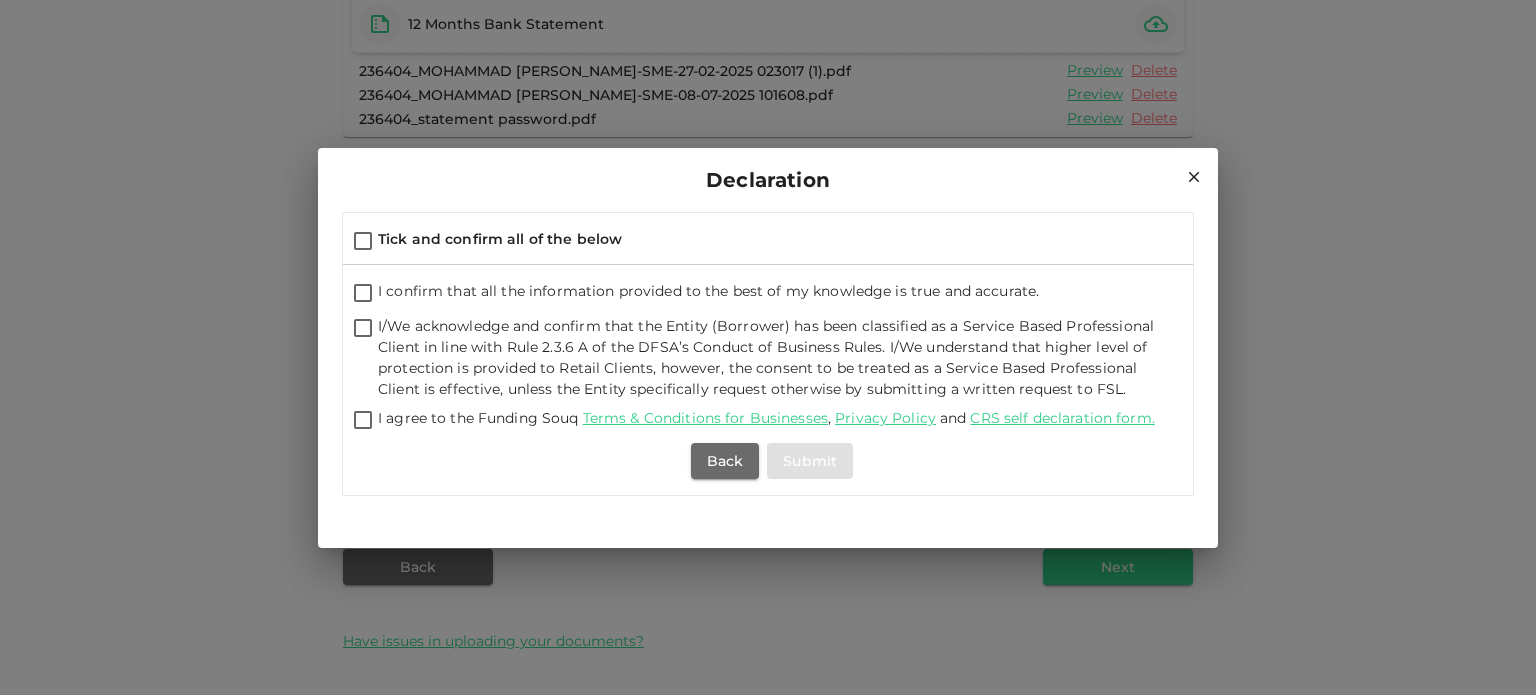 click on "I confirm that all the information provided to the best of my knowledge is true and accurate." at bounding box center [363, 294] 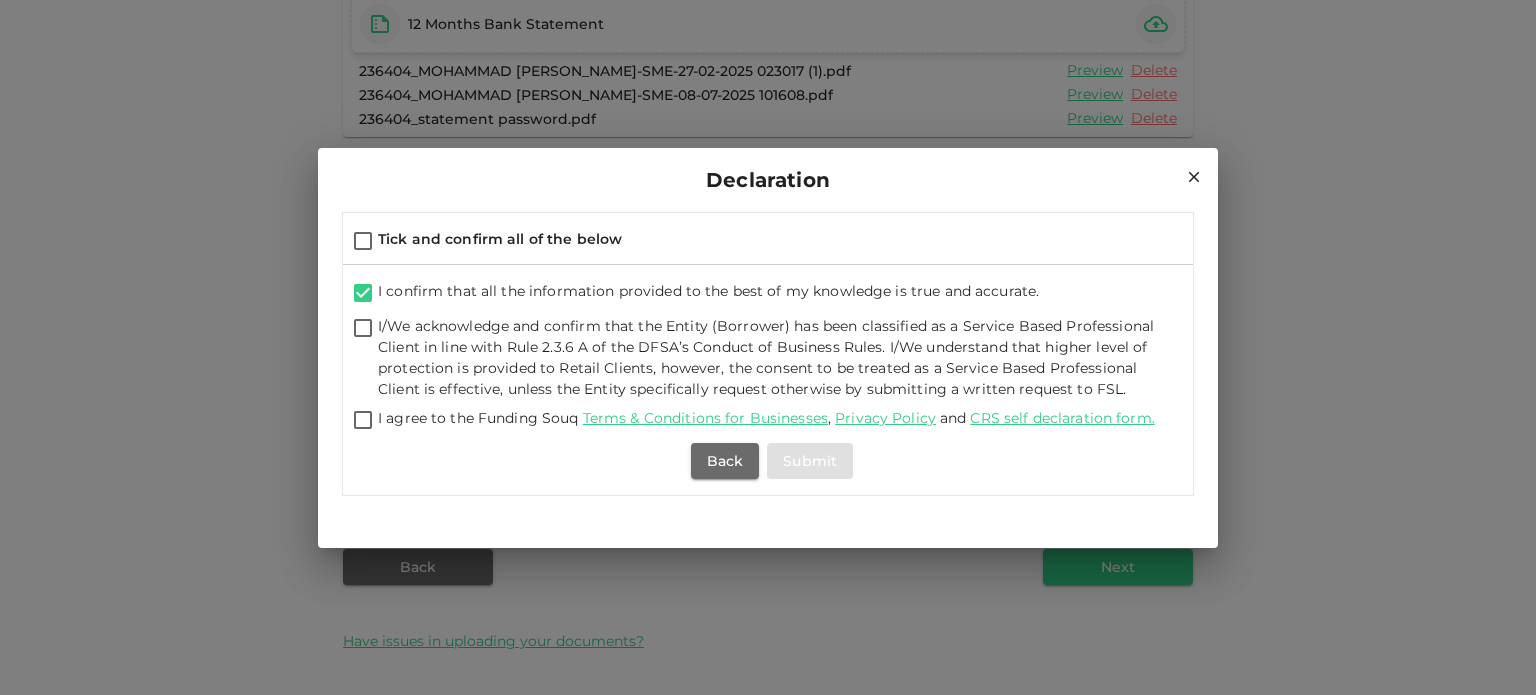 click on "I/We acknowledge and confirm that the Entity (Borrower) has been classified as a Service Based Professional Client in line with Rule 2.3.6 A of the DFSA’s Conduct of Business Rules. I/We understand that higher level of protection is provided to Retail Clients, however, the consent to be treated  as a Service Based Professional Client is effective, unless the Entity specifically request otherwise by submitting a written request to FSL." at bounding box center (363, 329) 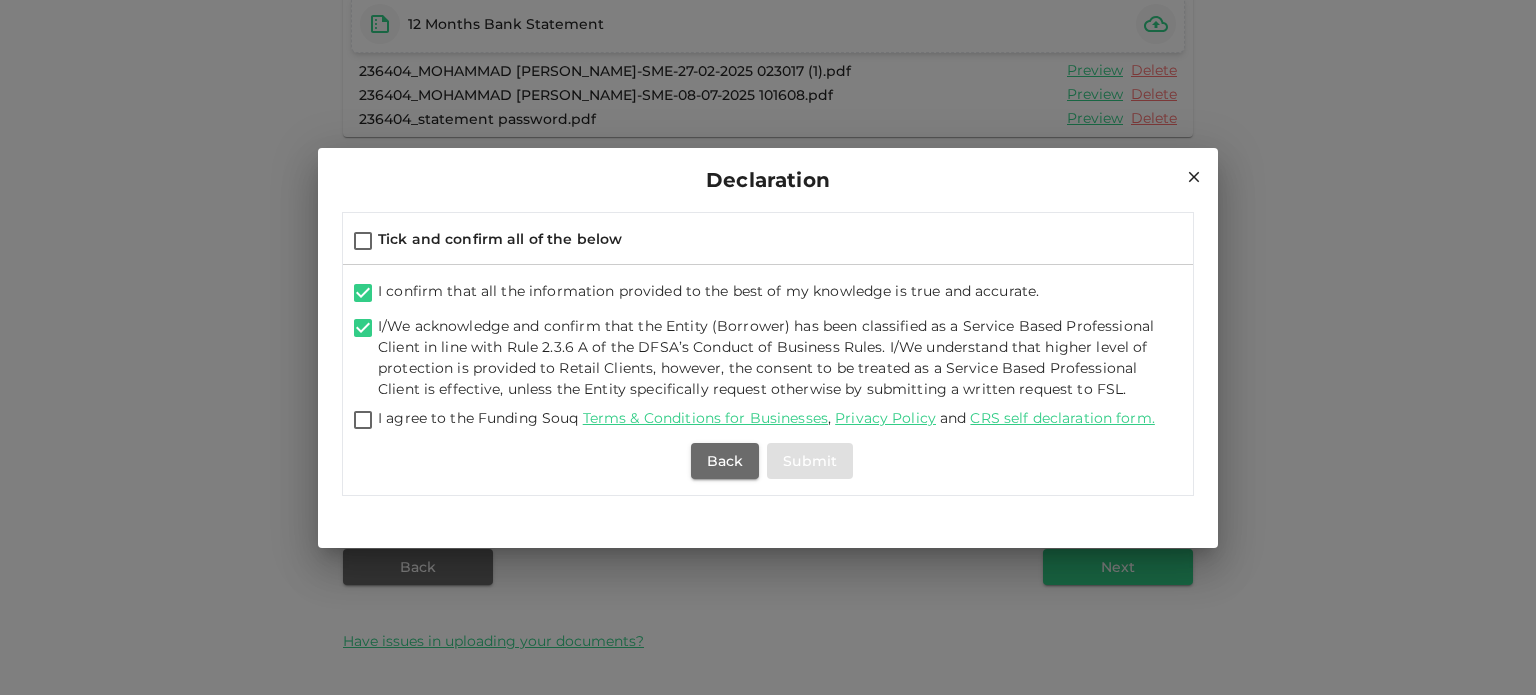 click on "I agree to the Funding Souq   Terms & Conditions for Businesses , Privacy Policy and CRS self declaration form." at bounding box center (363, 421) 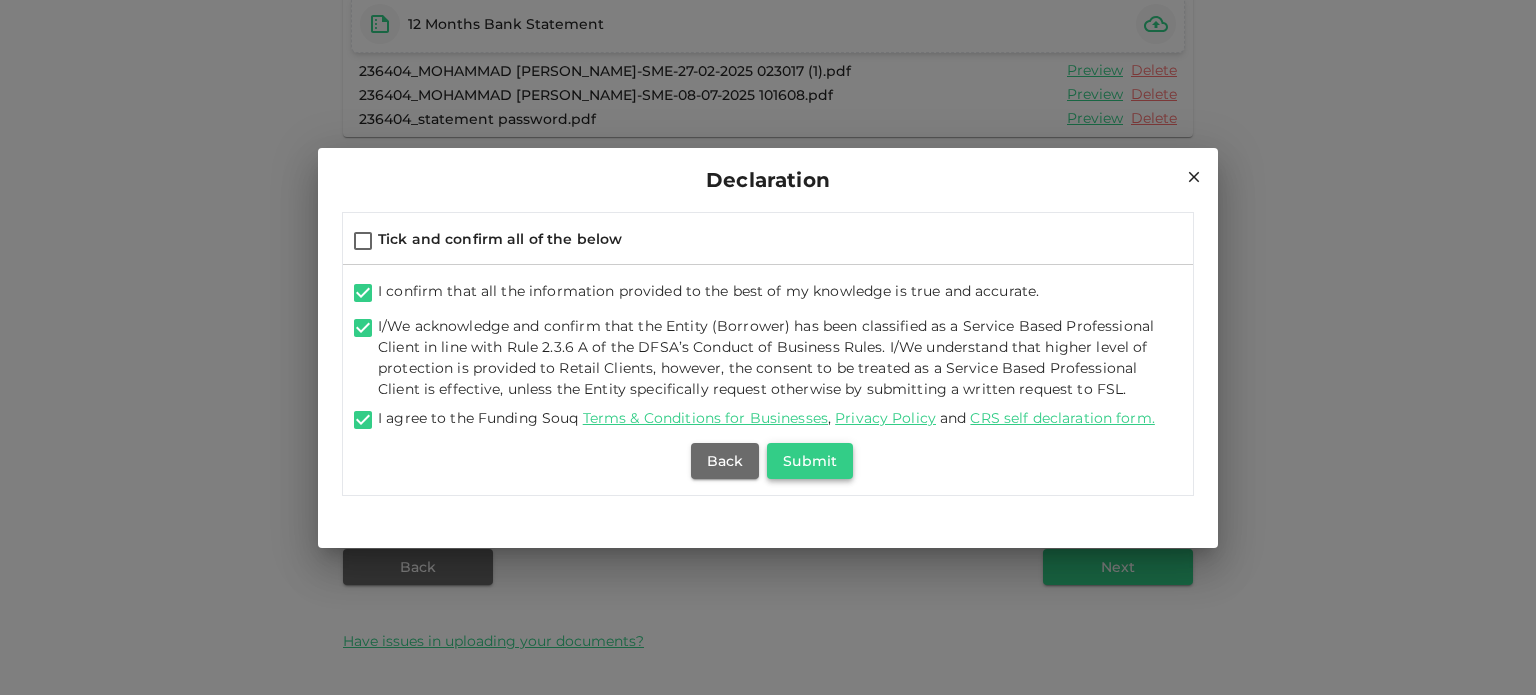click on "Submit" at bounding box center (810, 461) 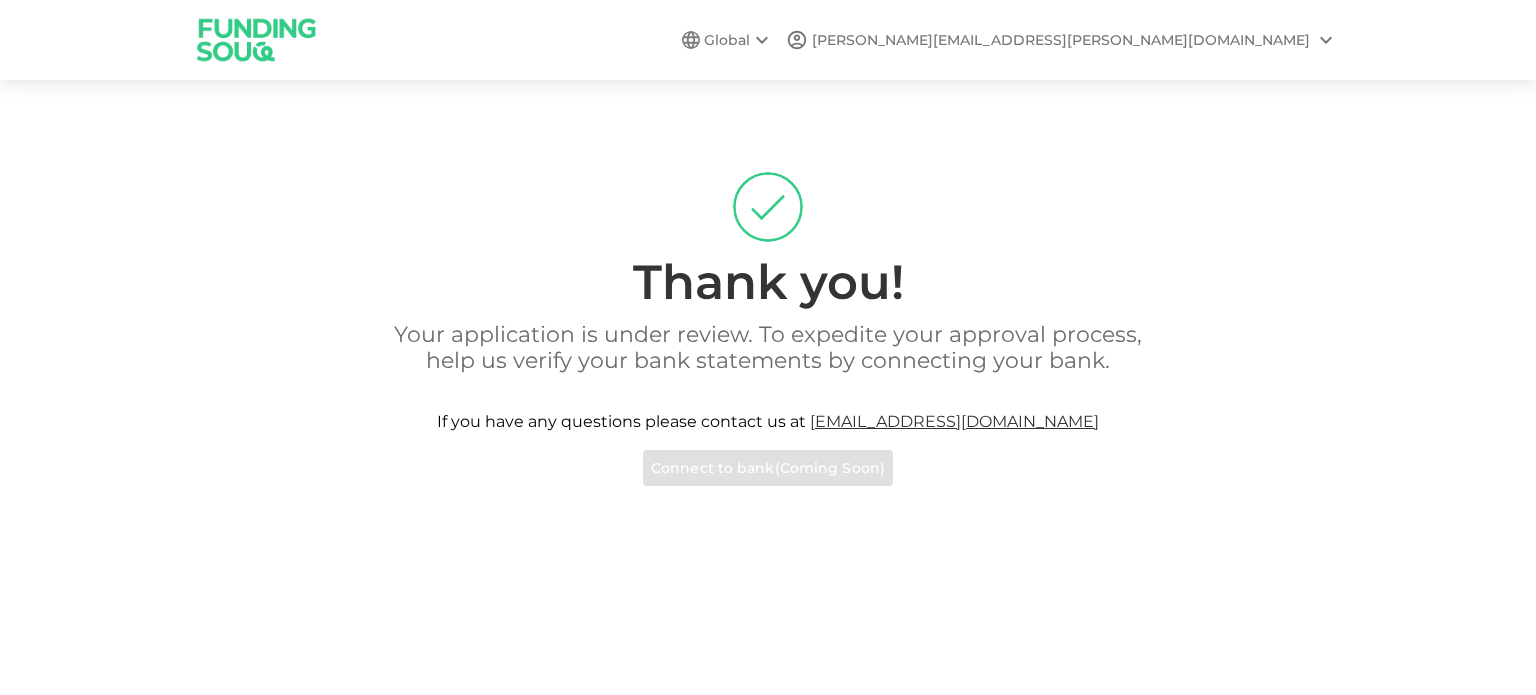scroll, scrollTop: 0, scrollLeft: 0, axis: both 